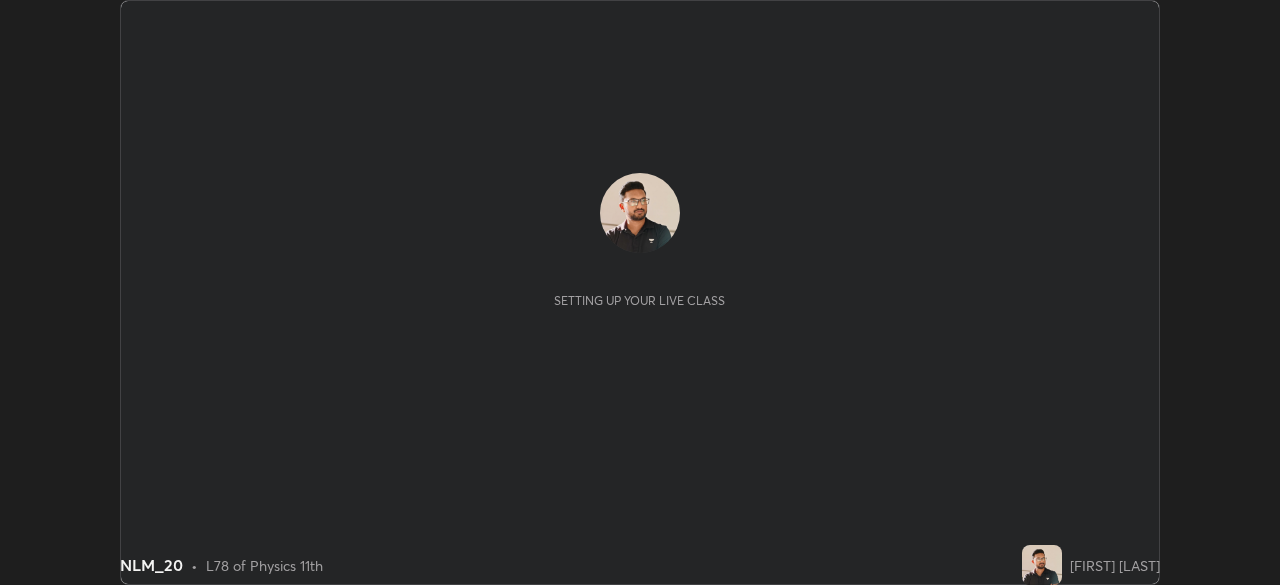 scroll, scrollTop: 0, scrollLeft: 0, axis: both 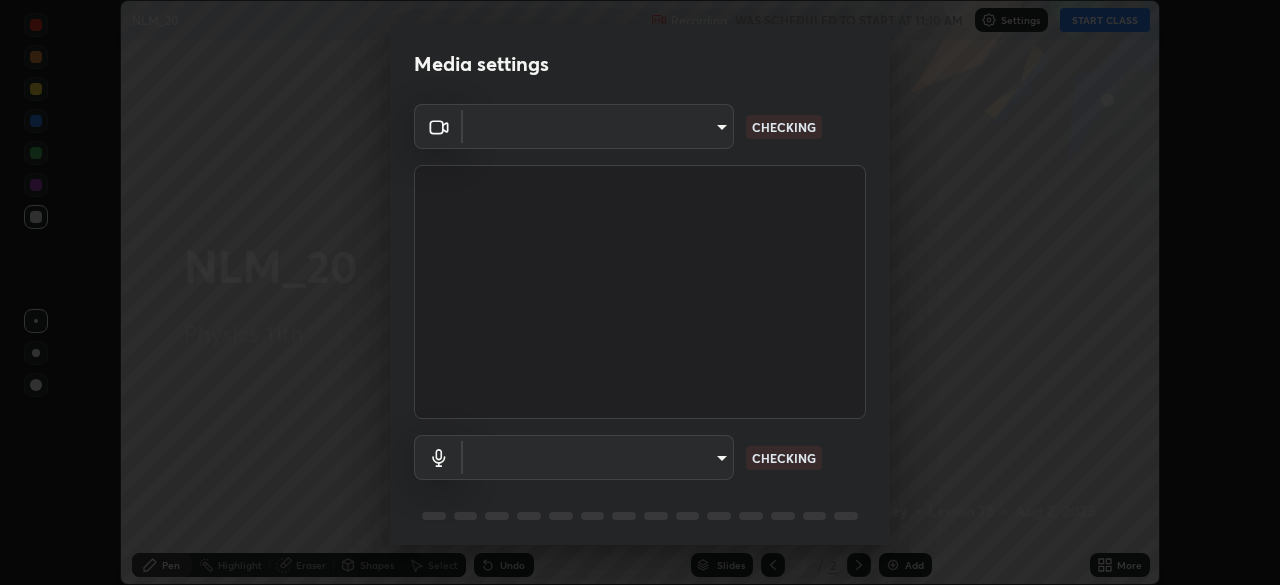 type on "[HASH]" 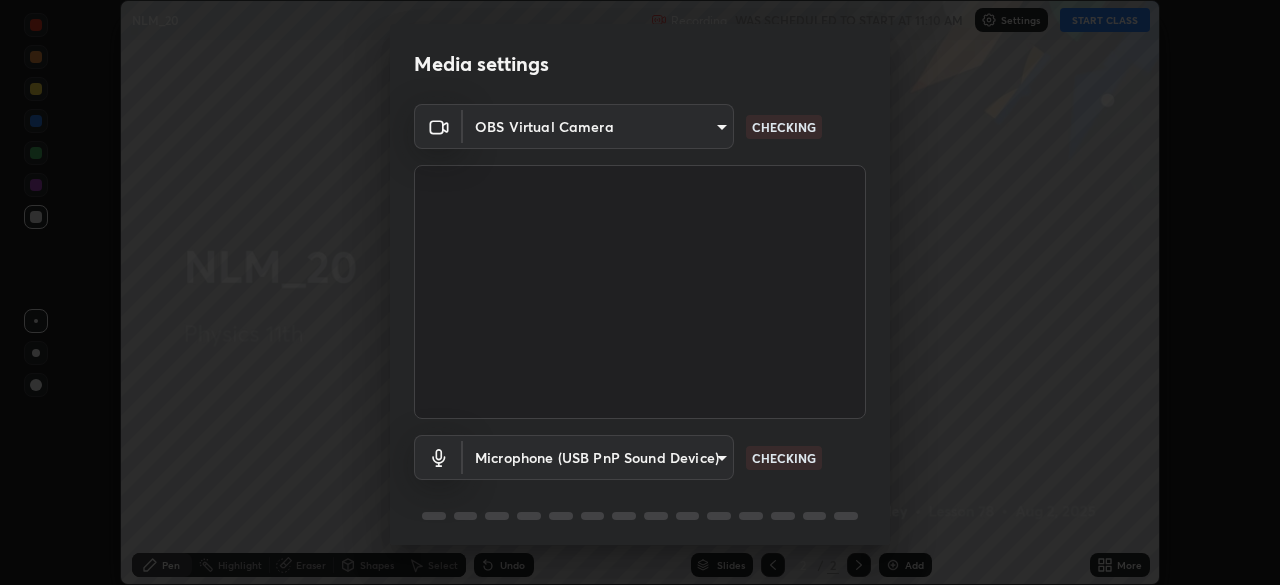 scroll, scrollTop: 70, scrollLeft: 0, axis: vertical 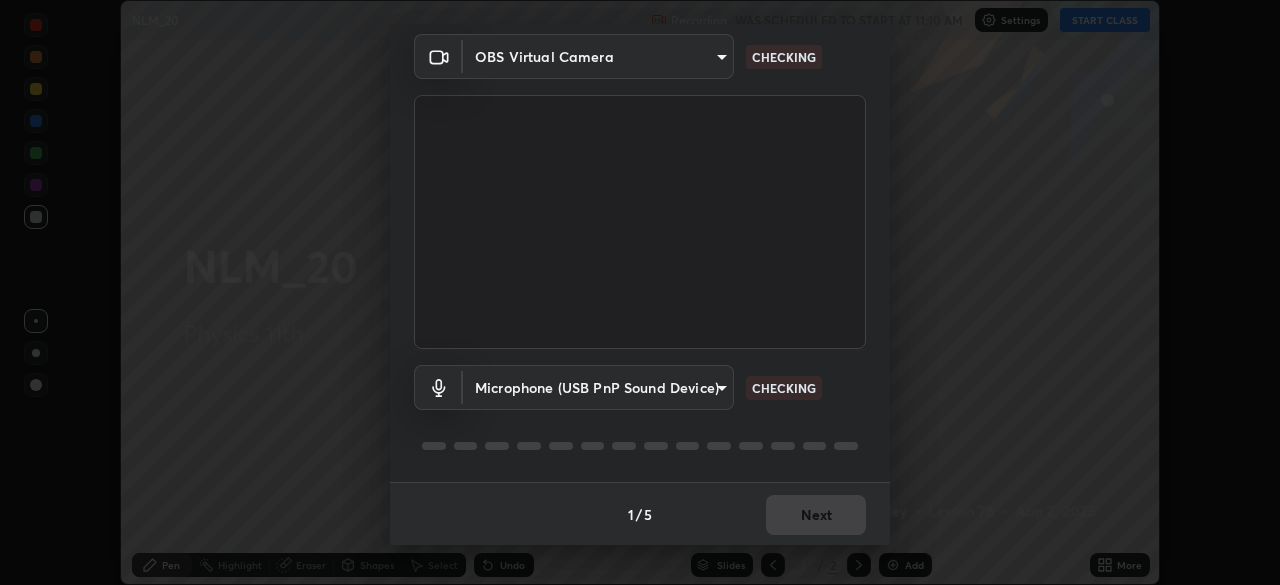 click on "Erase all NLM_20 Recording WAS SCHEDULED TO START AT  11:10 AM Settings START CLASS Setting up your live class NLM_20 • L78 of Physics 11th [FIRST] [LAST] Pen Highlight Eraser Shapes Select Undo Slides 2 / 2 Add More No doubts shared Encourage your learners to ask a doubt for better clarity Report an issue Reason for reporting Buffering Chat not working Audio - Video sync issue Educator video quality low ​ Attach an image Report Media settings OBS Virtual Camera [HASH] CHECKING Microphone (USB PnP Sound Device) [HASH] CHECKING 1 / 5 Next" at bounding box center (640, 292) 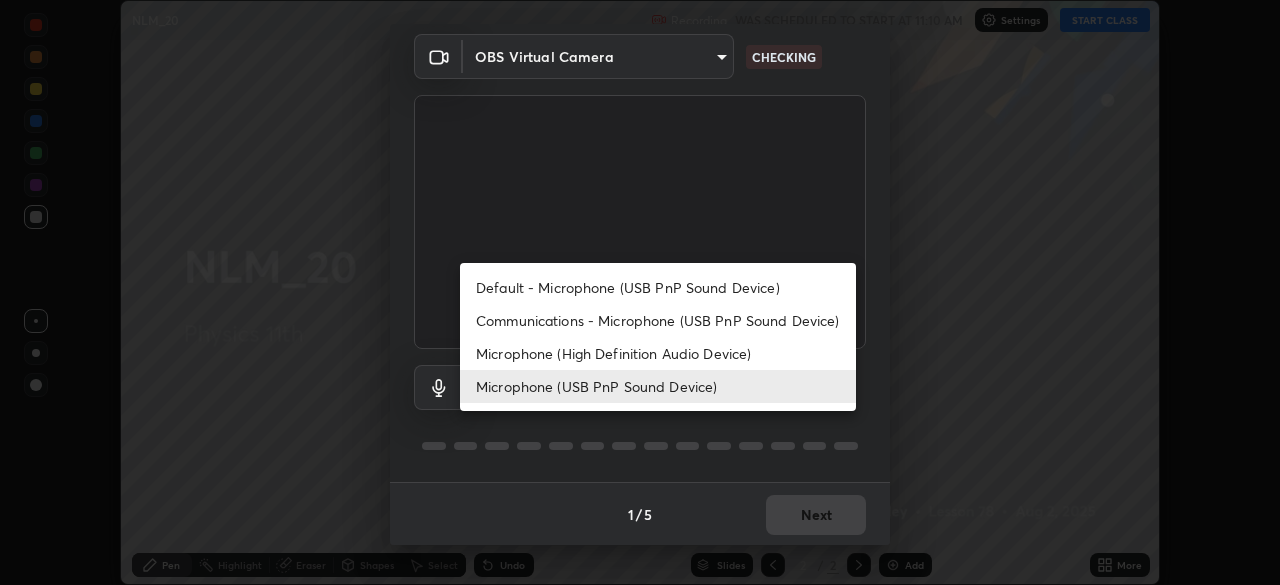 click on "Default - Microphone (USB PnP Sound Device)" at bounding box center [658, 287] 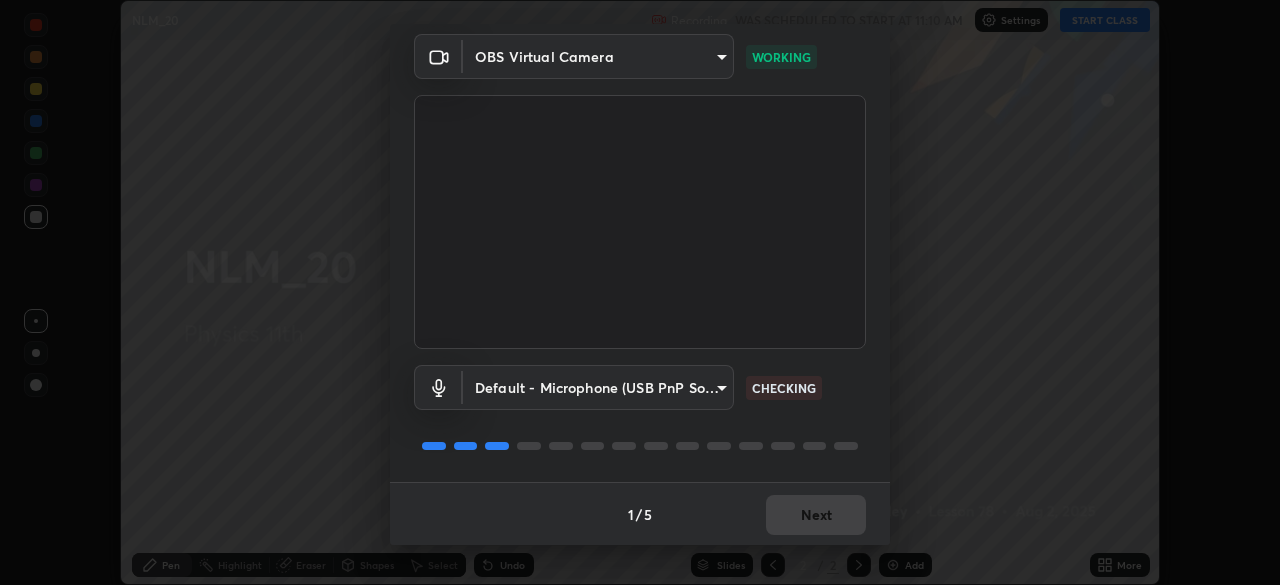 click on "Erase all NLM_20 Recording WAS SCHEDULED TO START AT  11:10 AM Settings START CLASS Setting up your live class NLM_20 • L78 of Physics 11th [FIRST] [LAST] Pen Highlight Eraser Shapes Select Undo Slides 2 / 2 Add More No doubts shared Encourage your learners to ask a doubt for better clarity Report an issue Reason for reporting Buffering Chat not working Audio - Video sync issue Educator video quality low ​ Attach an image Report Media settings OBS Virtual Camera [HASH] WORKING Default - Microphone (USB PnP Sound Device) default CHECKING 1 / 5 Next" at bounding box center (640, 292) 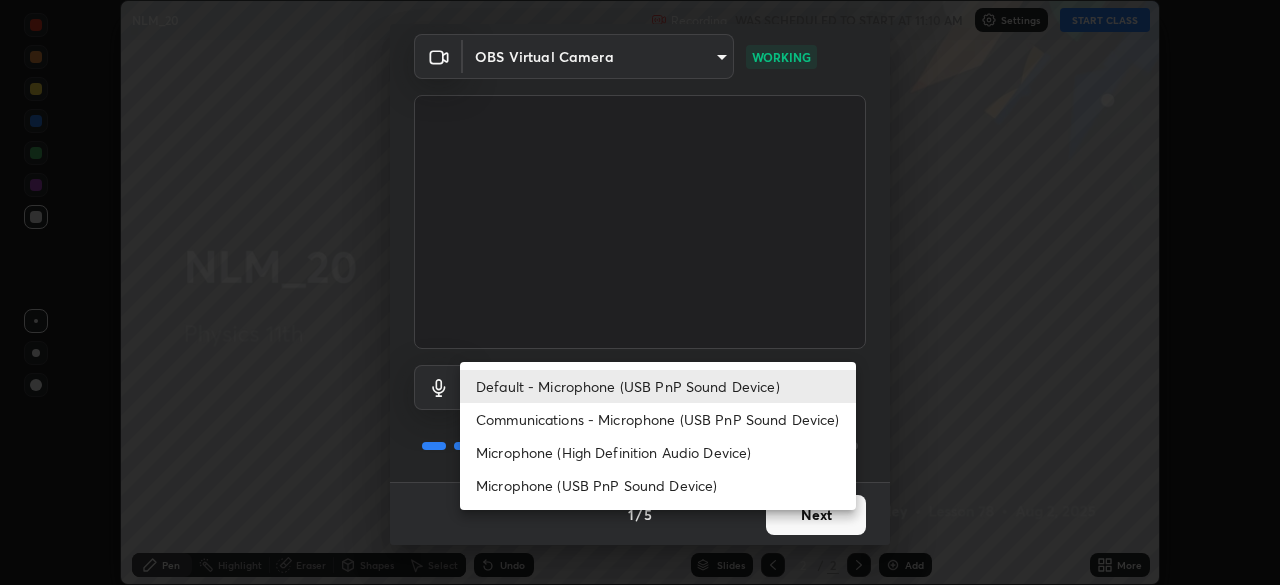 click on "Default - Microphone (USB PnP Sound Device)" at bounding box center [658, 386] 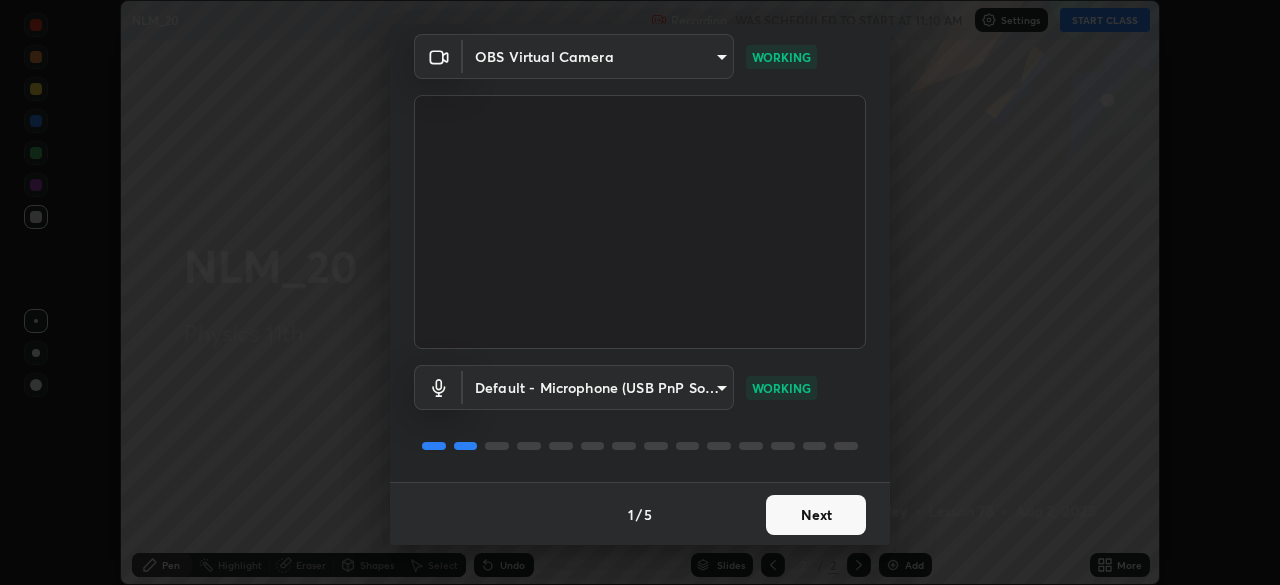 click on "Next" at bounding box center [816, 515] 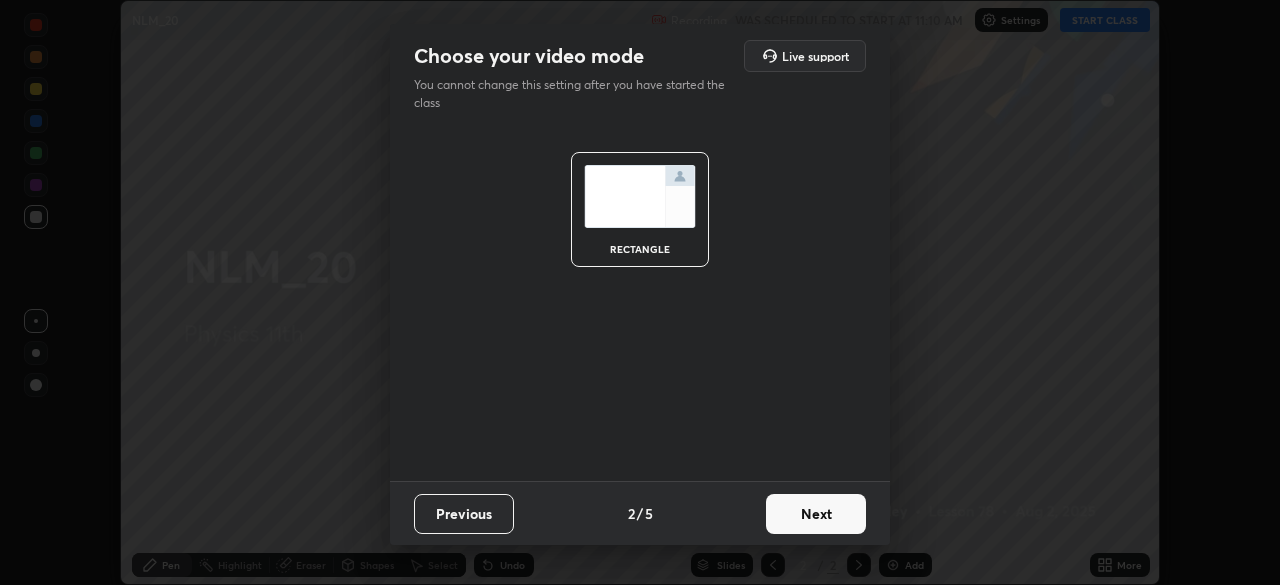 scroll, scrollTop: 0, scrollLeft: 0, axis: both 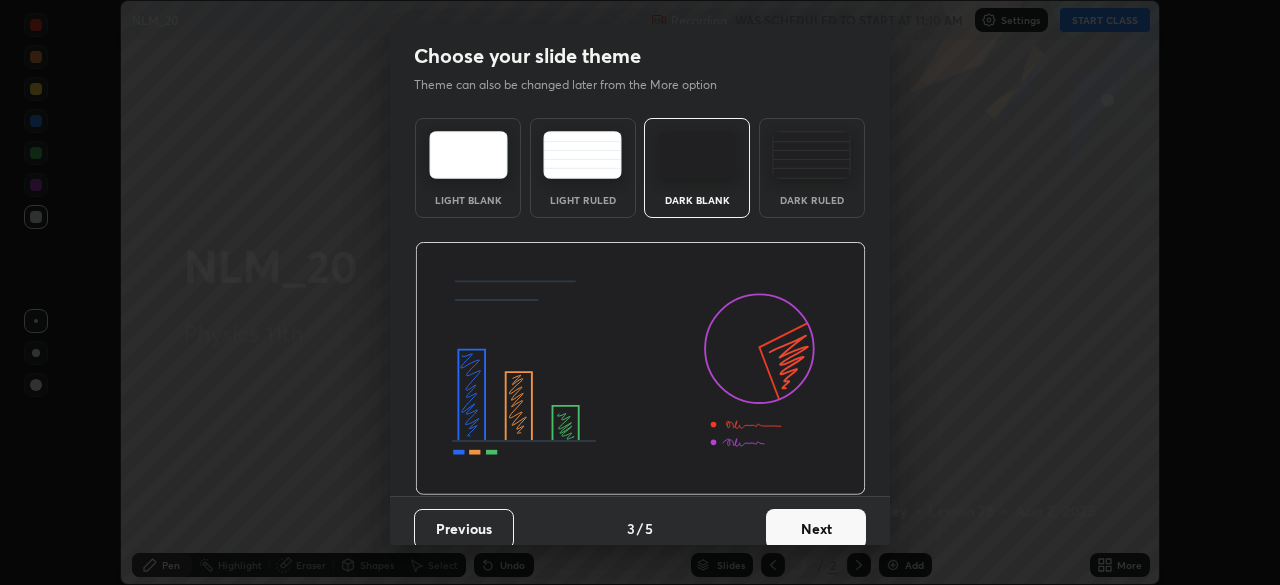 click on "Next" at bounding box center (816, 529) 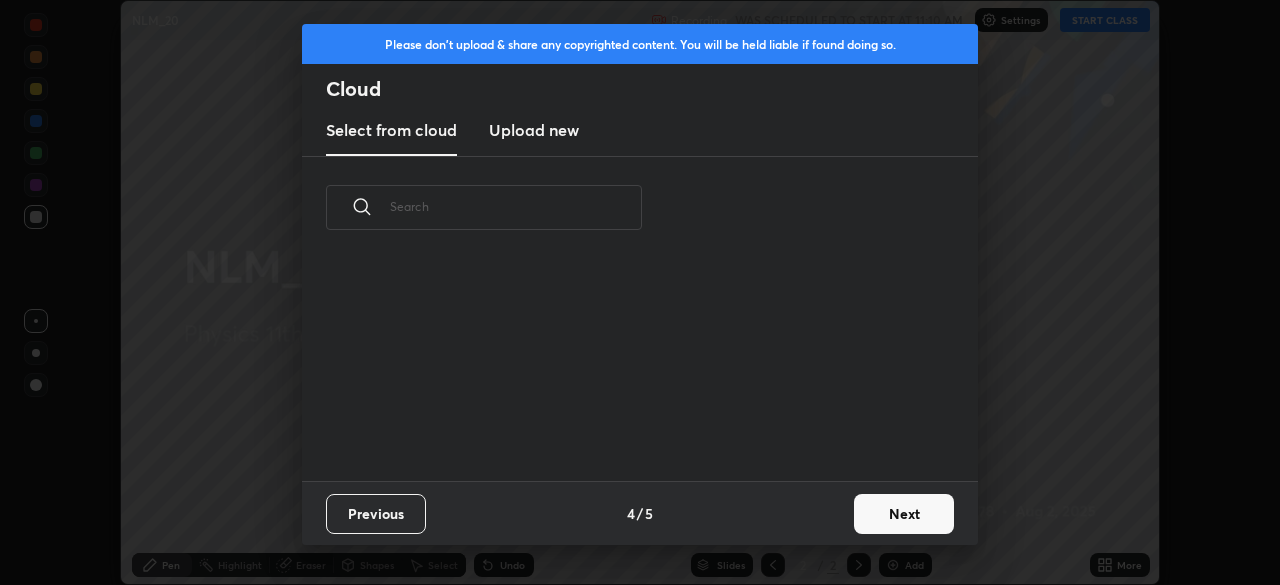 click on "Next" at bounding box center (904, 514) 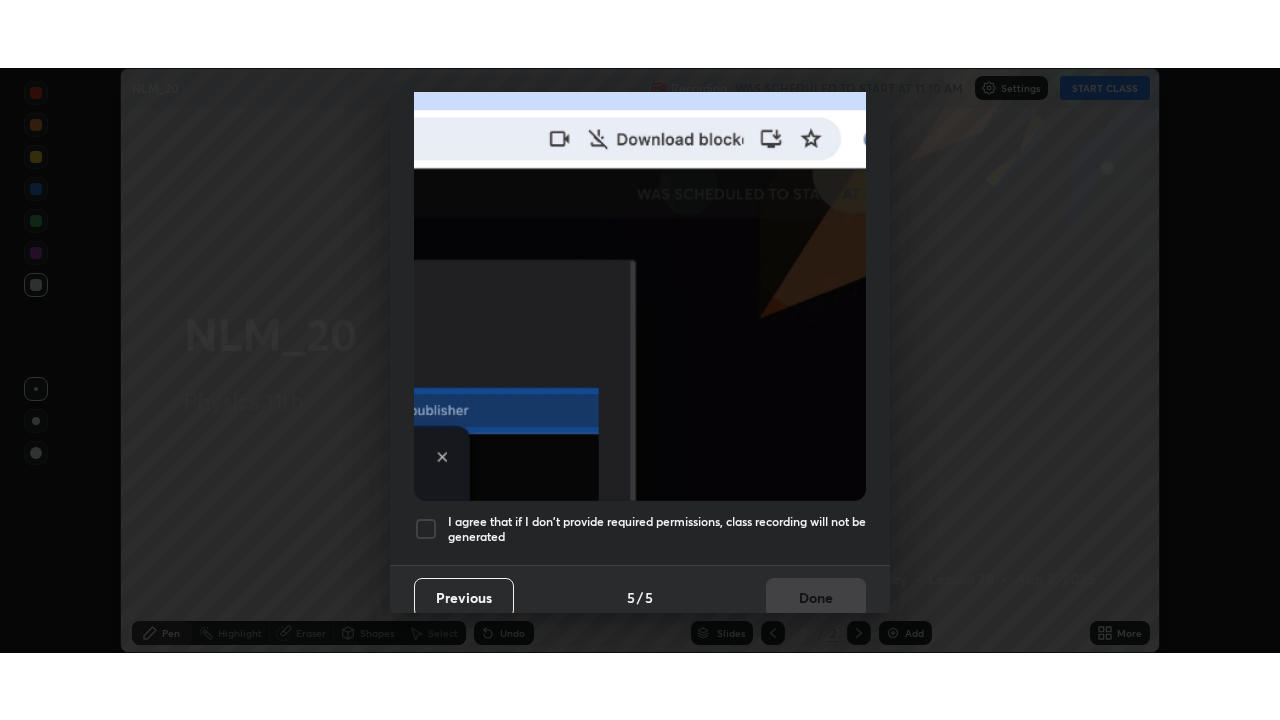 scroll, scrollTop: 478, scrollLeft: 0, axis: vertical 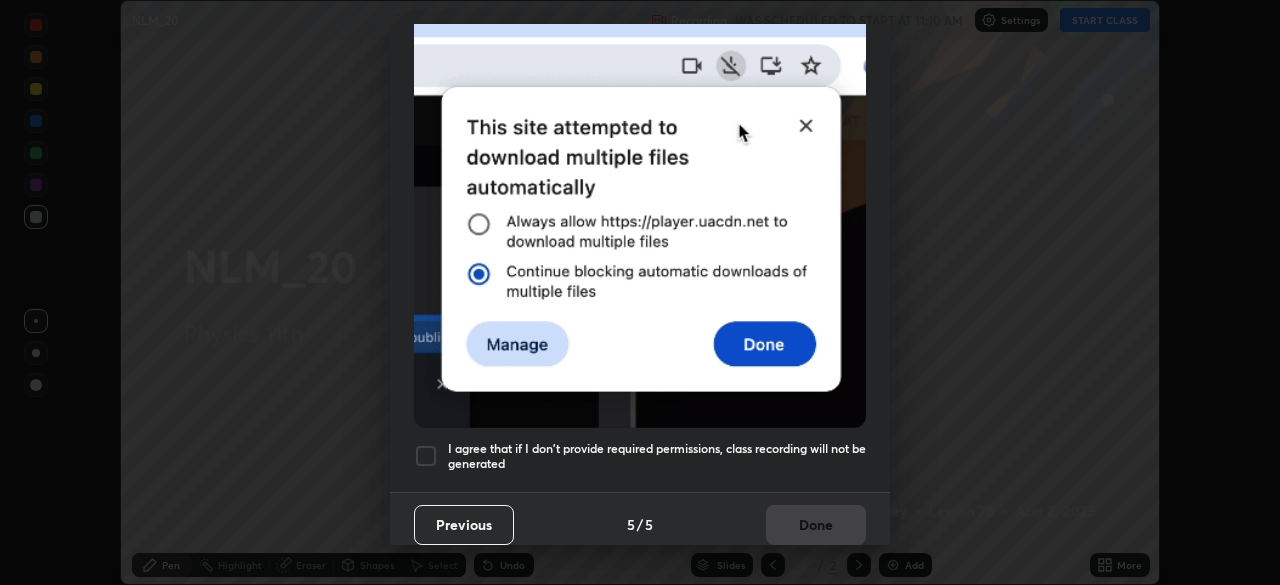 click at bounding box center [426, 456] 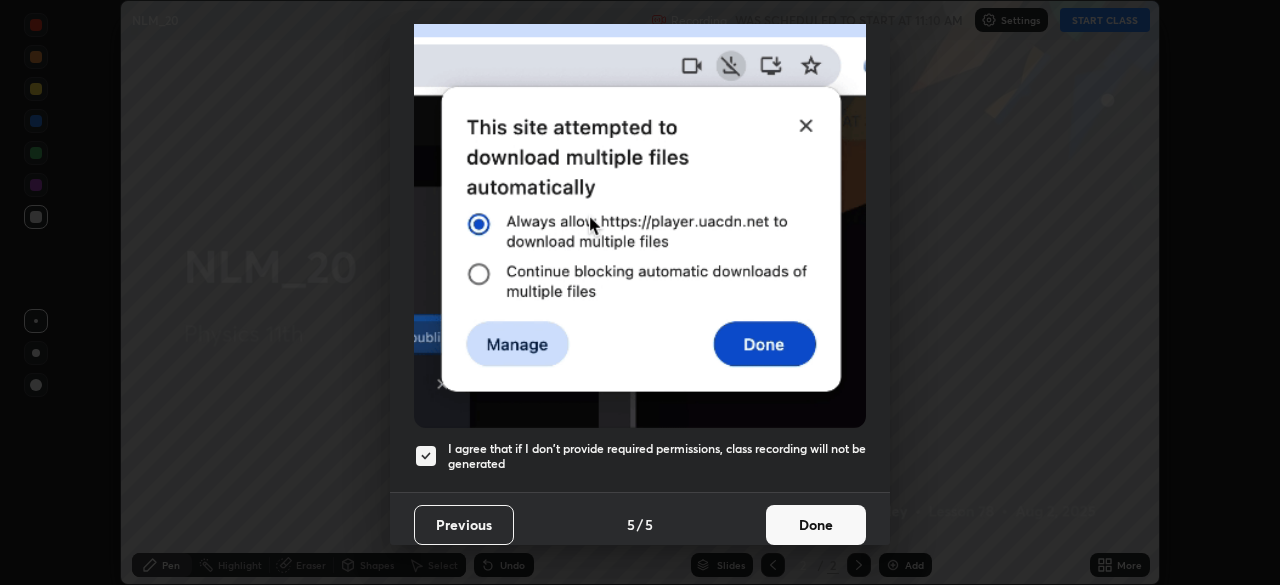 click on "Done" at bounding box center (816, 525) 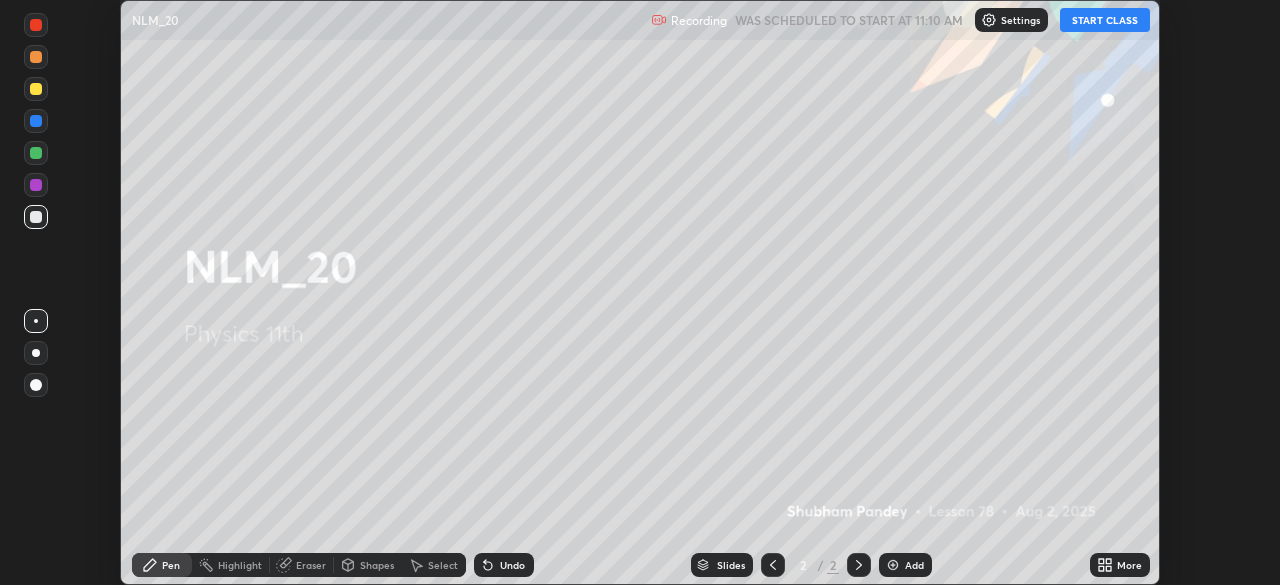 click on "START CLASS" at bounding box center [1105, 20] 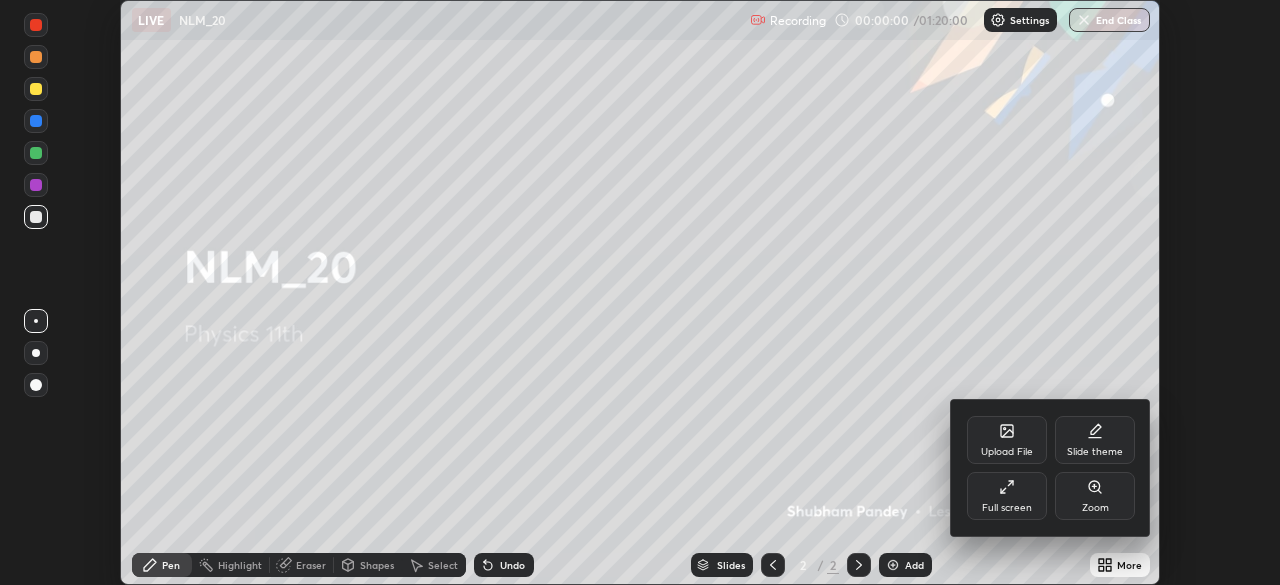 click on "Full screen" at bounding box center (1007, 508) 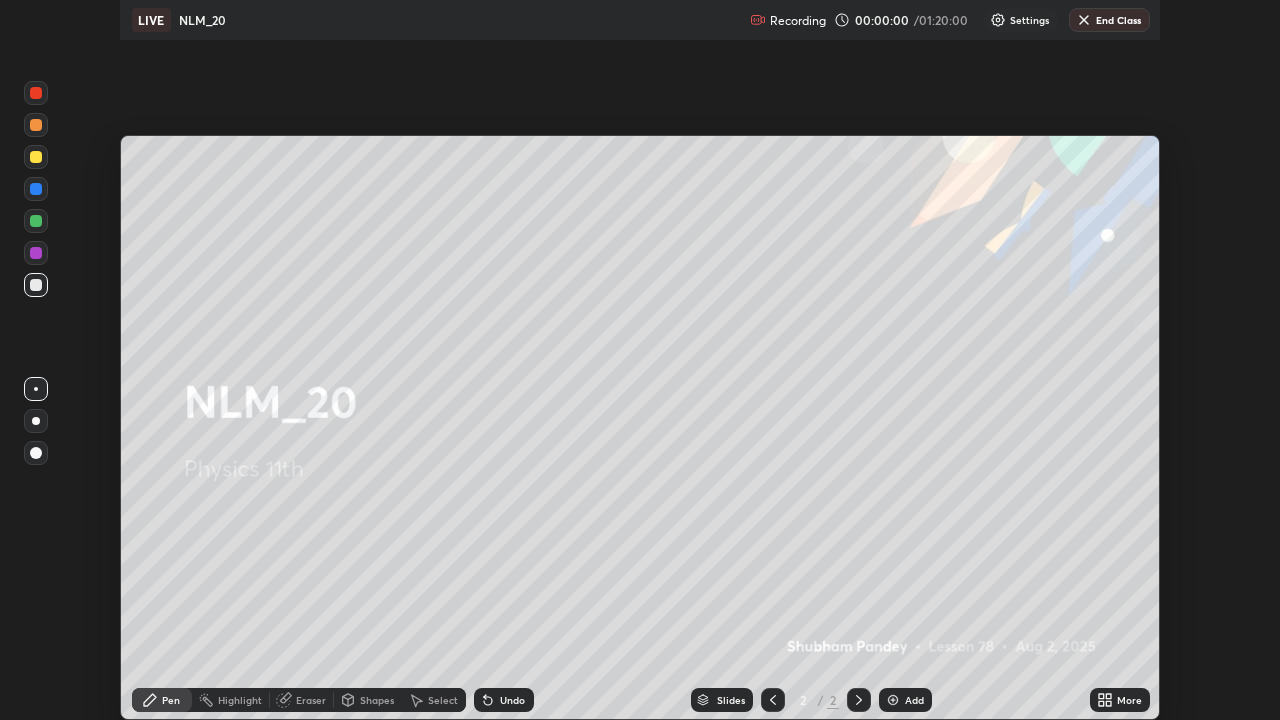 scroll, scrollTop: 99280, scrollLeft: 98720, axis: both 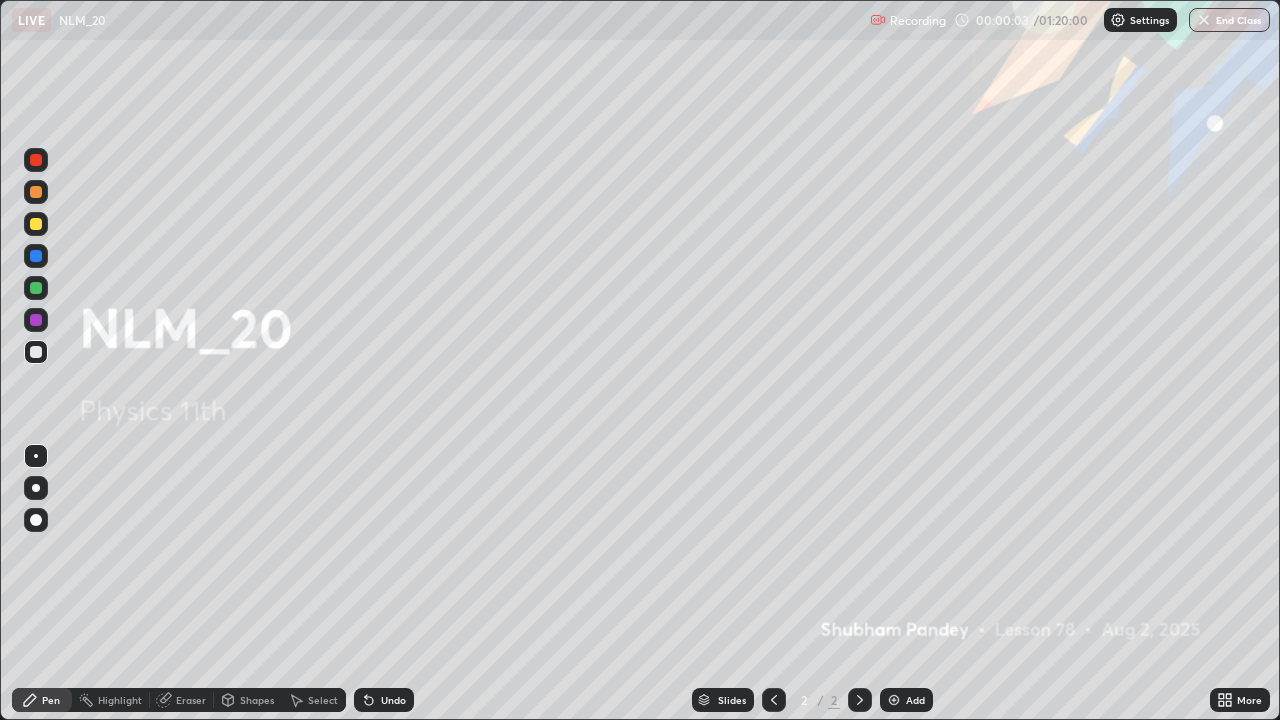 click at bounding box center [894, 700] 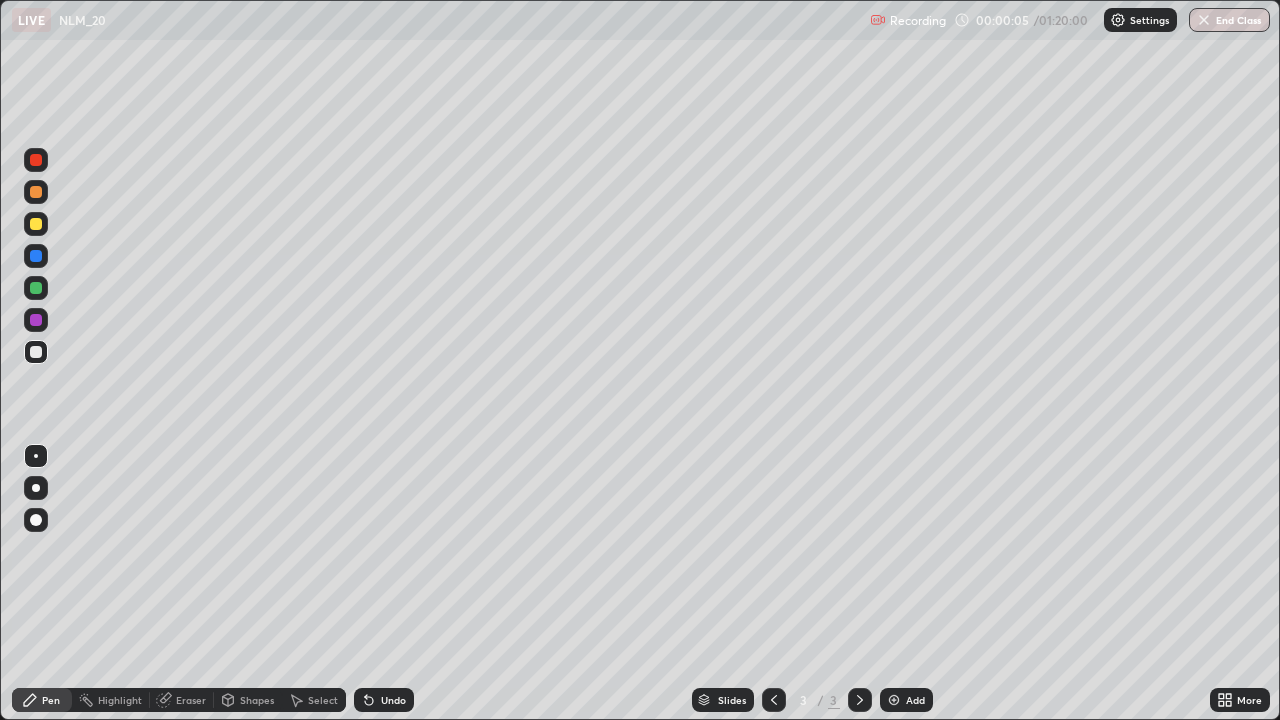 click at bounding box center [36, 224] 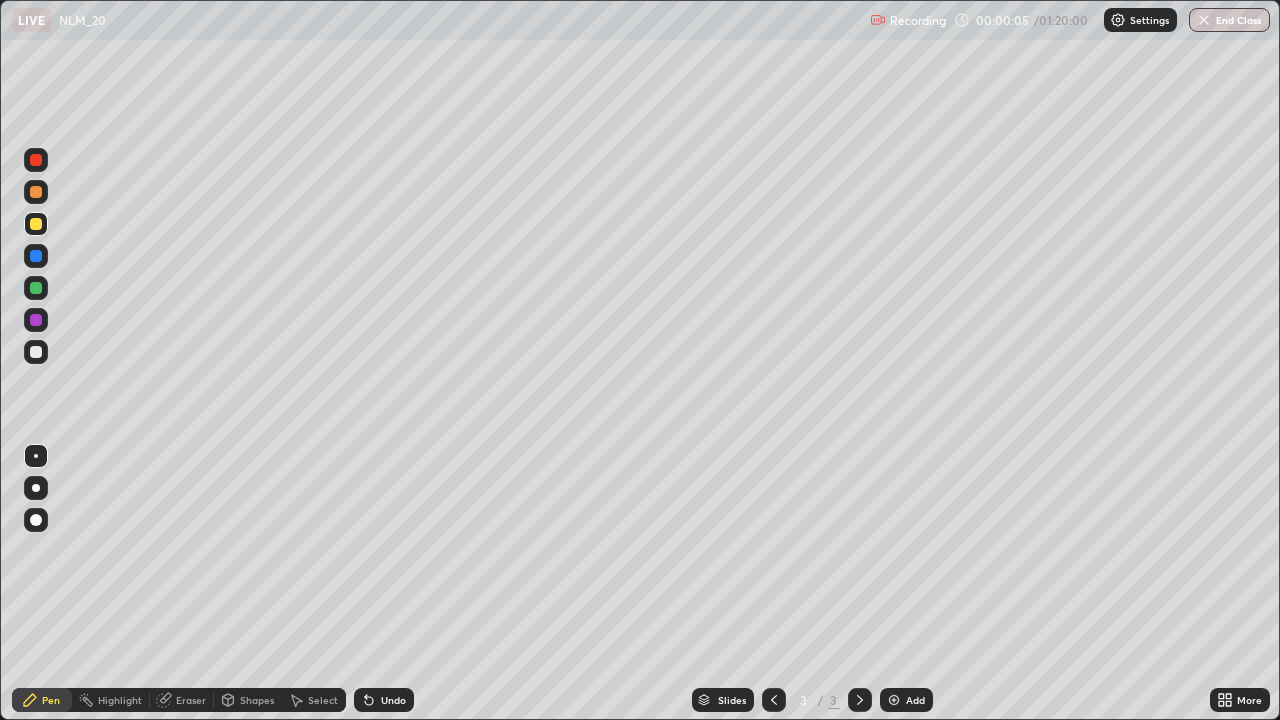 click at bounding box center [36, 488] 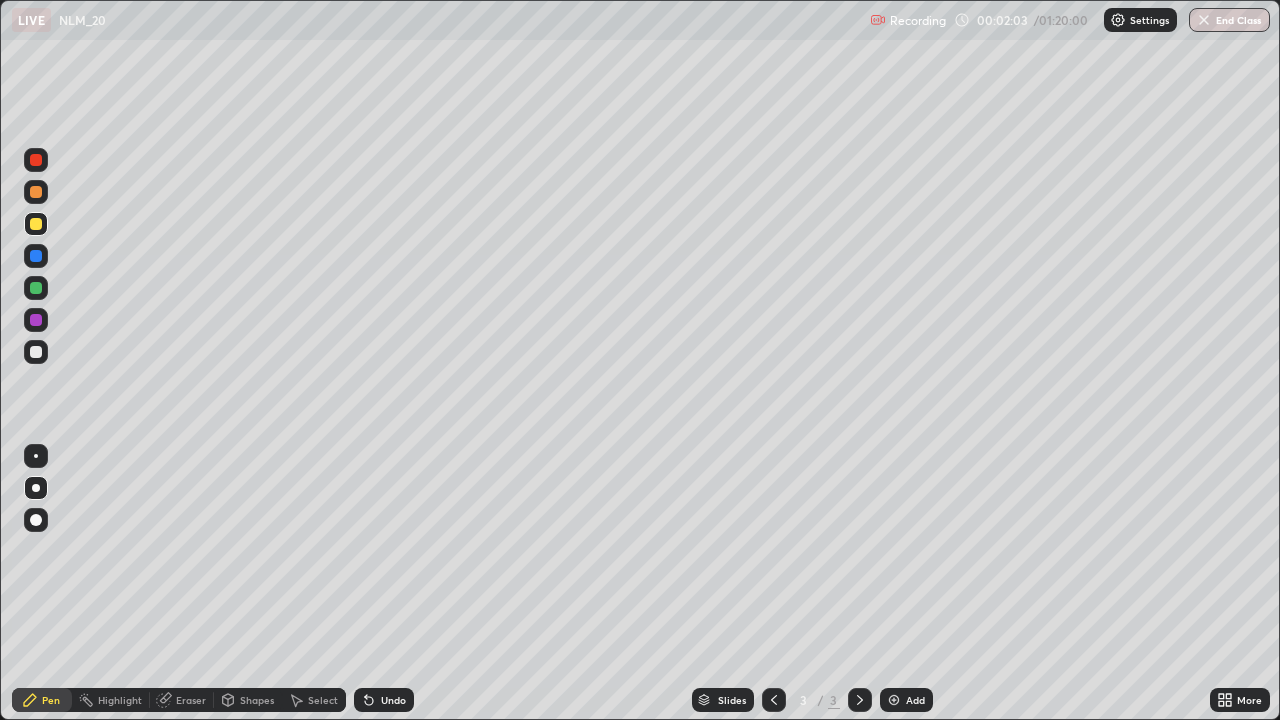click on "Shapes" at bounding box center [257, 700] 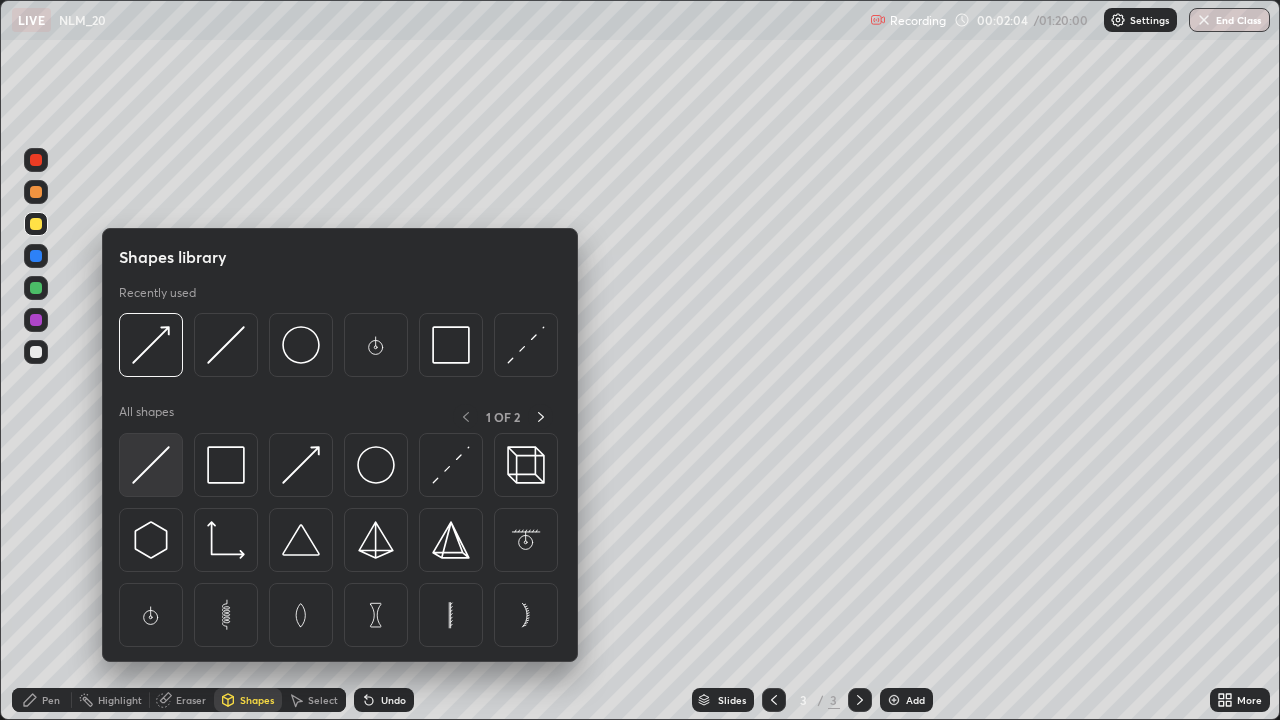click at bounding box center [151, 465] 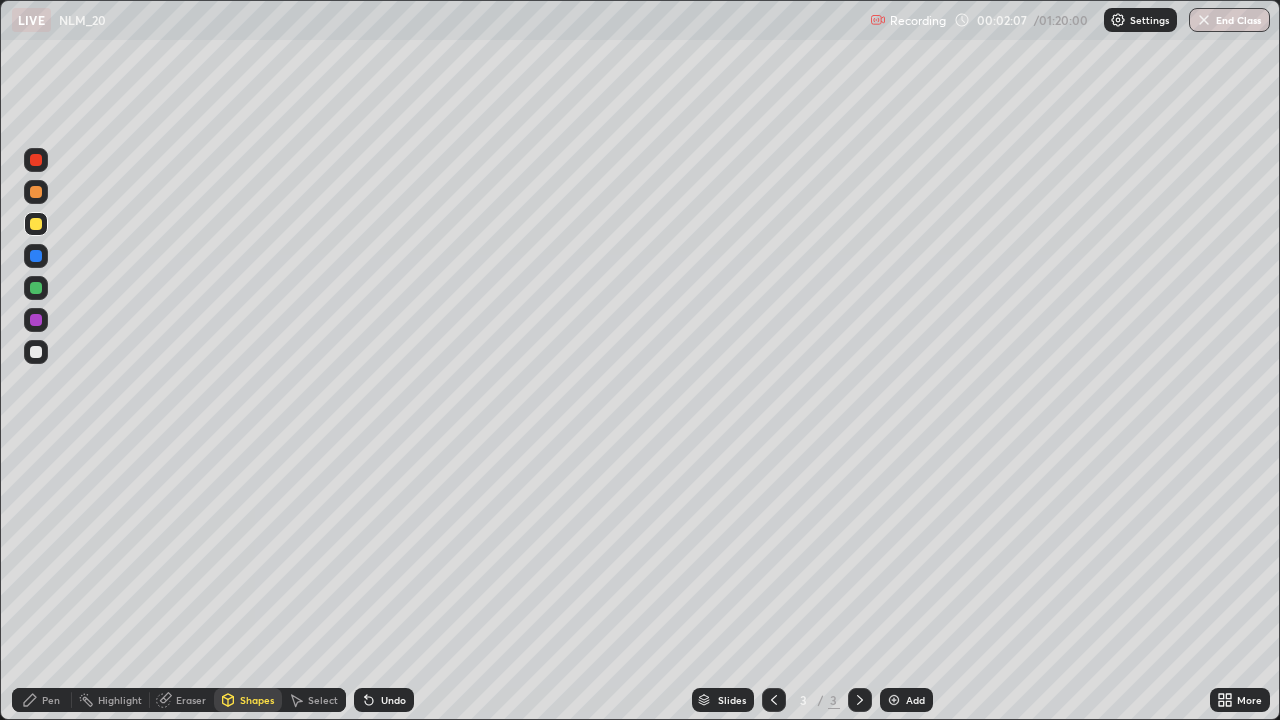 click on "Shapes" at bounding box center (257, 700) 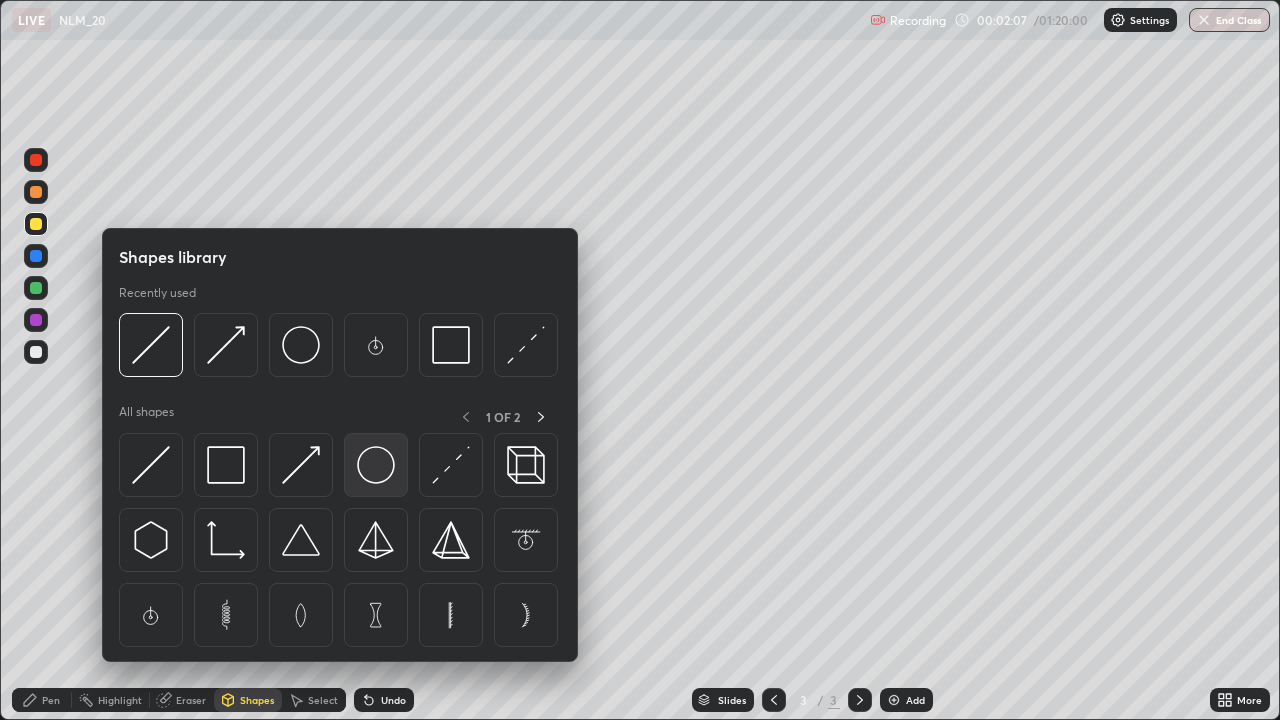 click at bounding box center [376, 465] 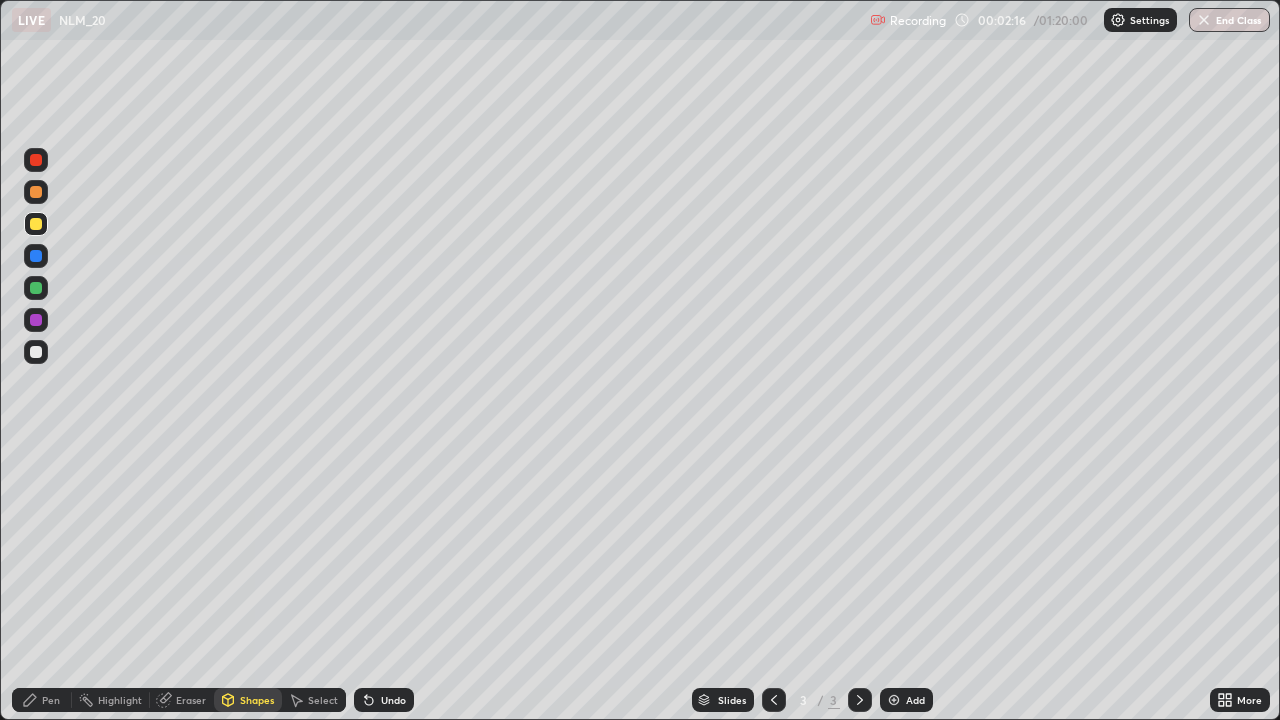 click on "Shapes" at bounding box center (257, 700) 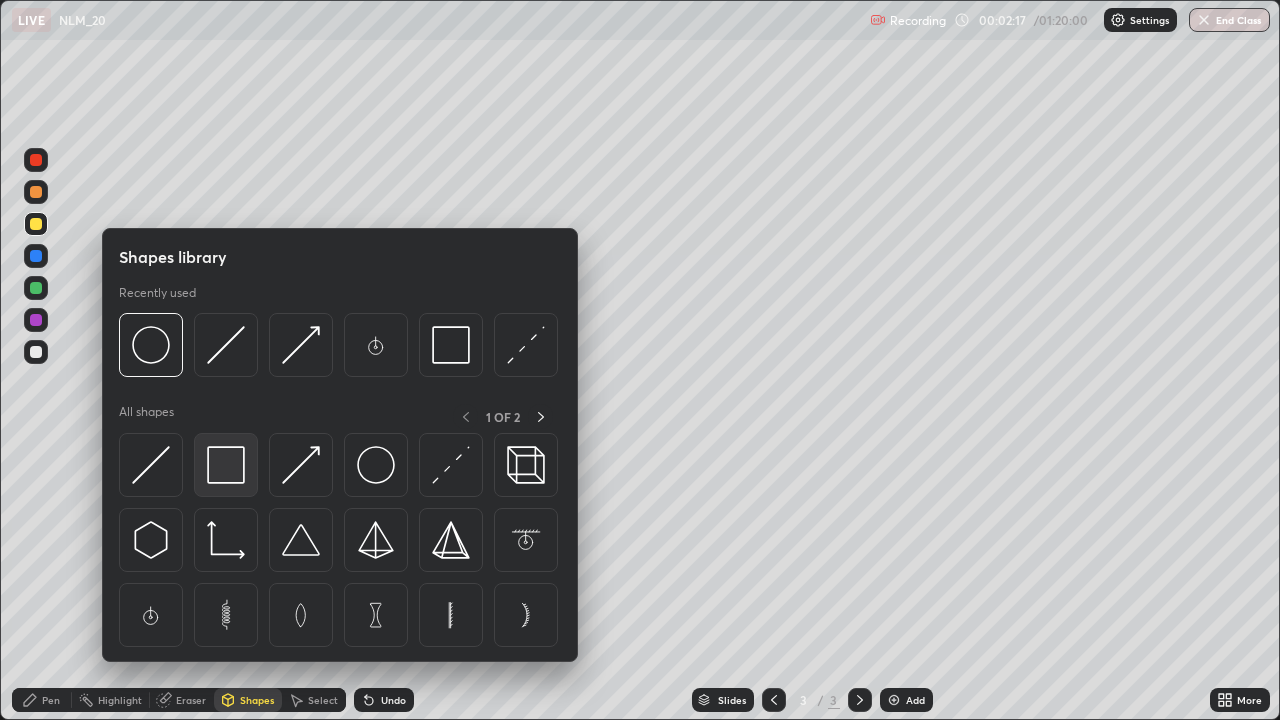 click at bounding box center [226, 465] 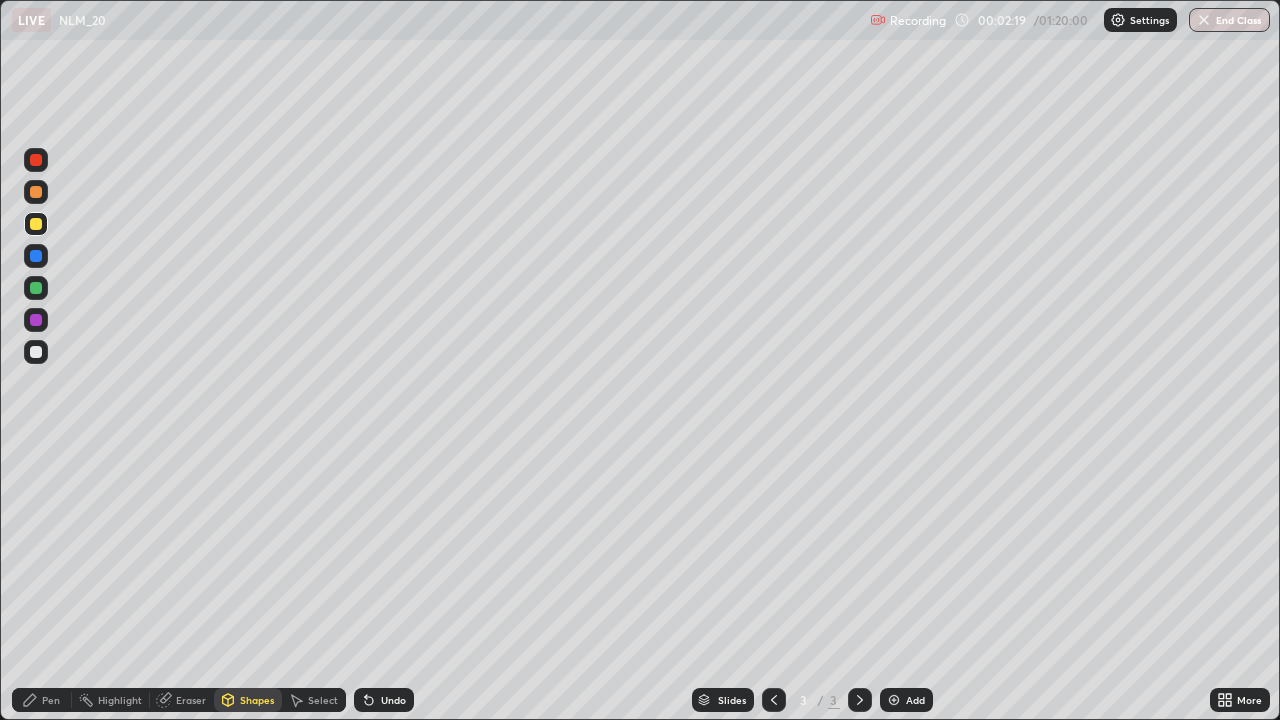 click at bounding box center [36, 352] 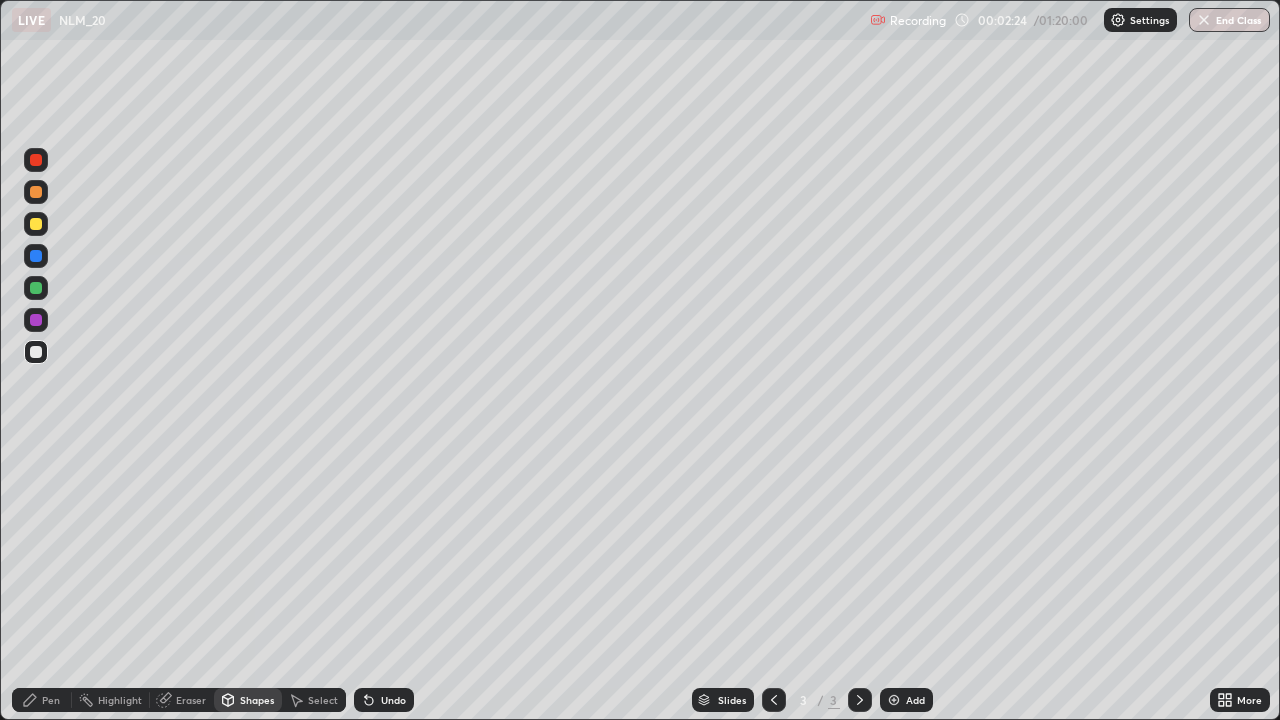 click on "Pen" at bounding box center (42, 700) 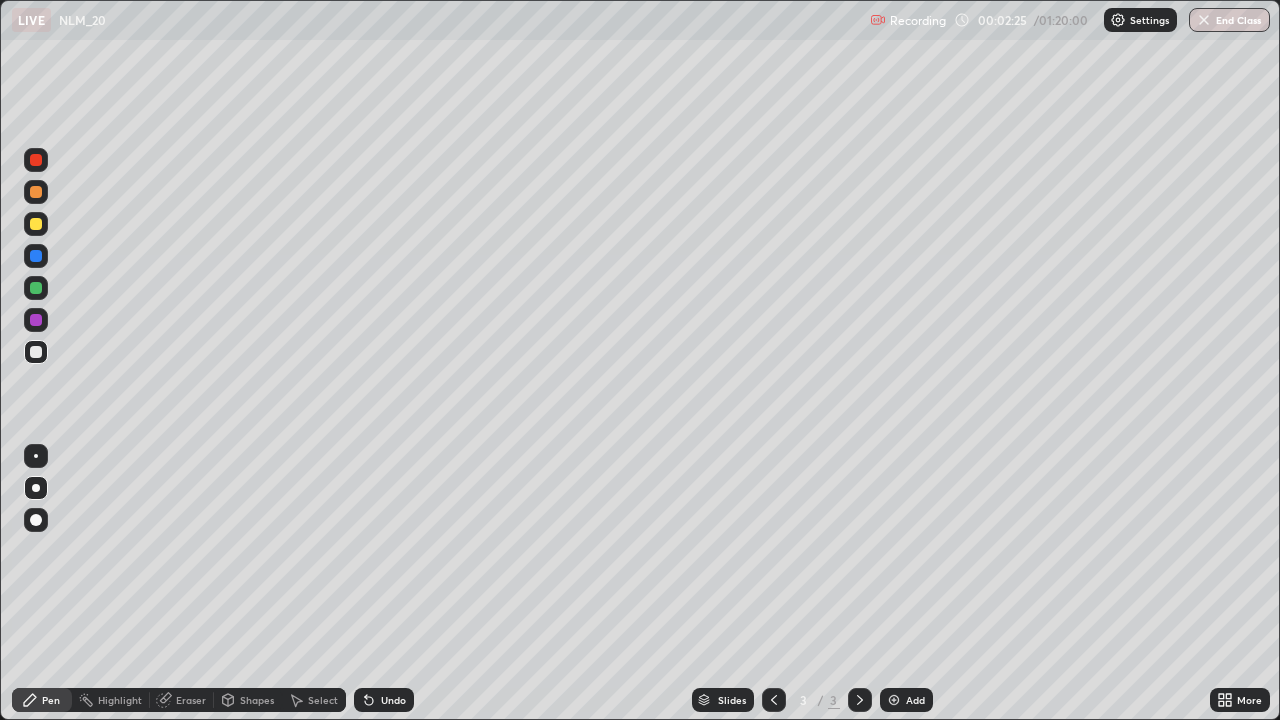 click at bounding box center [36, 224] 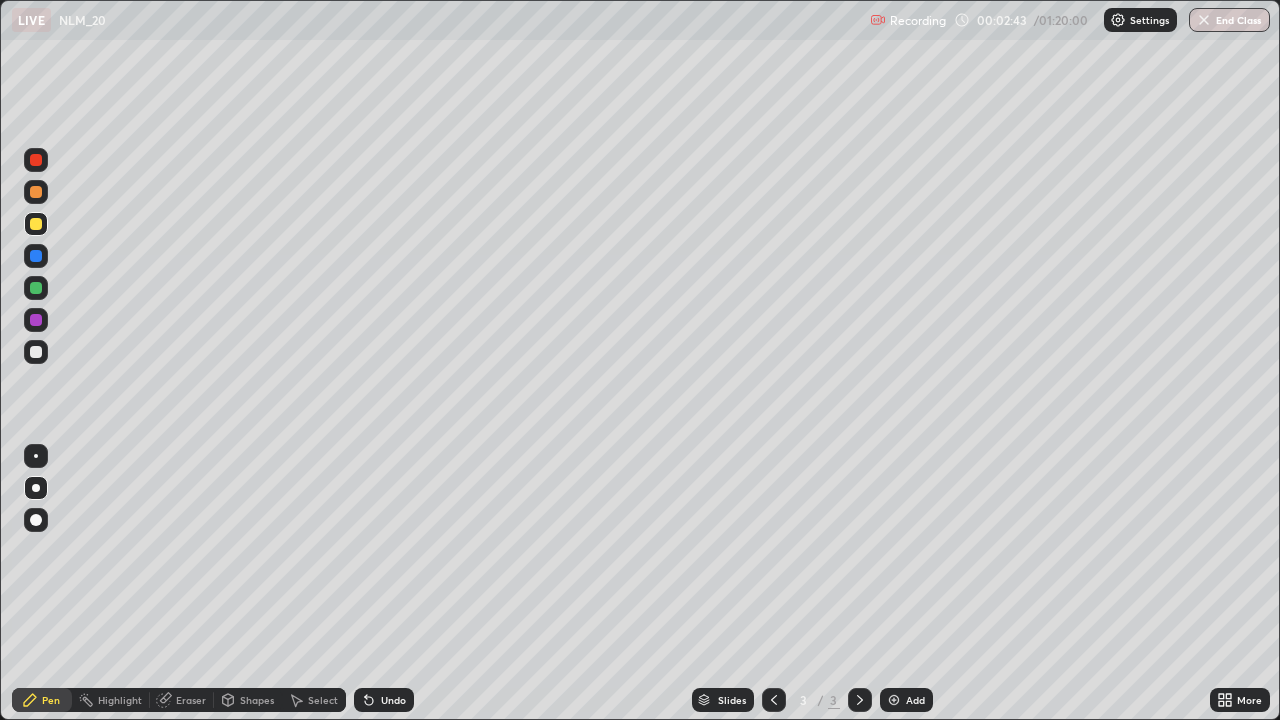 click at bounding box center (36, 160) 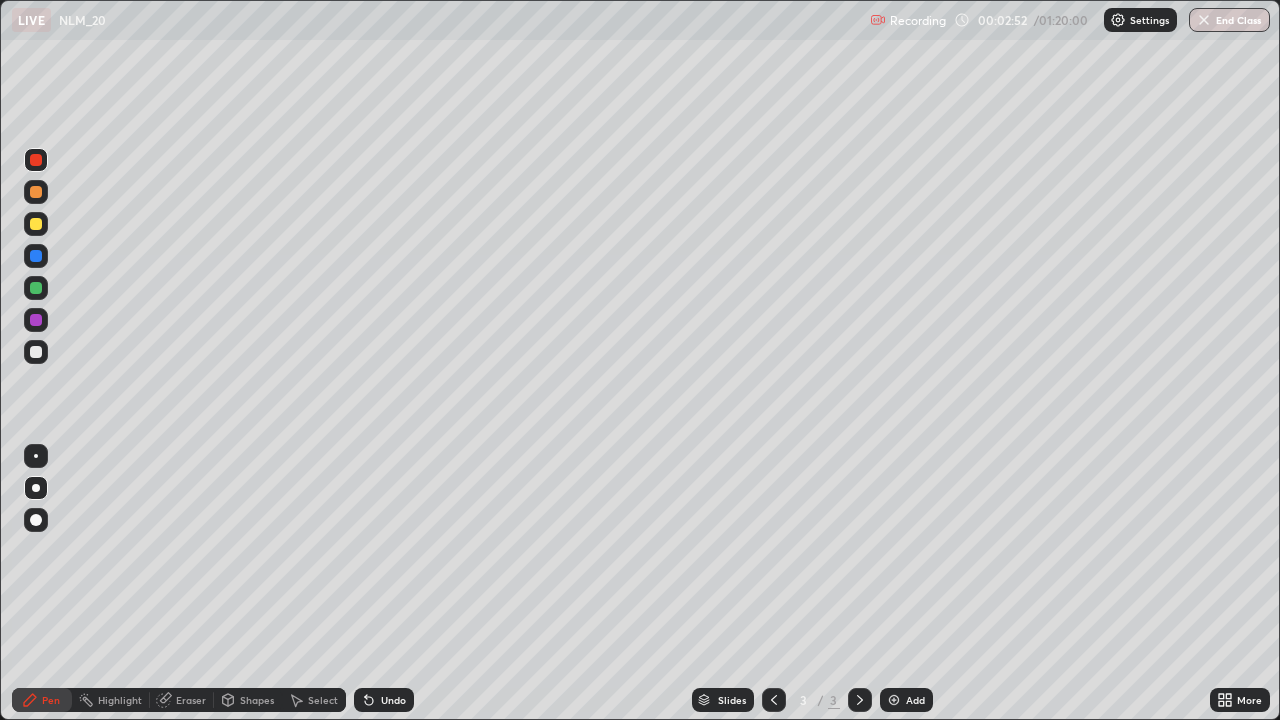 click at bounding box center [36, 352] 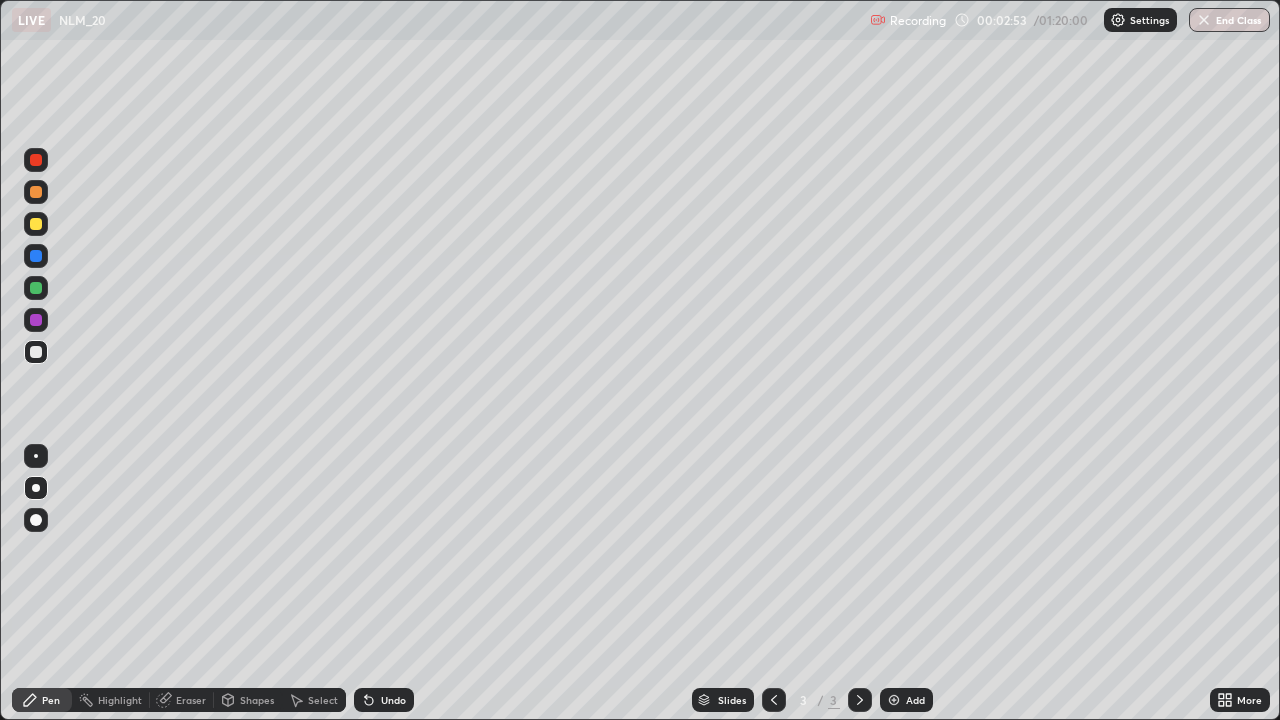 click at bounding box center (36, 288) 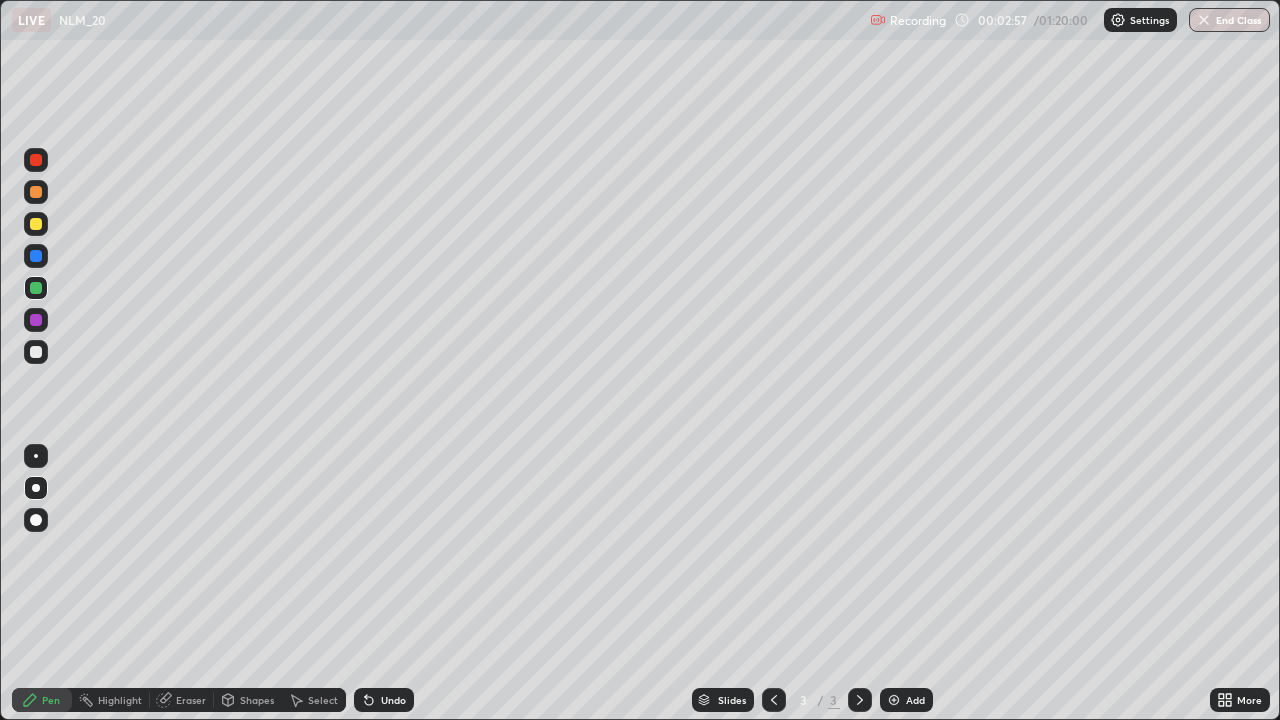 click at bounding box center [36, 160] 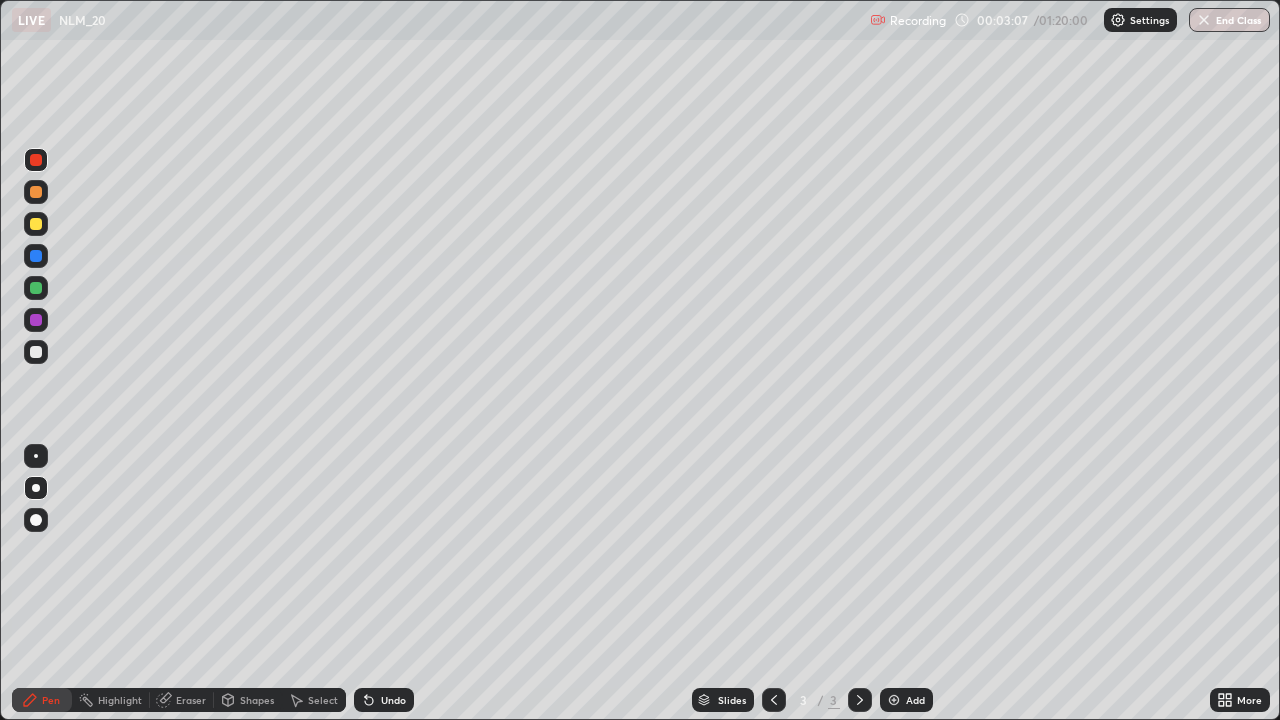 click at bounding box center (36, 352) 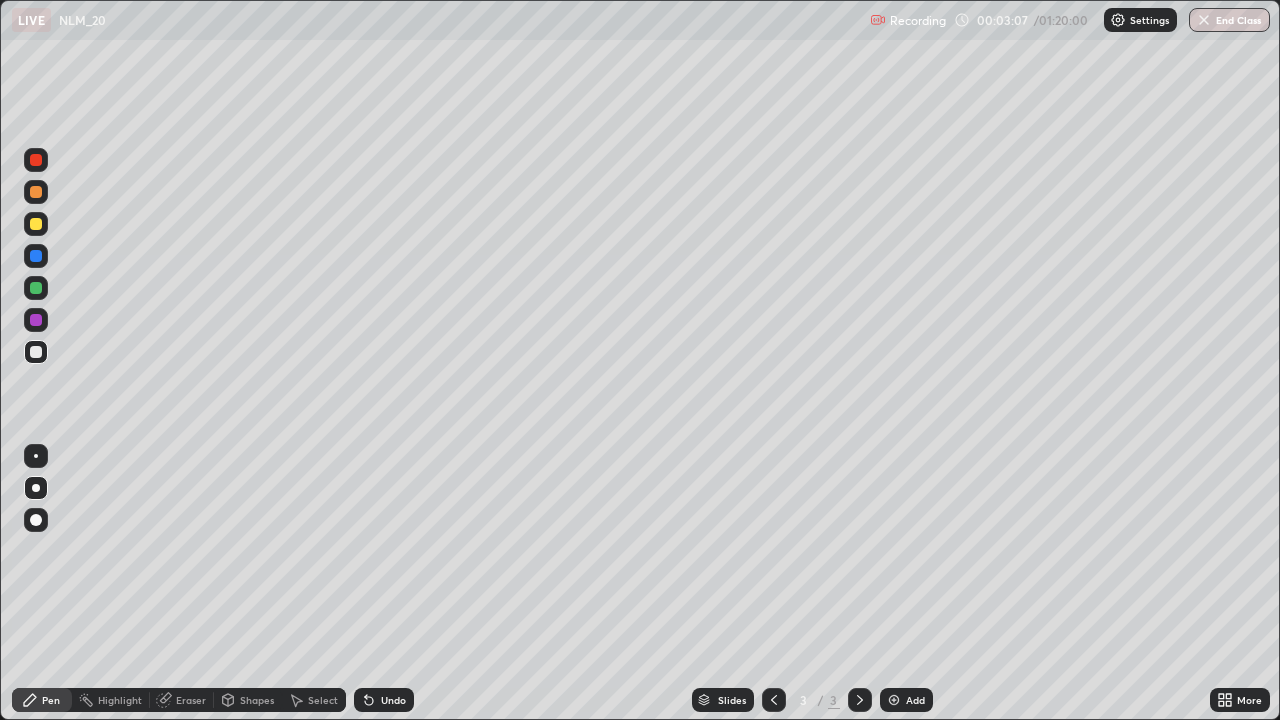 click at bounding box center (36, 288) 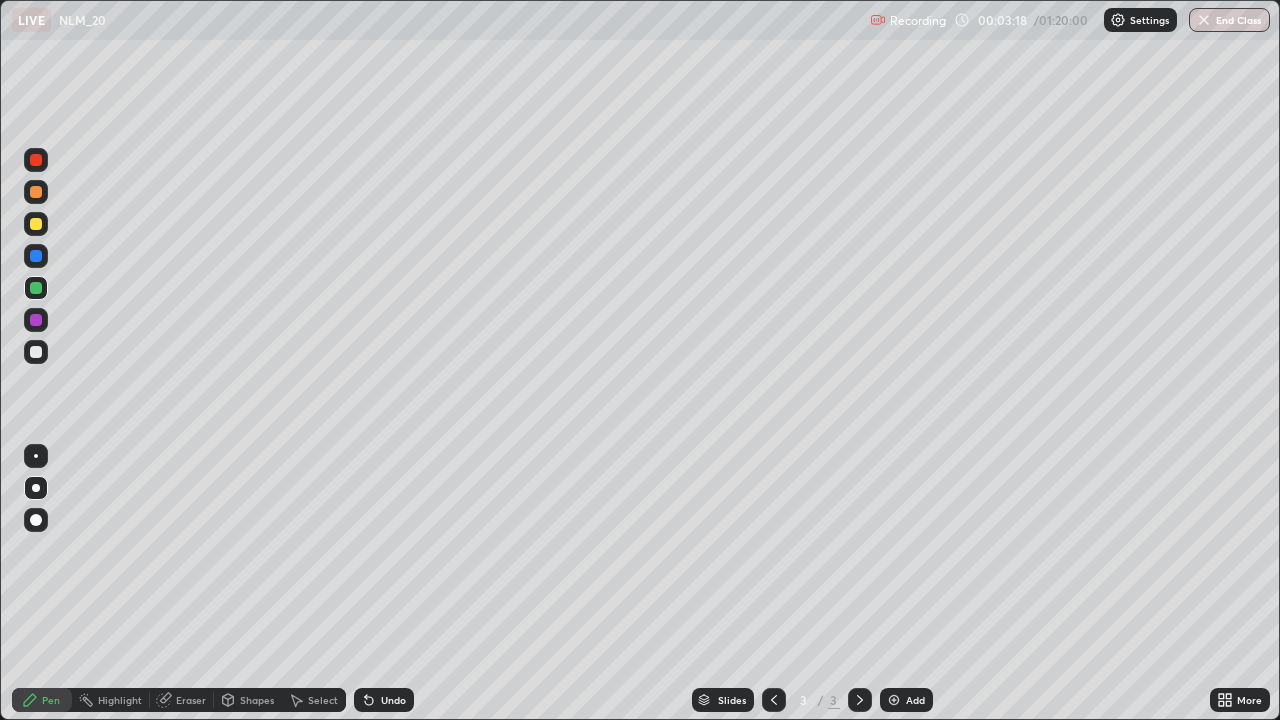 click at bounding box center [36, 352] 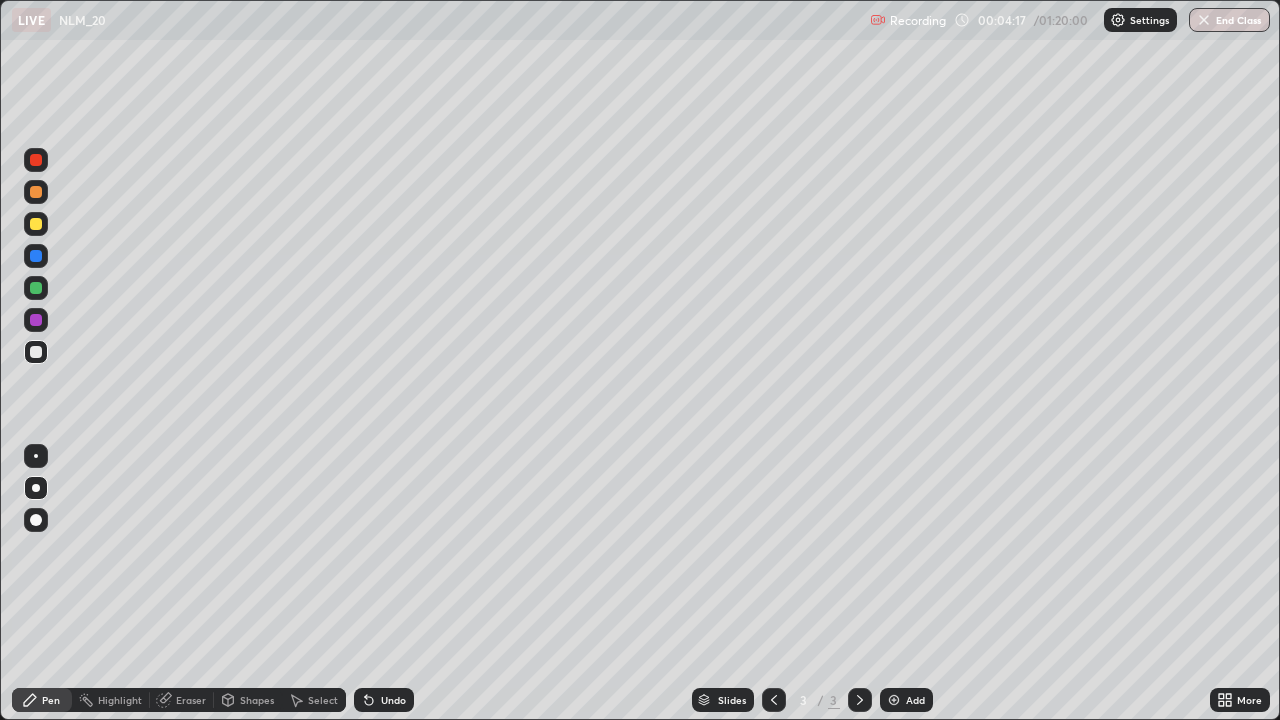 click at bounding box center (36, 224) 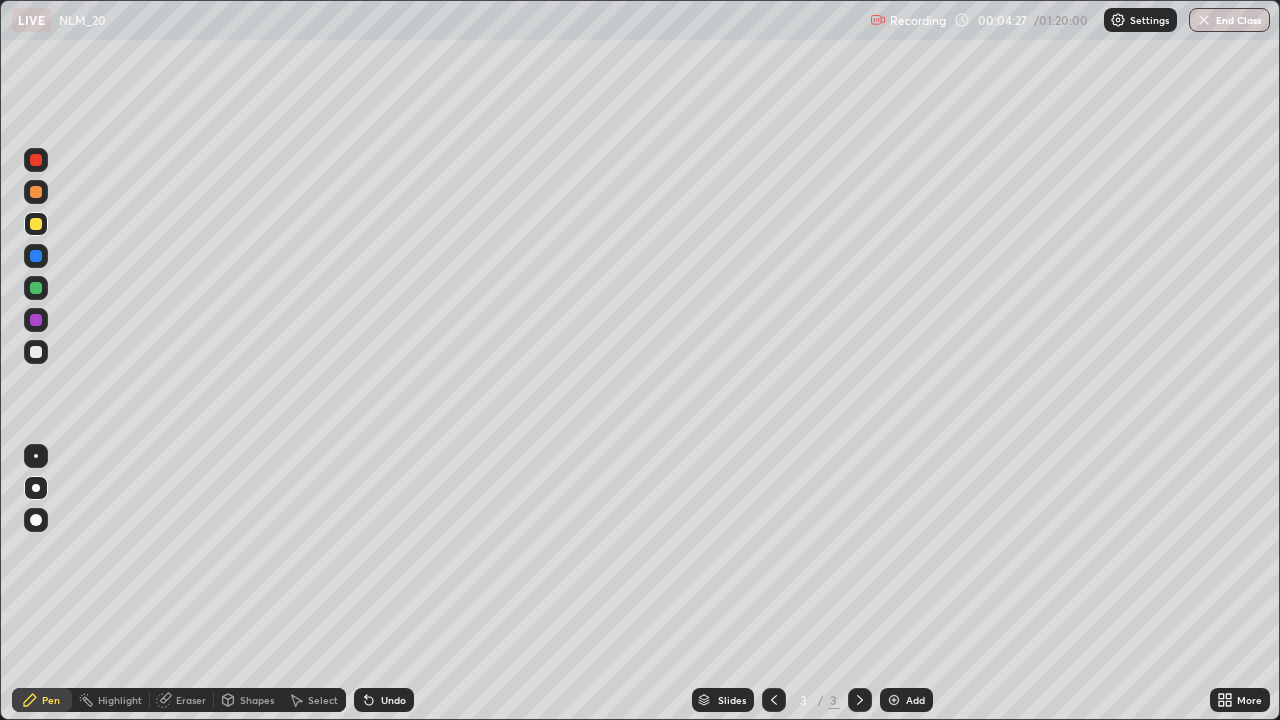 click at bounding box center [36, 352] 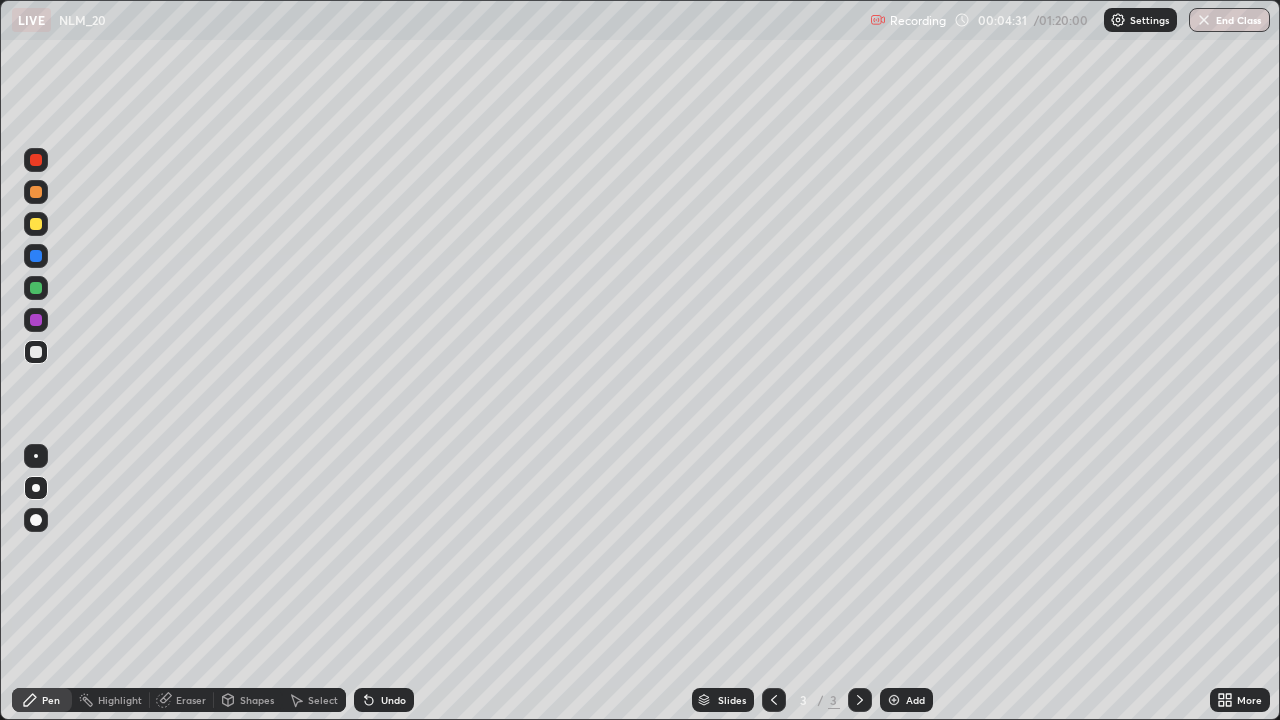 click at bounding box center (36, 224) 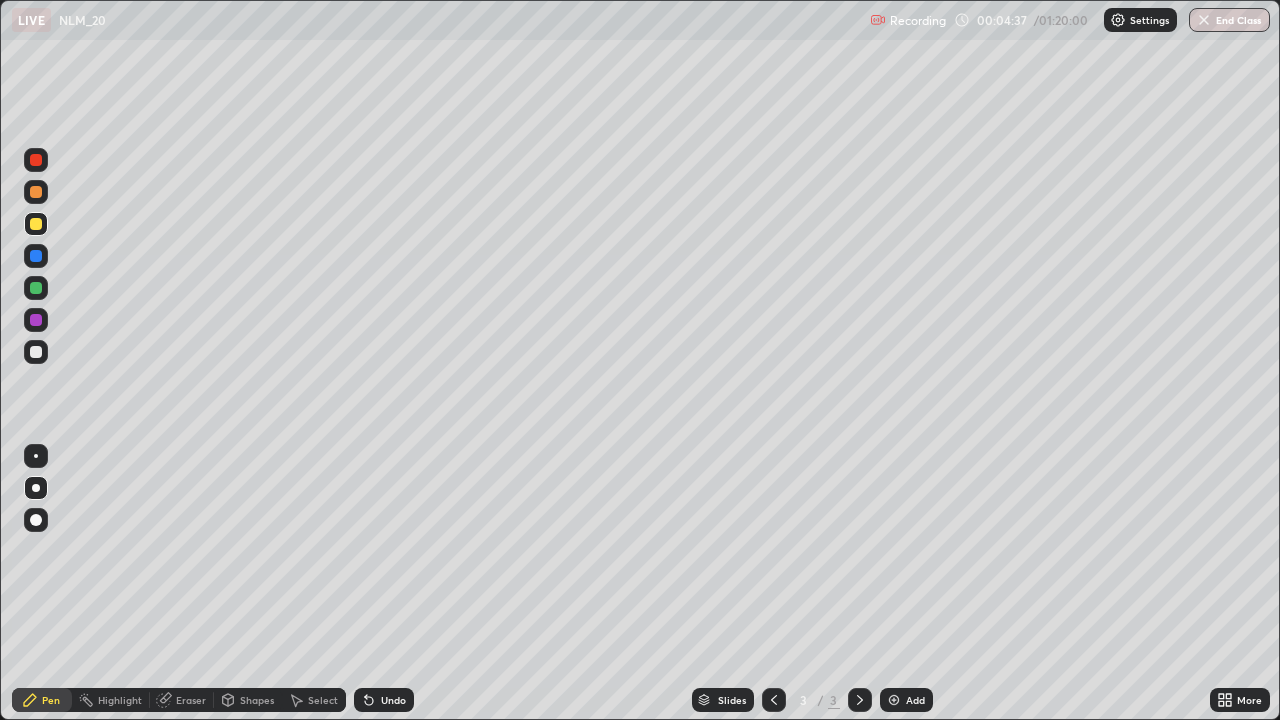 click at bounding box center (36, 352) 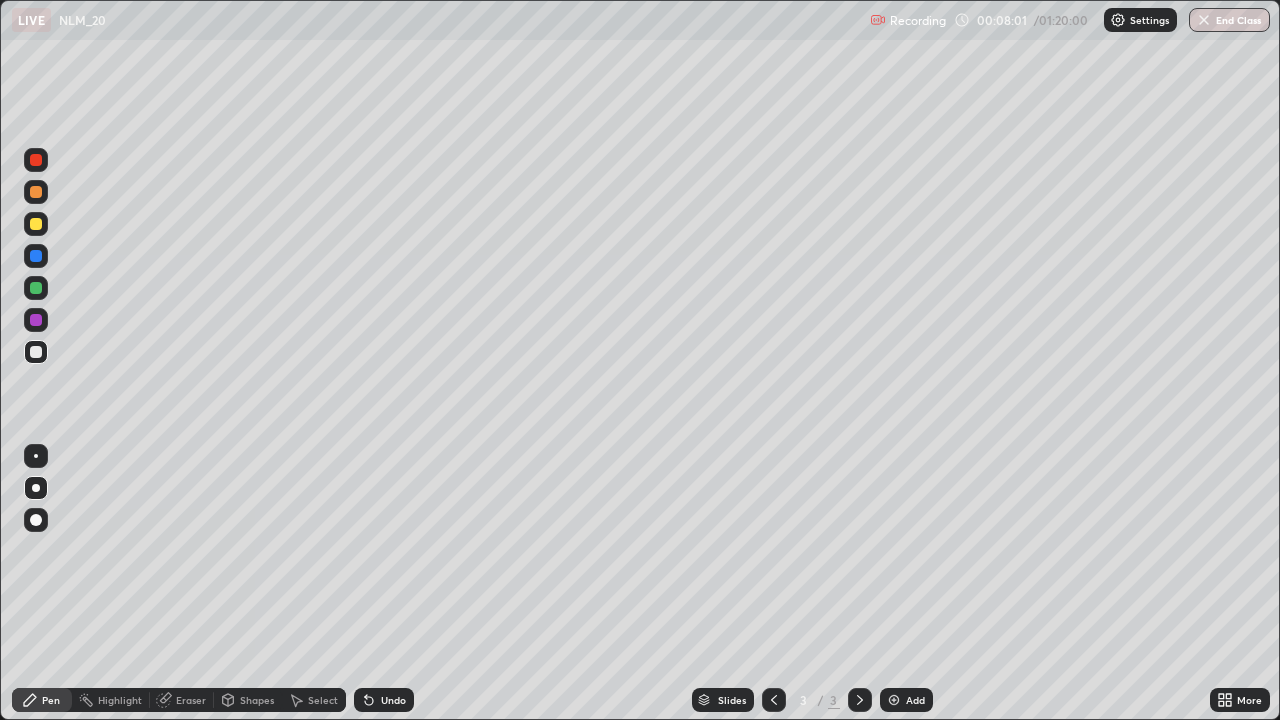 click at bounding box center (36, 160) 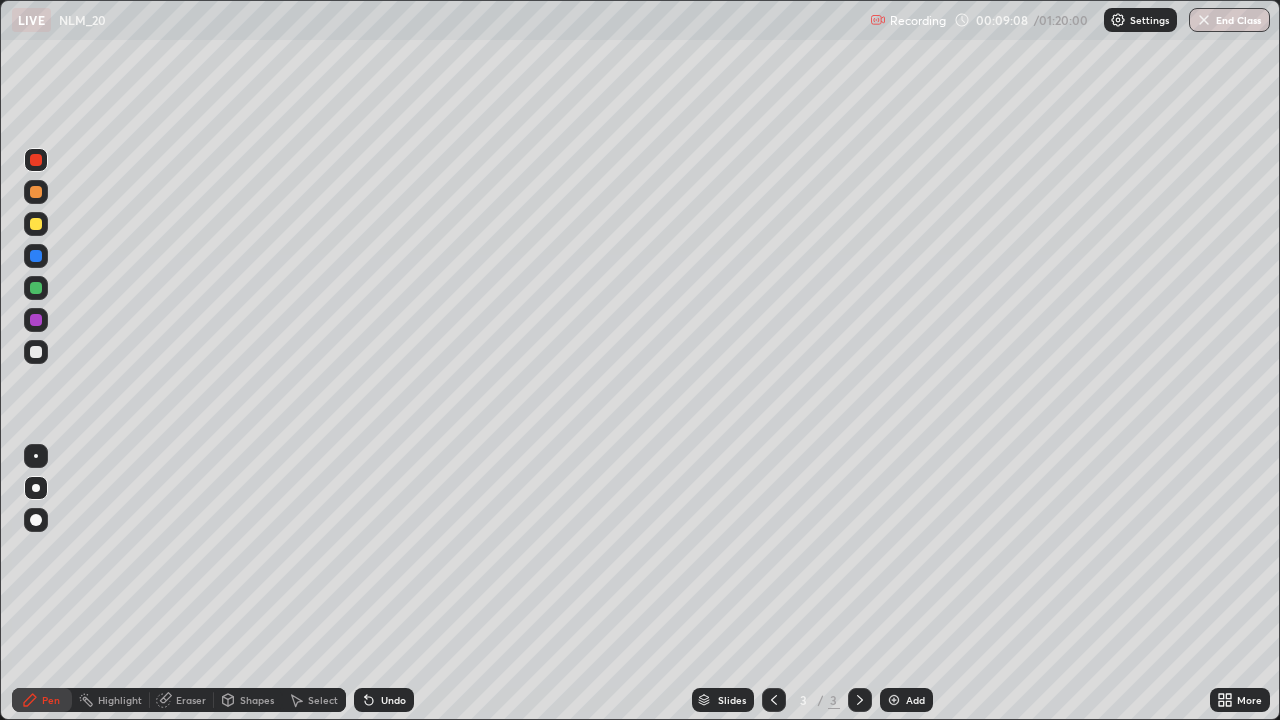 click on "Undo" at bounding box center (384, 700) 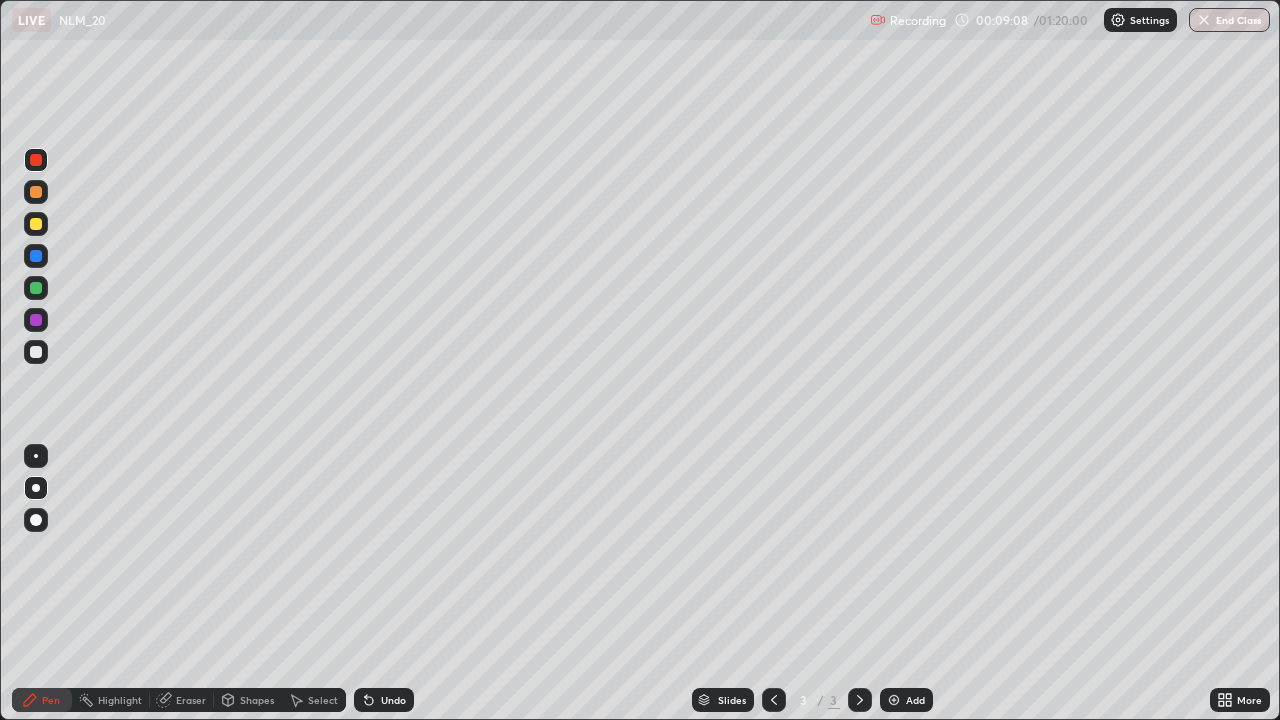 click on "Undo" at bounding box center [393, 700] 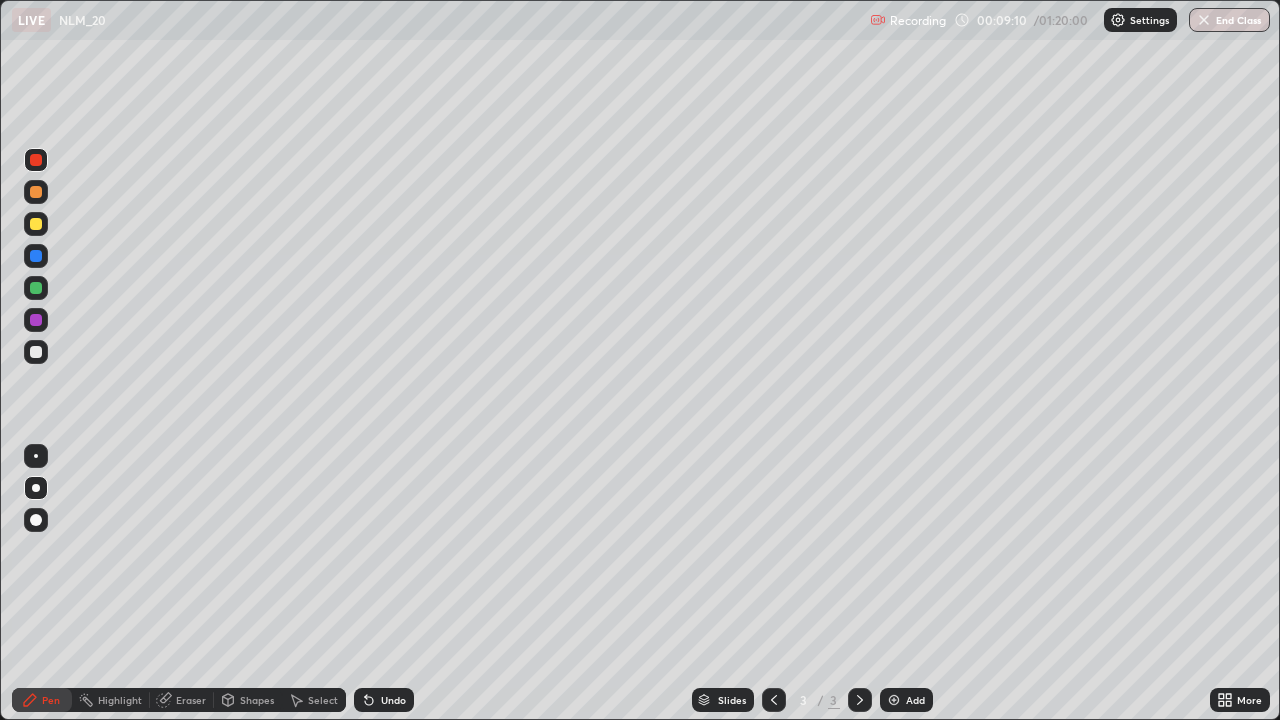 click on "Undo" at bounding box center [393, 700] 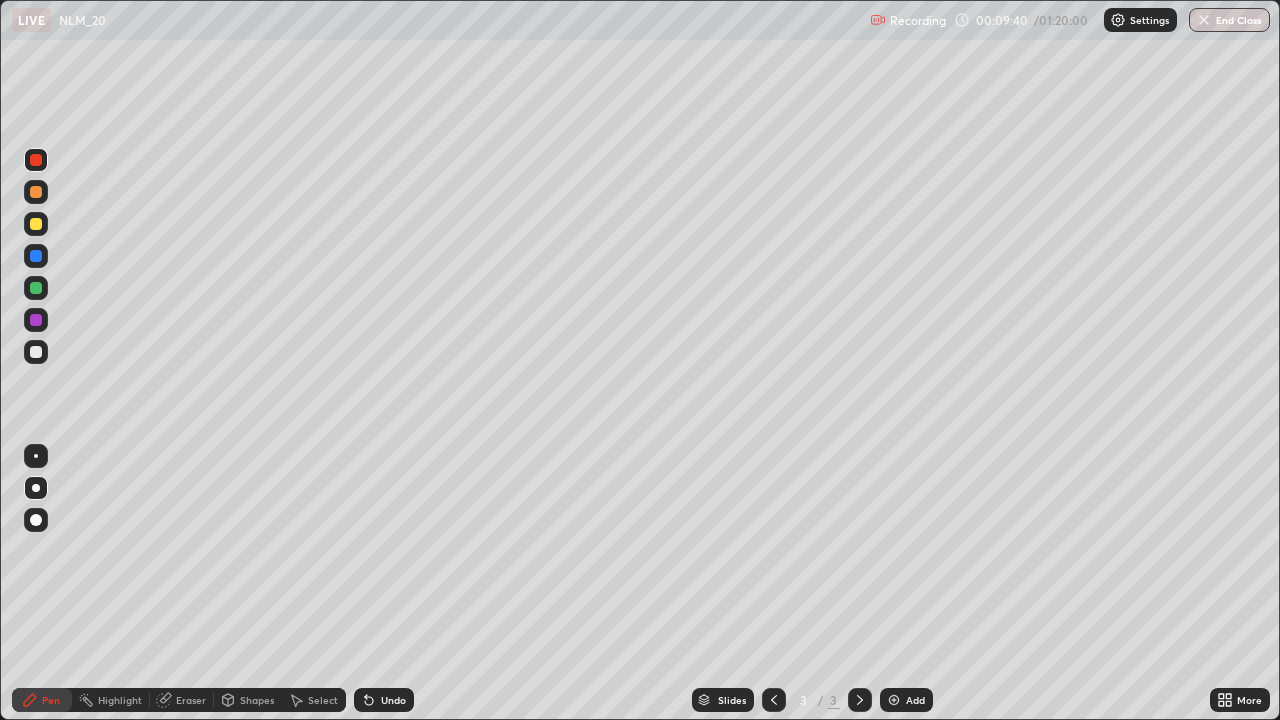 click on "Undo" at bounding box center [384, 700] 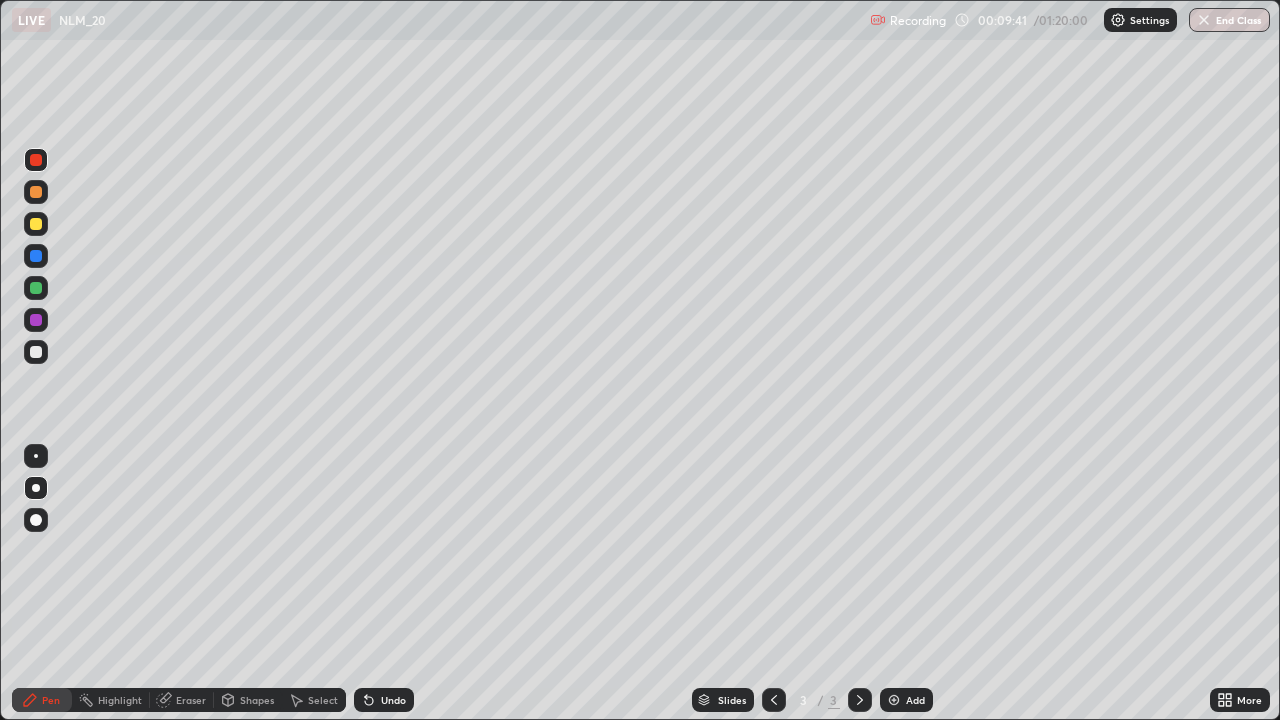 click at bounding box center [36, 352] 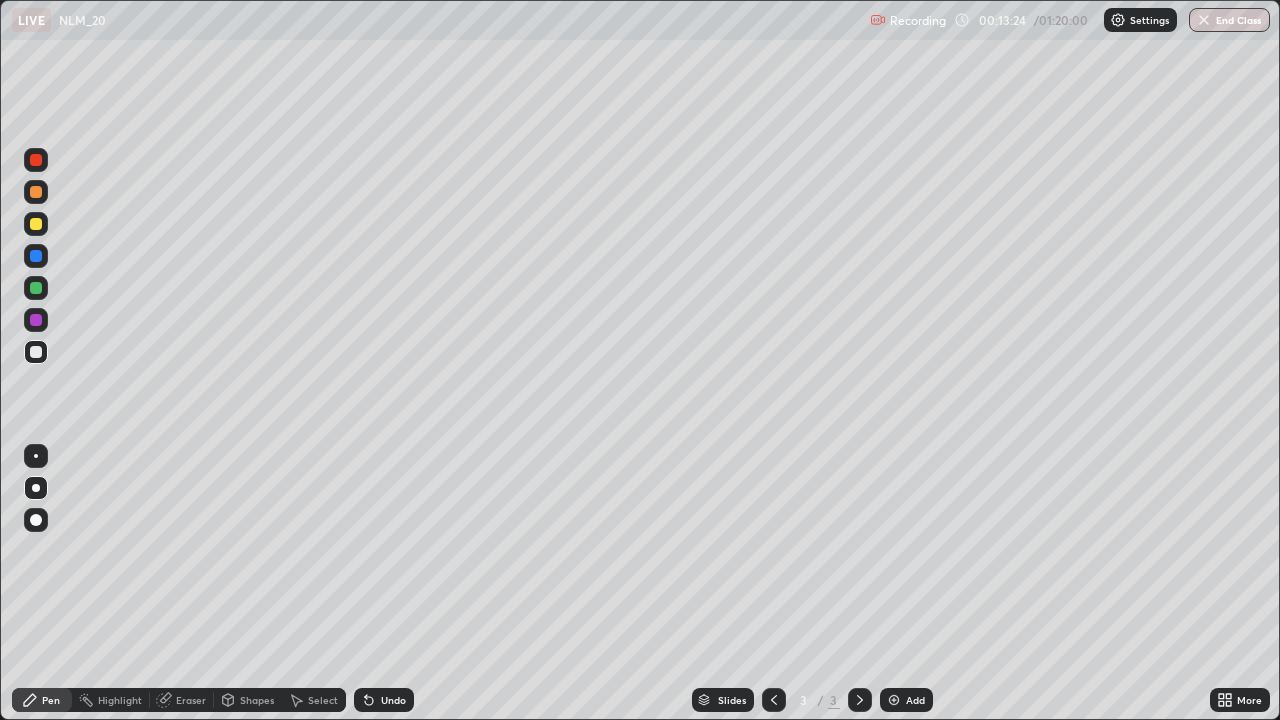 click on "Add" at bounding box center [906, 700] 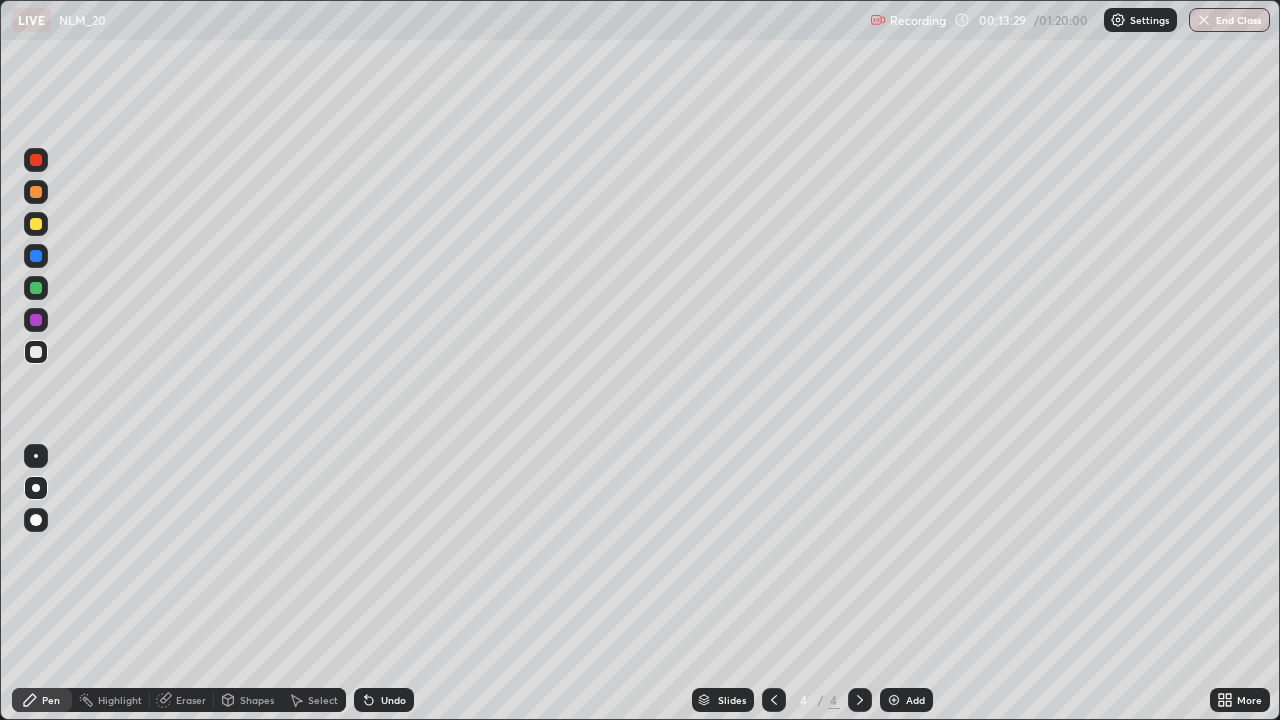 click on "Undo" at bounding box center (393, 700) 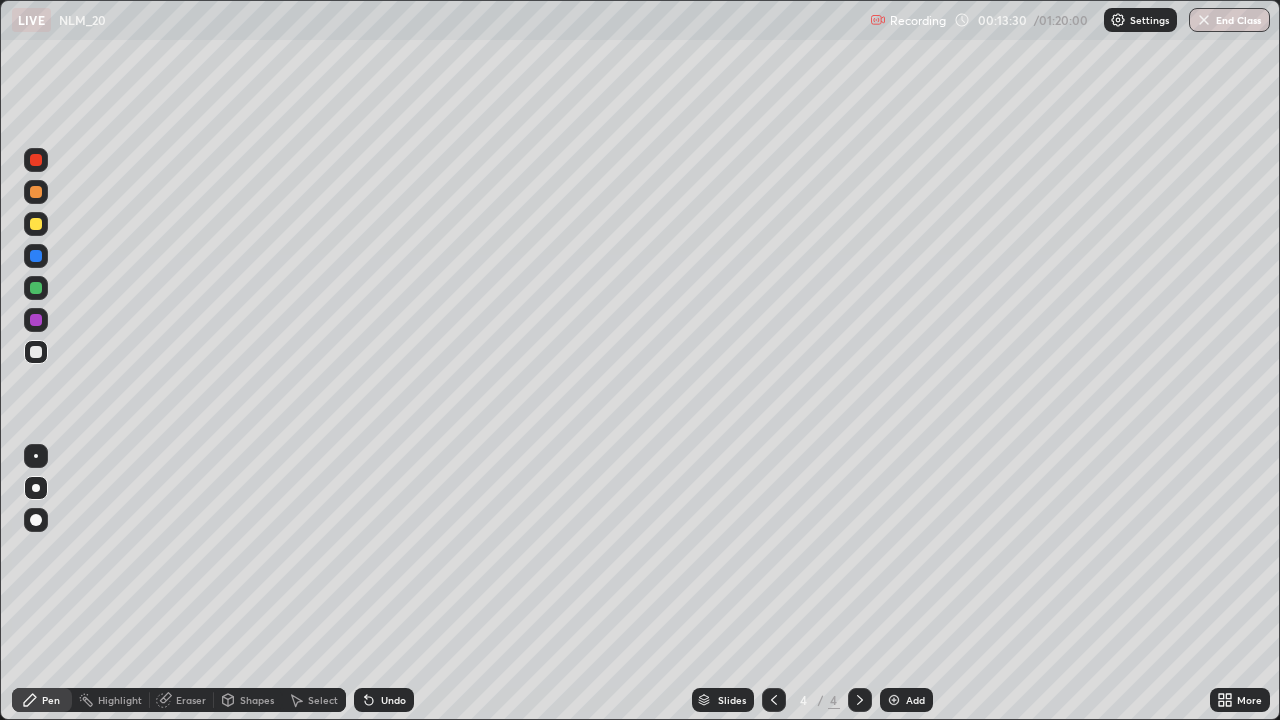 click at bounding box center (36, 224) 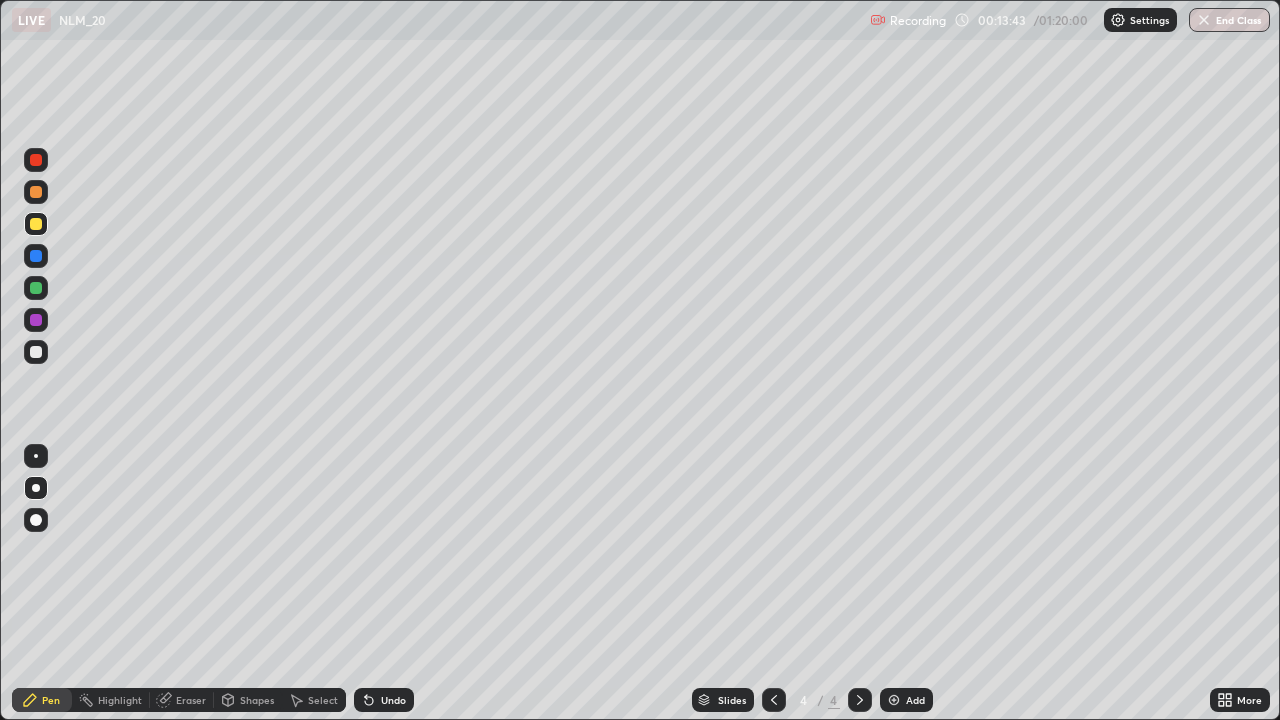 click at bounding box center (36, 352) 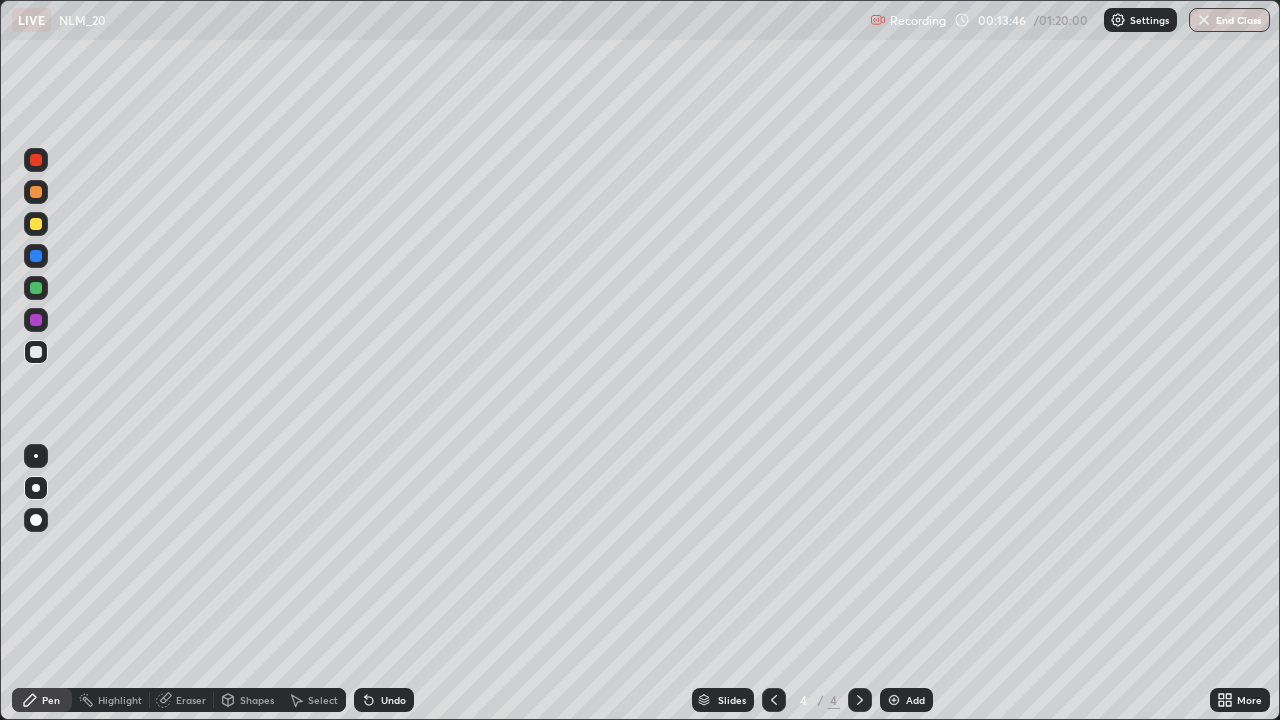 click on "Shapes" at bounding box center (248, 700) 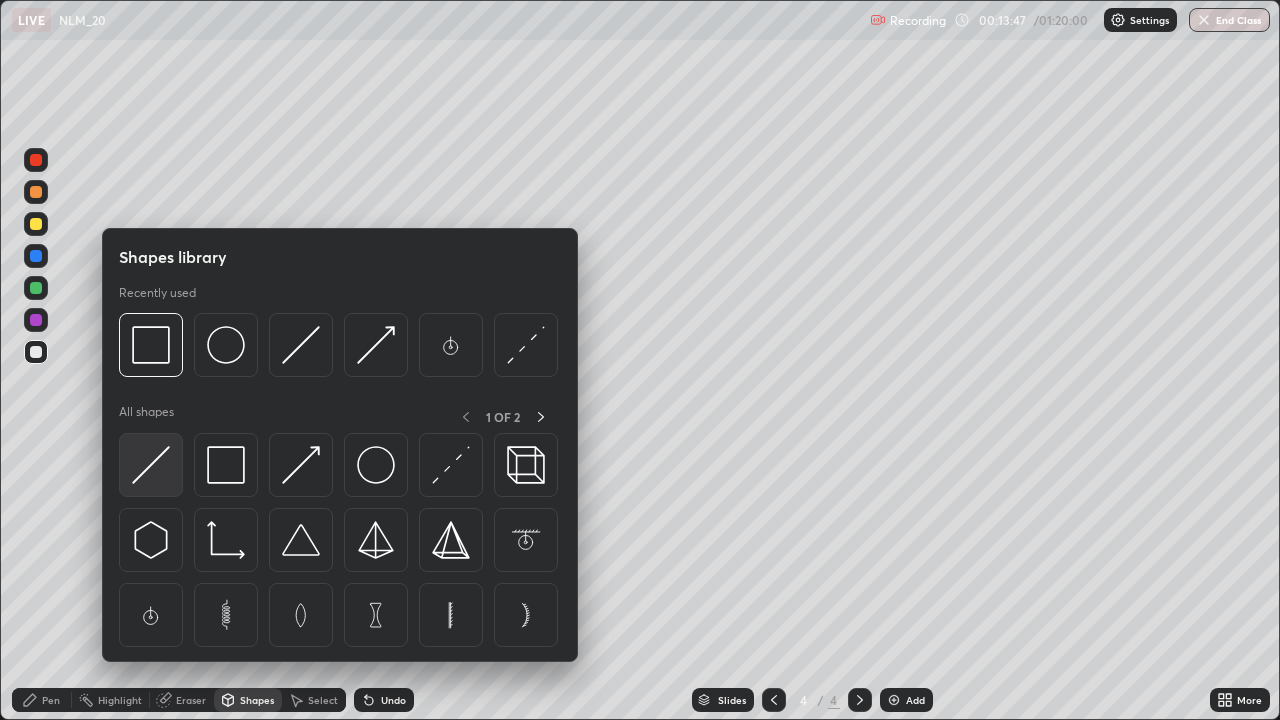 click at bounding box center (151, 465) 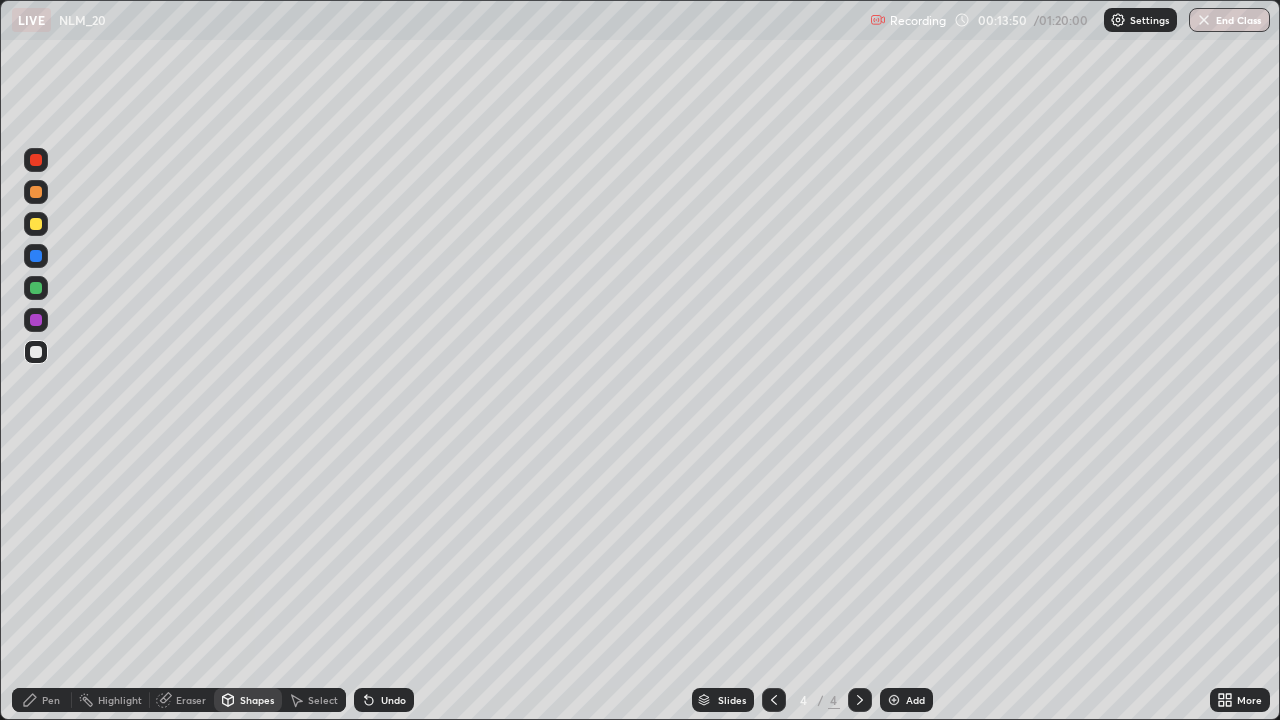 click on "Shapes" at bounding box center (257, 700) 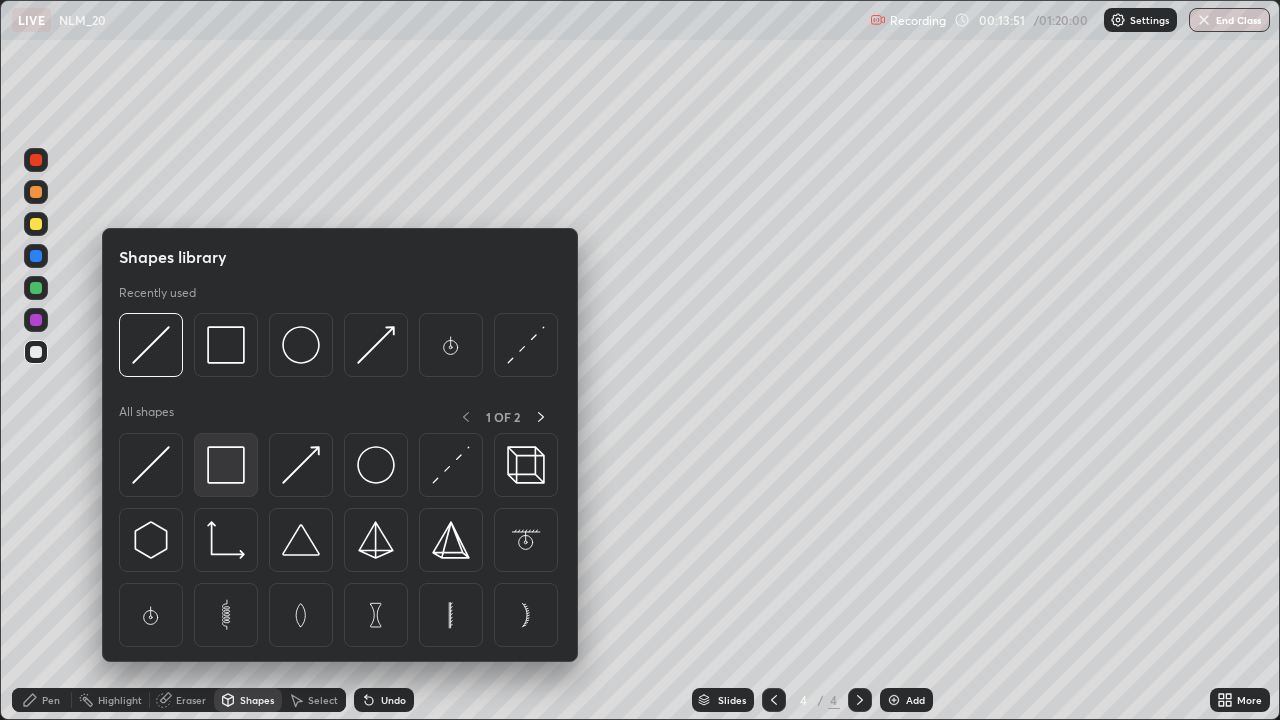 click at bounding box center (226, 465) 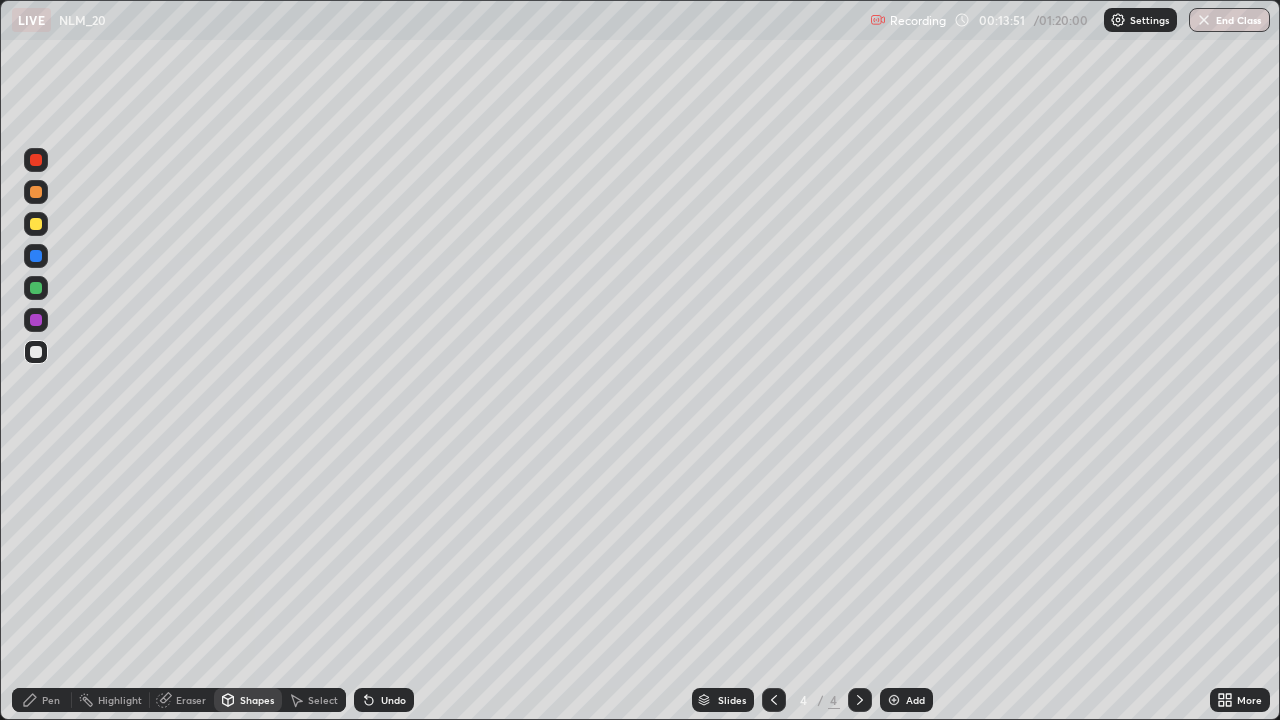 click at bounding box center (36, 224) 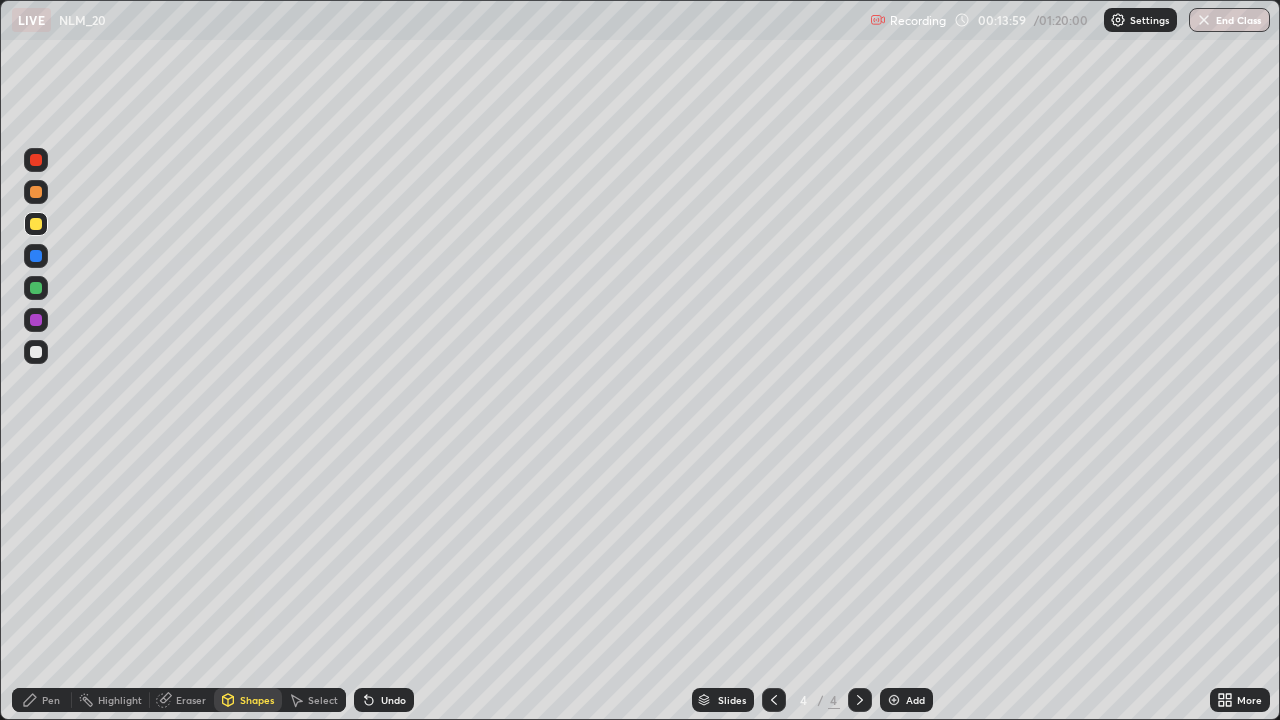 click at bounding box center [36, 352] 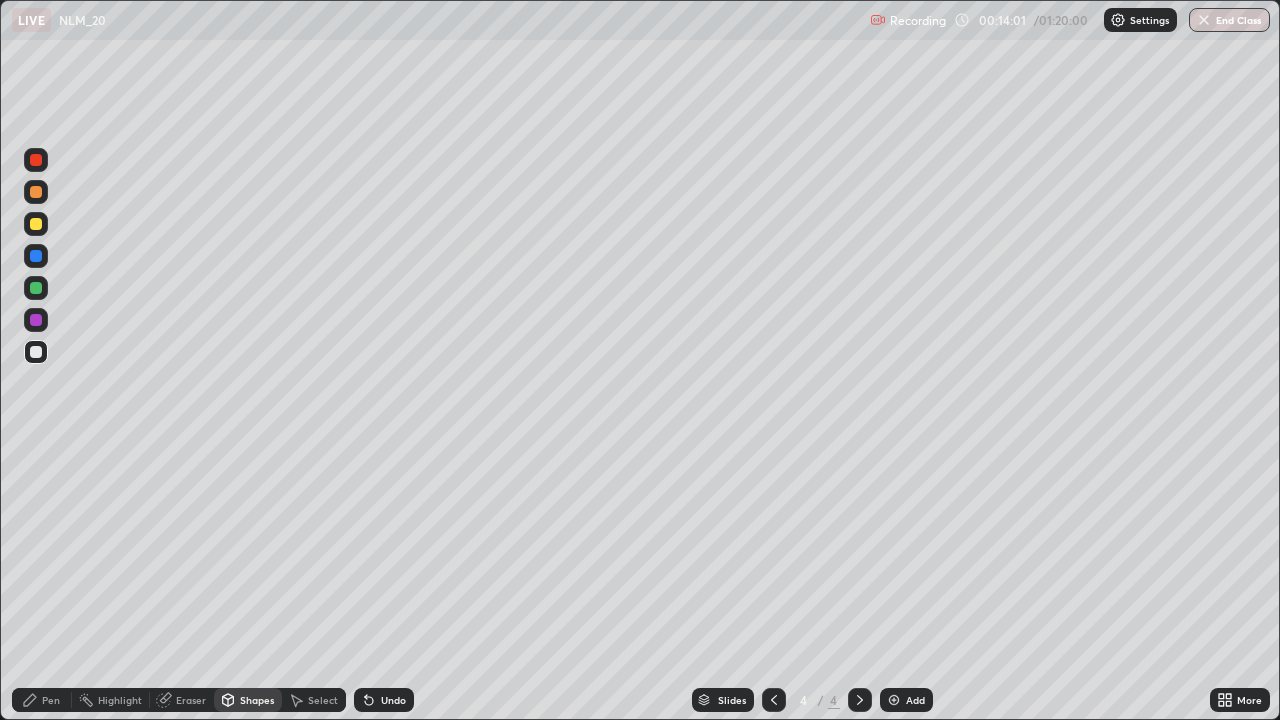 click on "Undo" at bounding box center (393, 700) 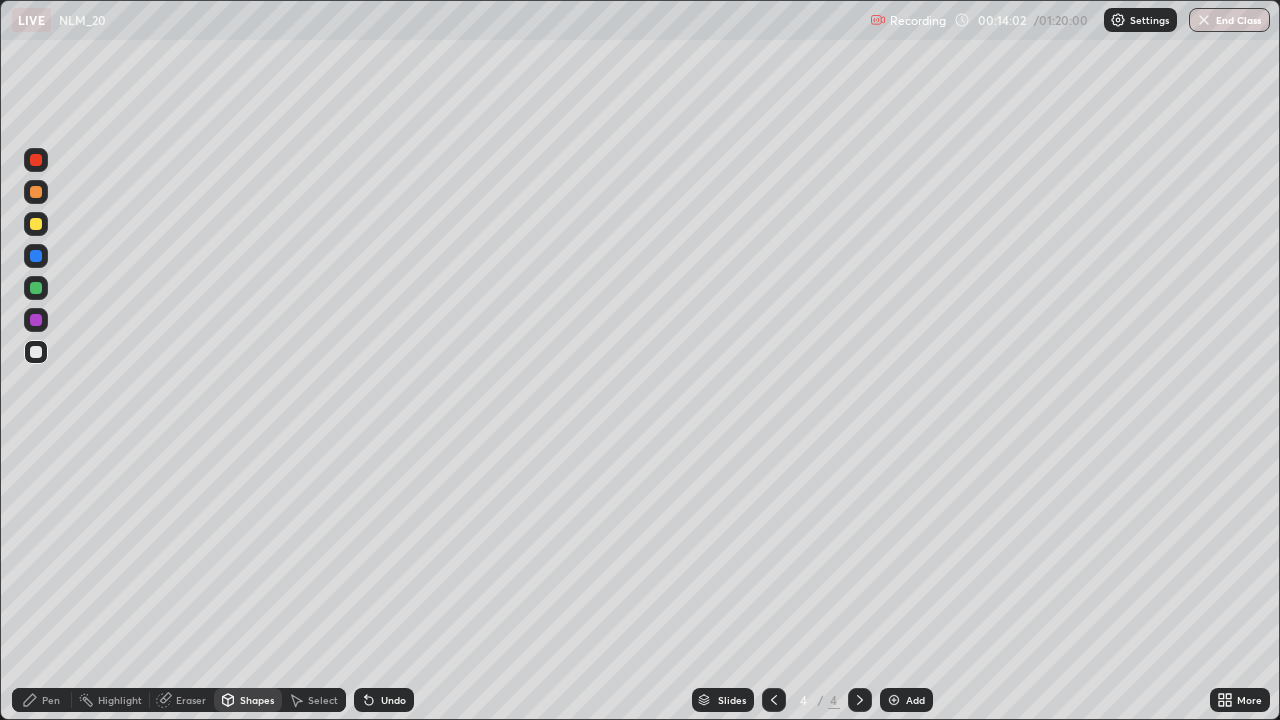 click on "Pen" at bounding box center (51, 700) 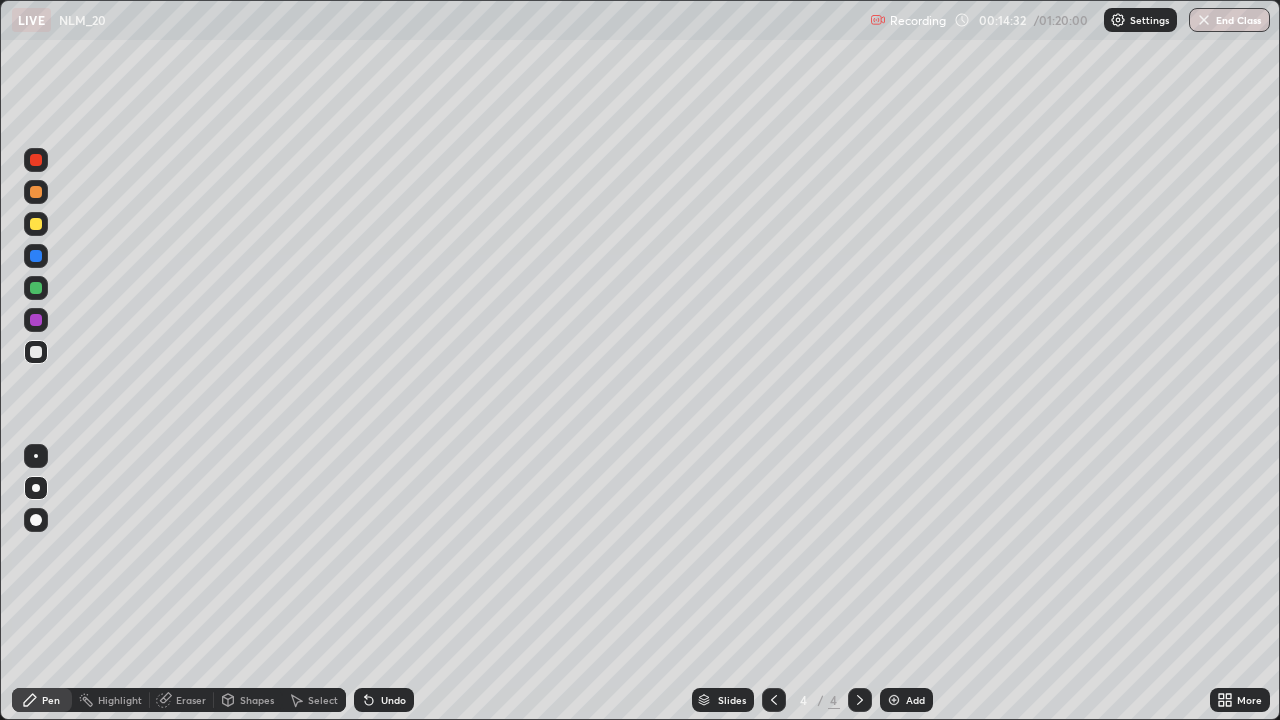 click on "Undo" at bounding box center [384, 700] 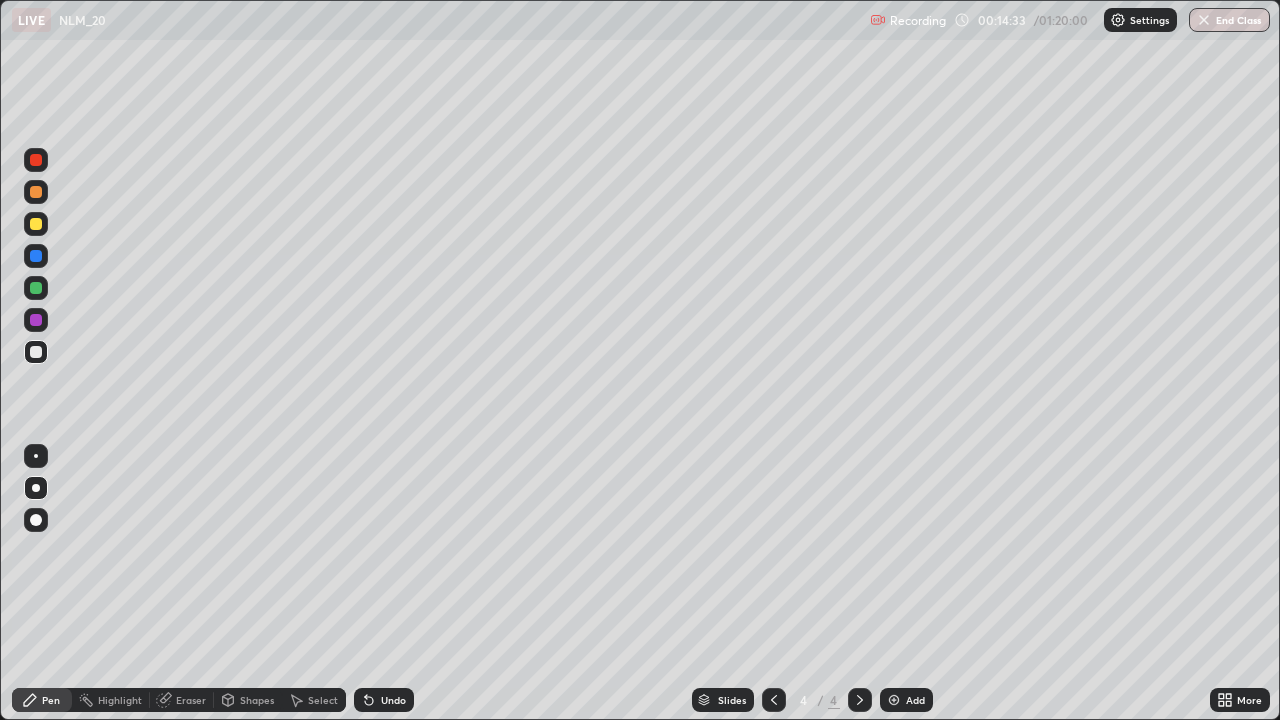 click on "Undo" at bounding box center (384, 700) 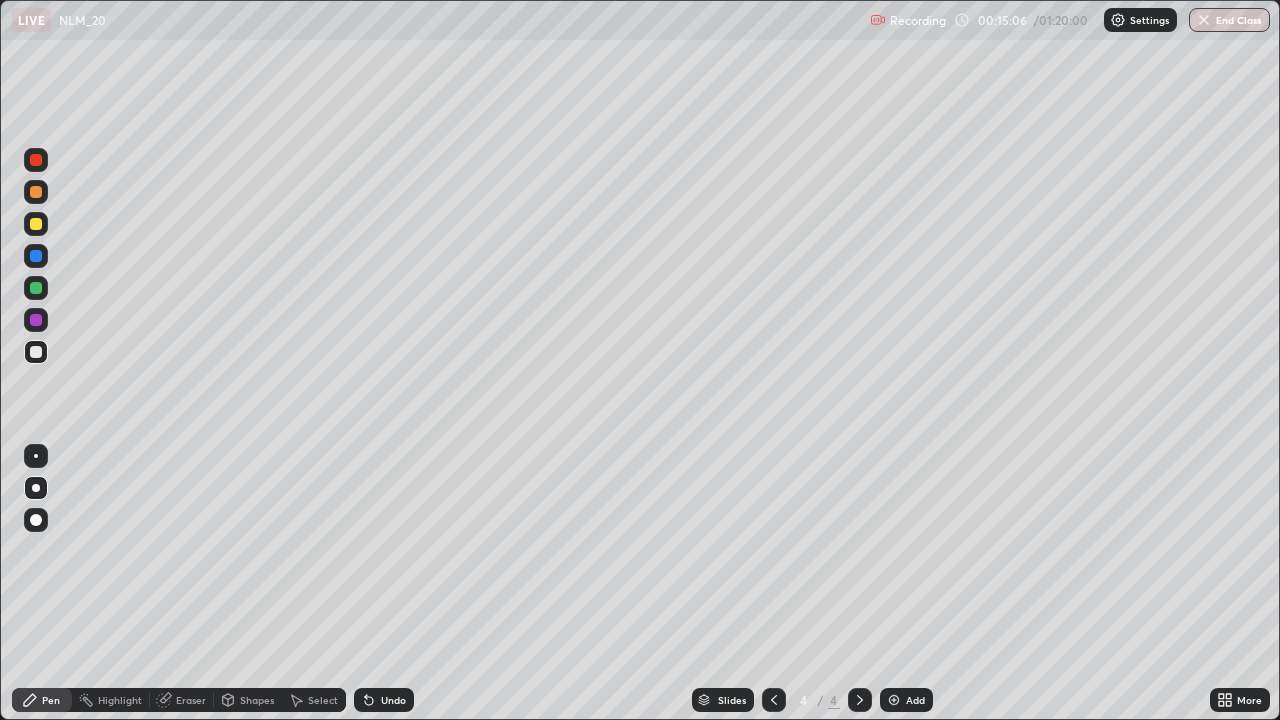 click on "Undo" at bounding box center [393, 700] 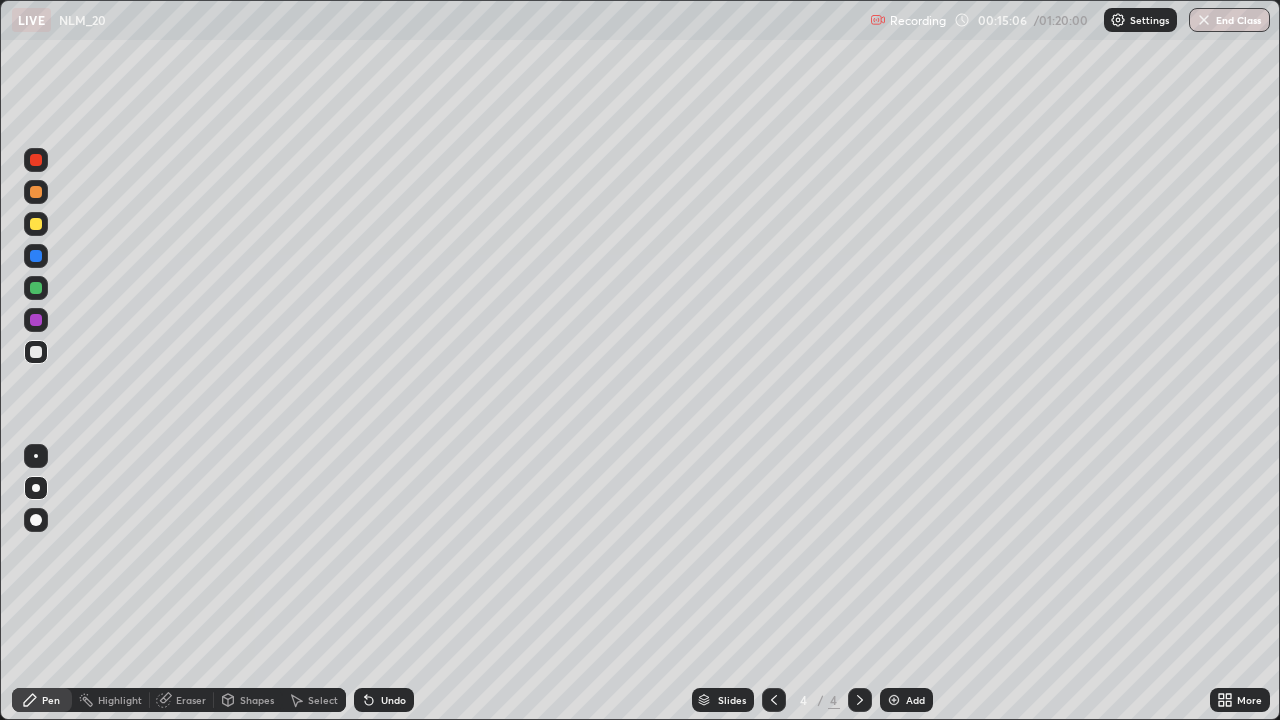 click on "Undo" at bounding box center (393, 700) 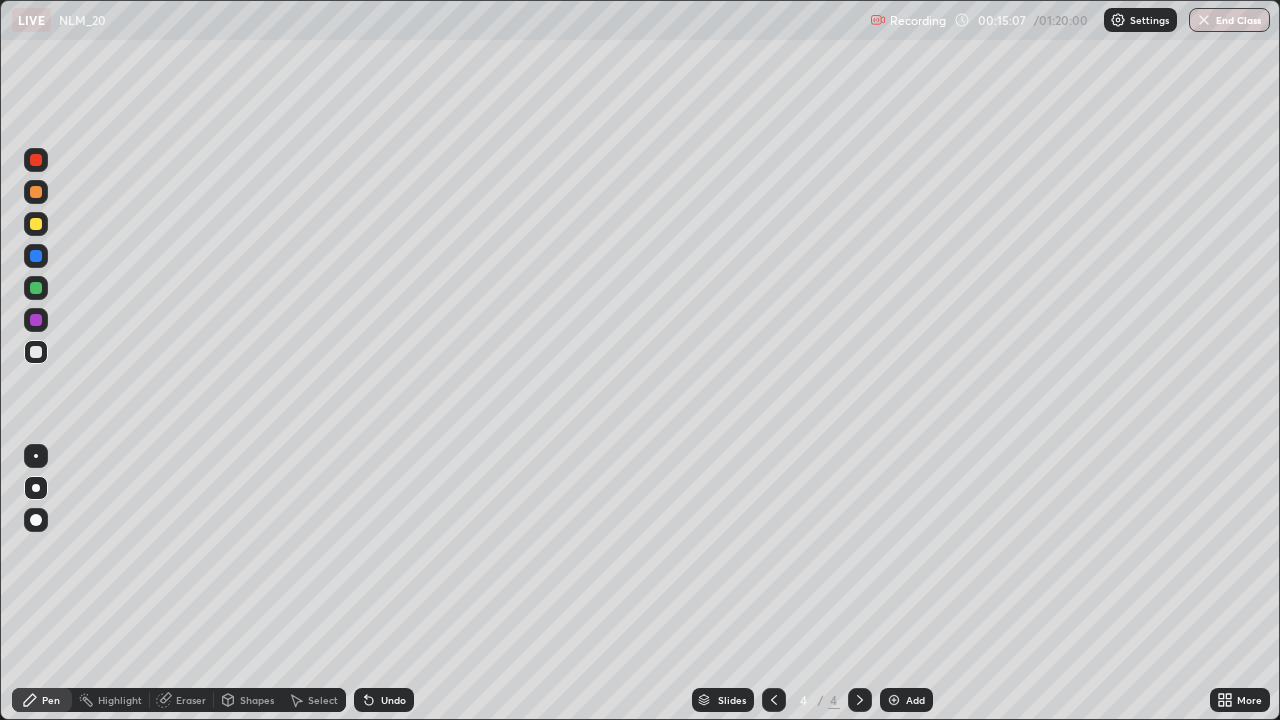 click on "Undo" at bounding box center (393, 700) 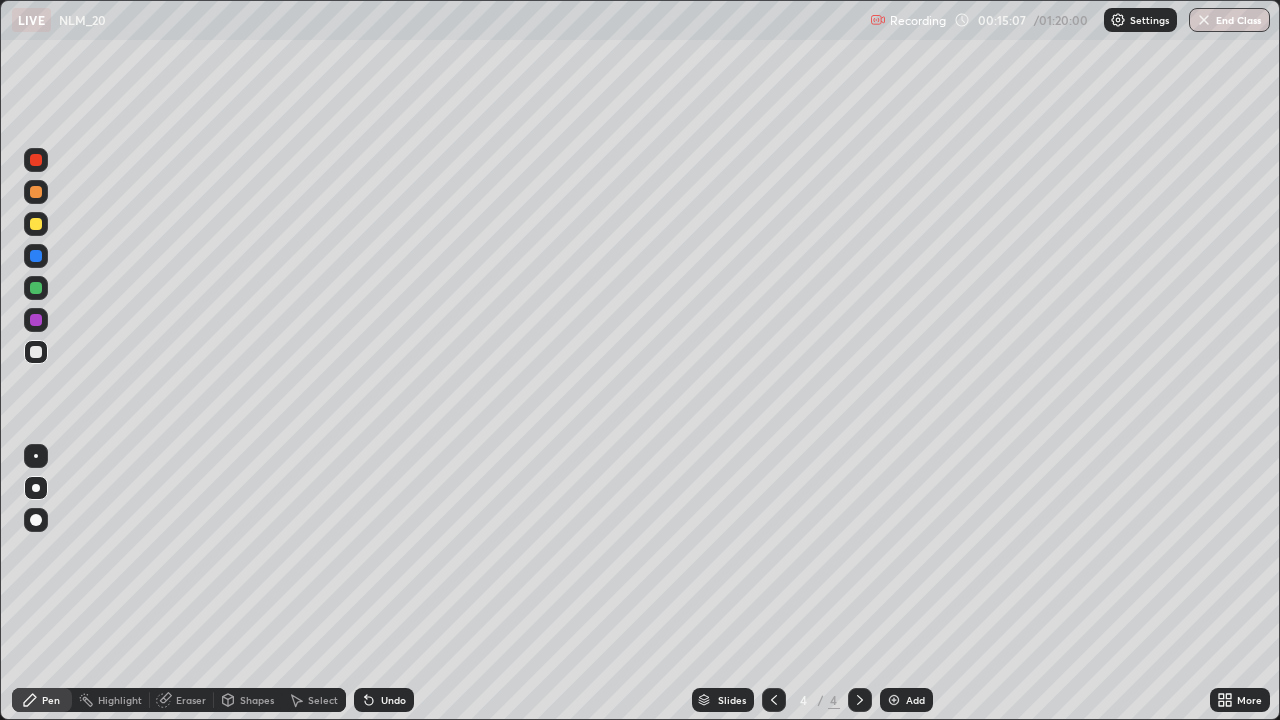 click on "Undo" at bounding box center [393, 700] 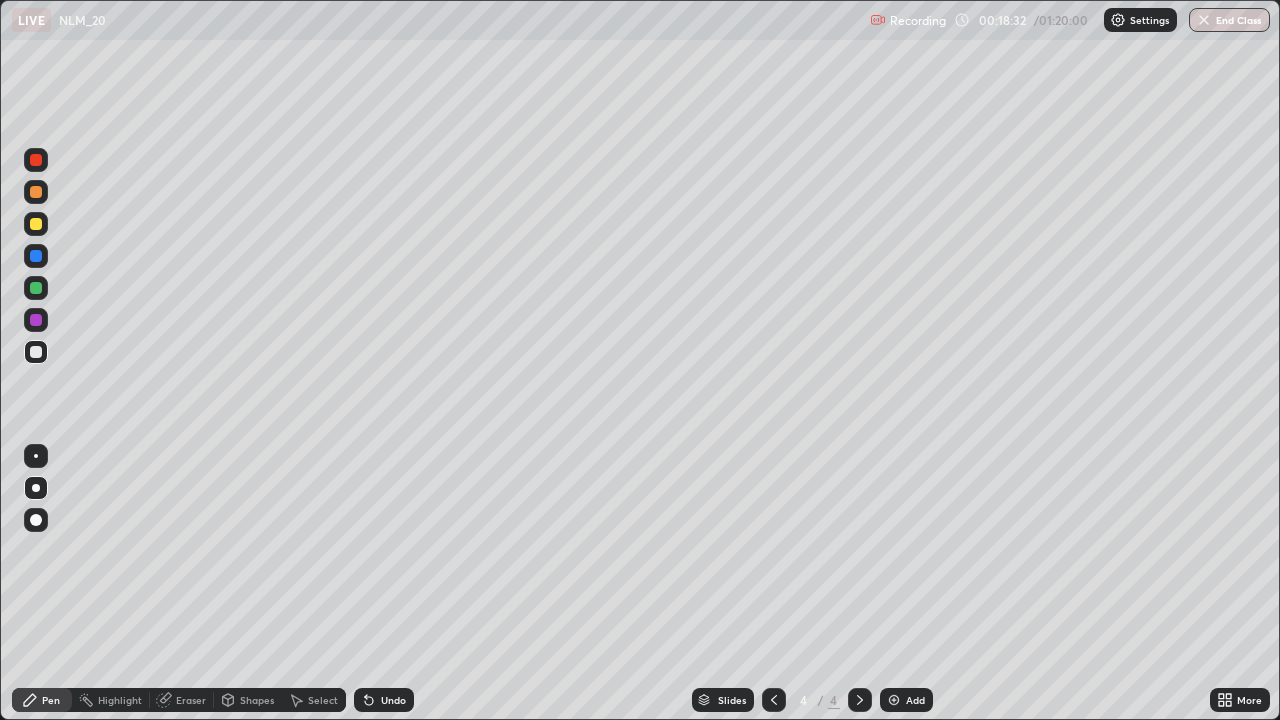 click on "Undo" at bounding box center (384, 700) 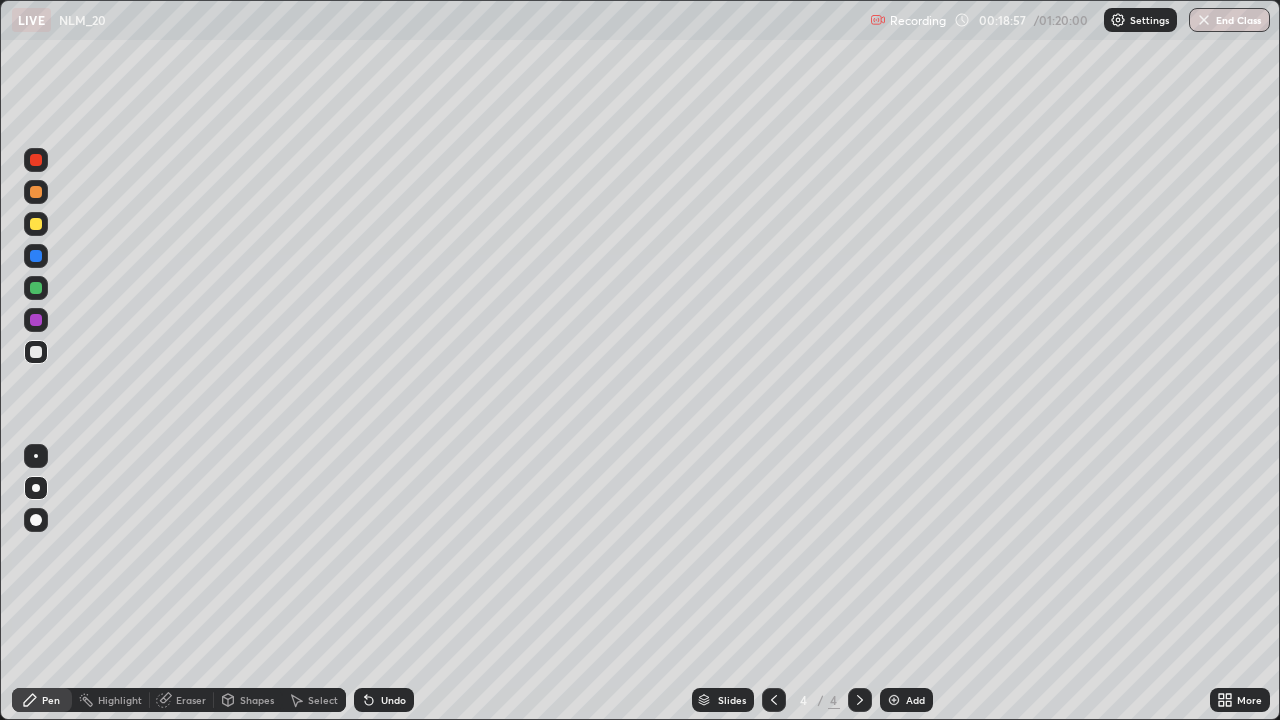 click on "Undo" at bounding box center (393, 700) 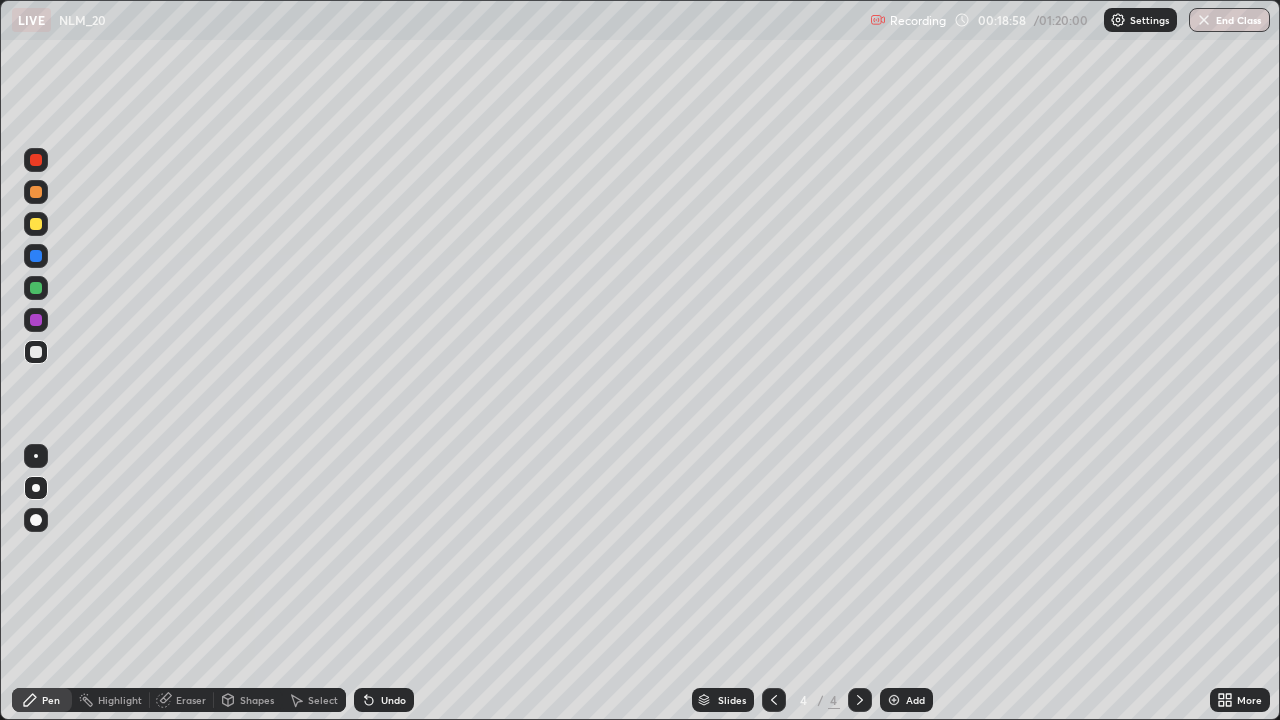 click at bounding box center [894, 700] 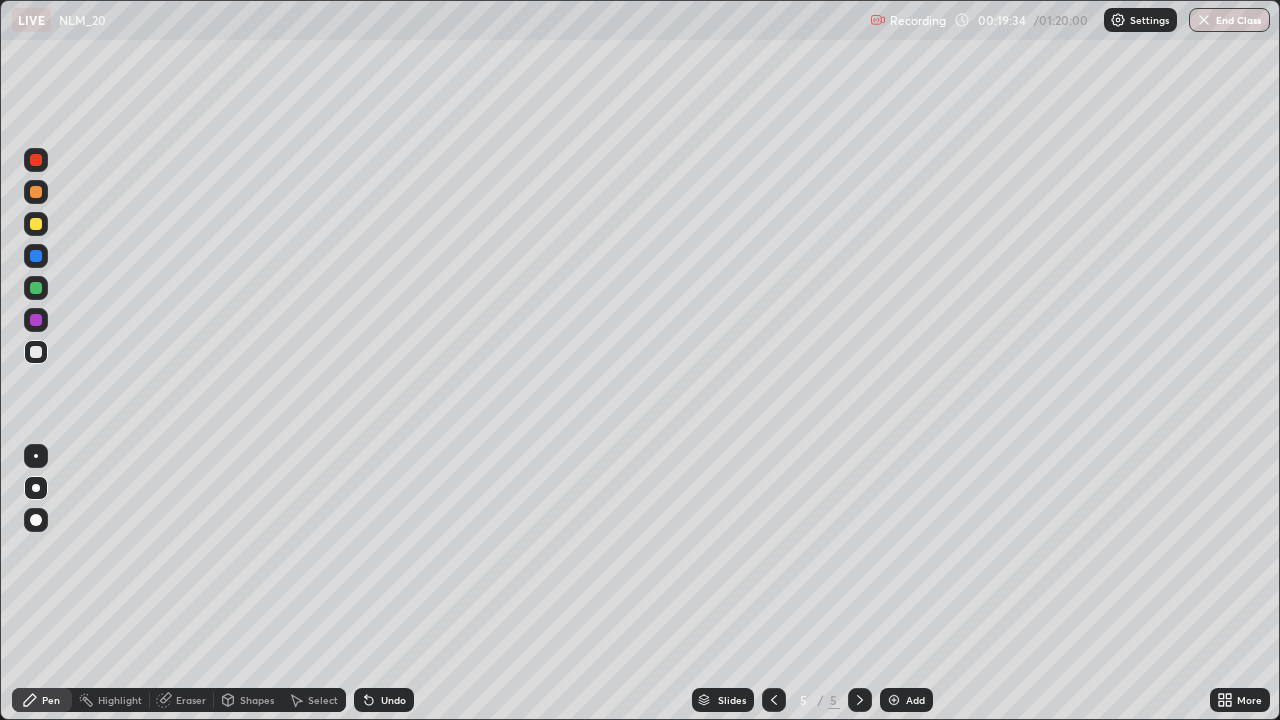 click at bounding box center [36, 160] 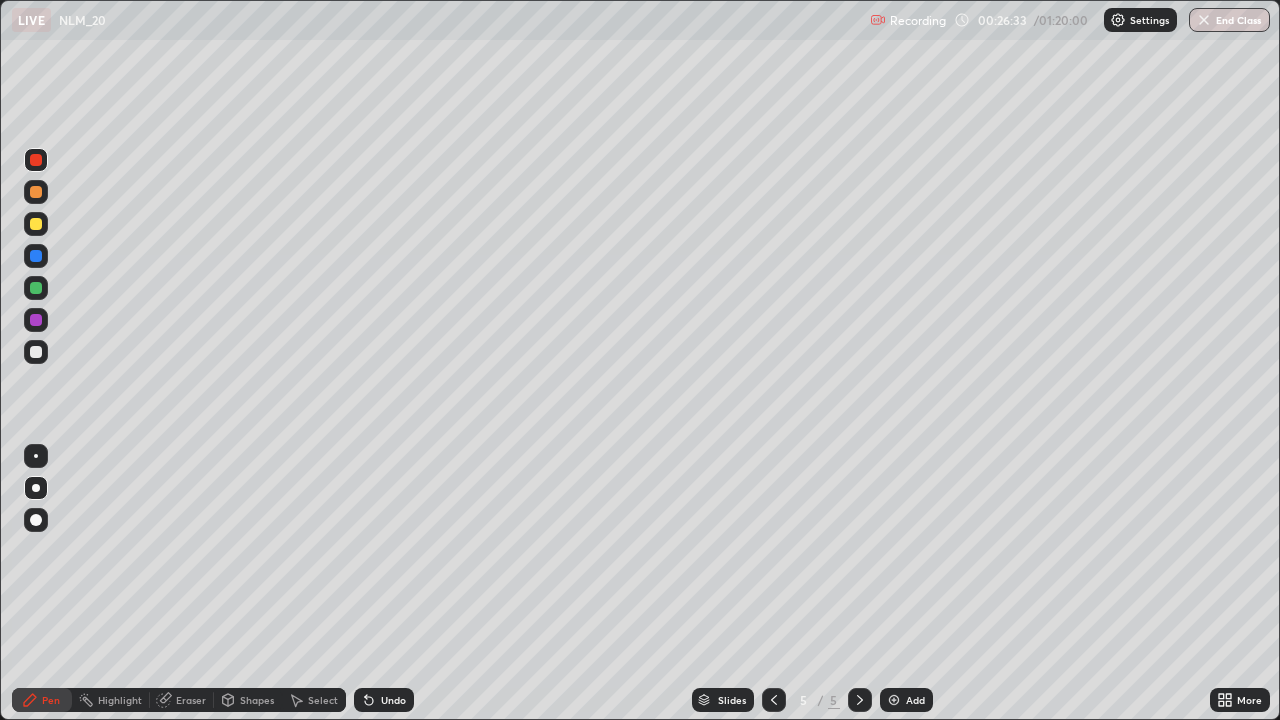 click on "Add" at bounding box center (906, 700) 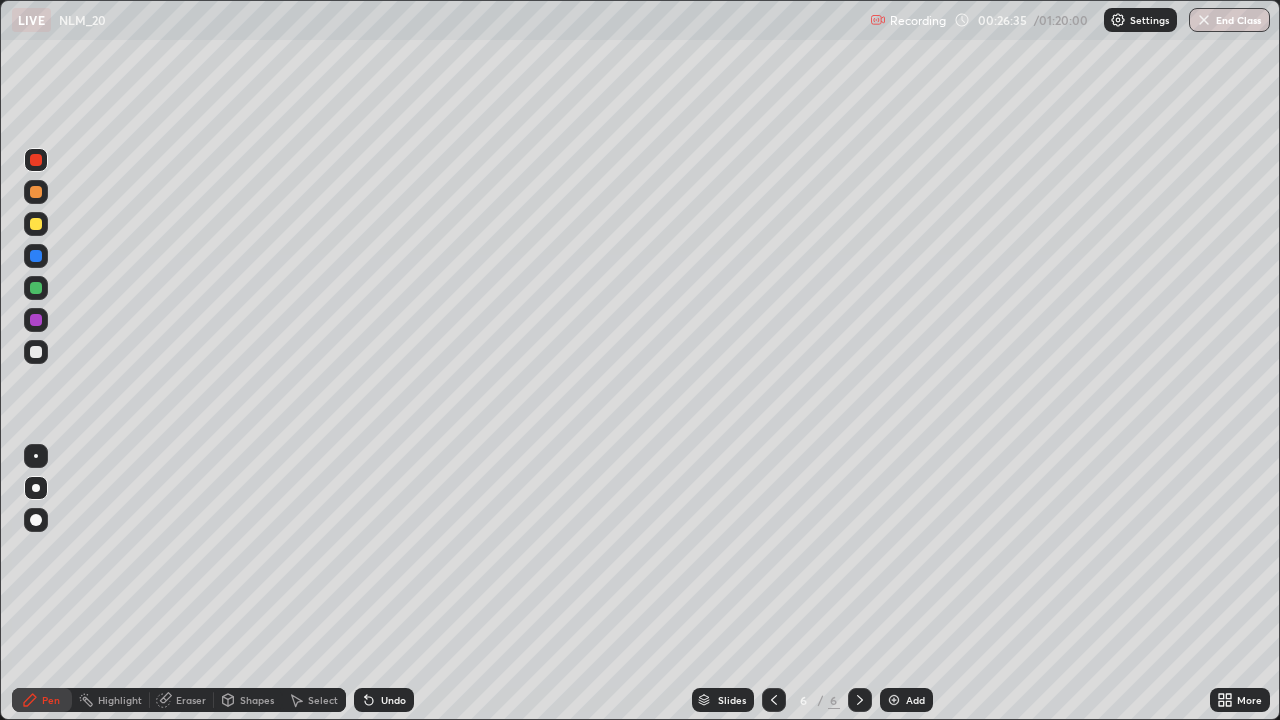 click at bounding box center (36, 224) 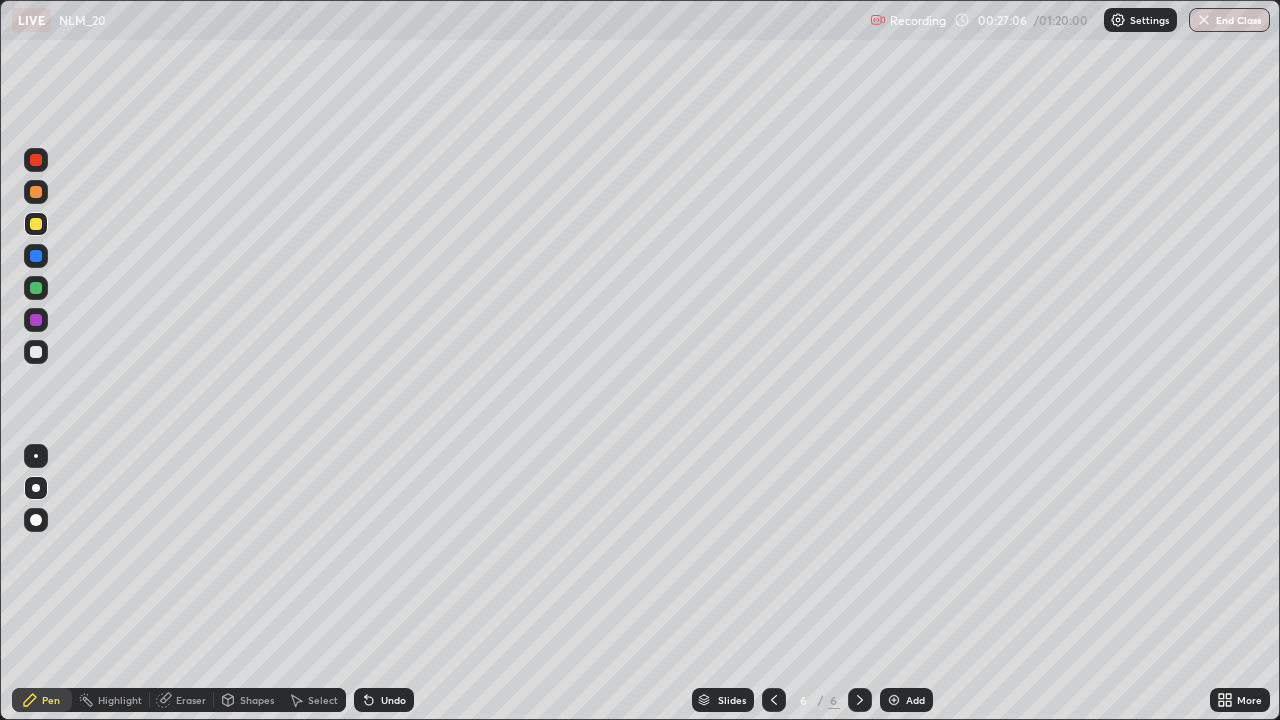 click at bounding box center [36, 256] 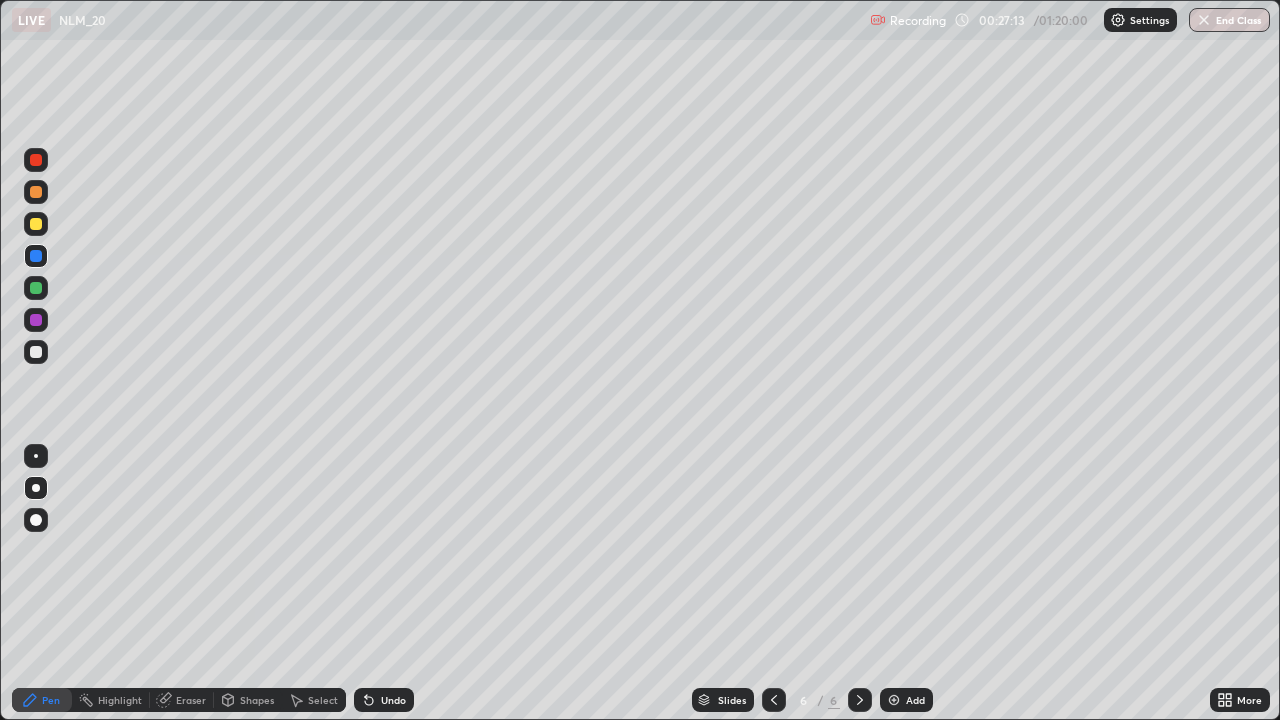 click at bounding box center [36, 352] 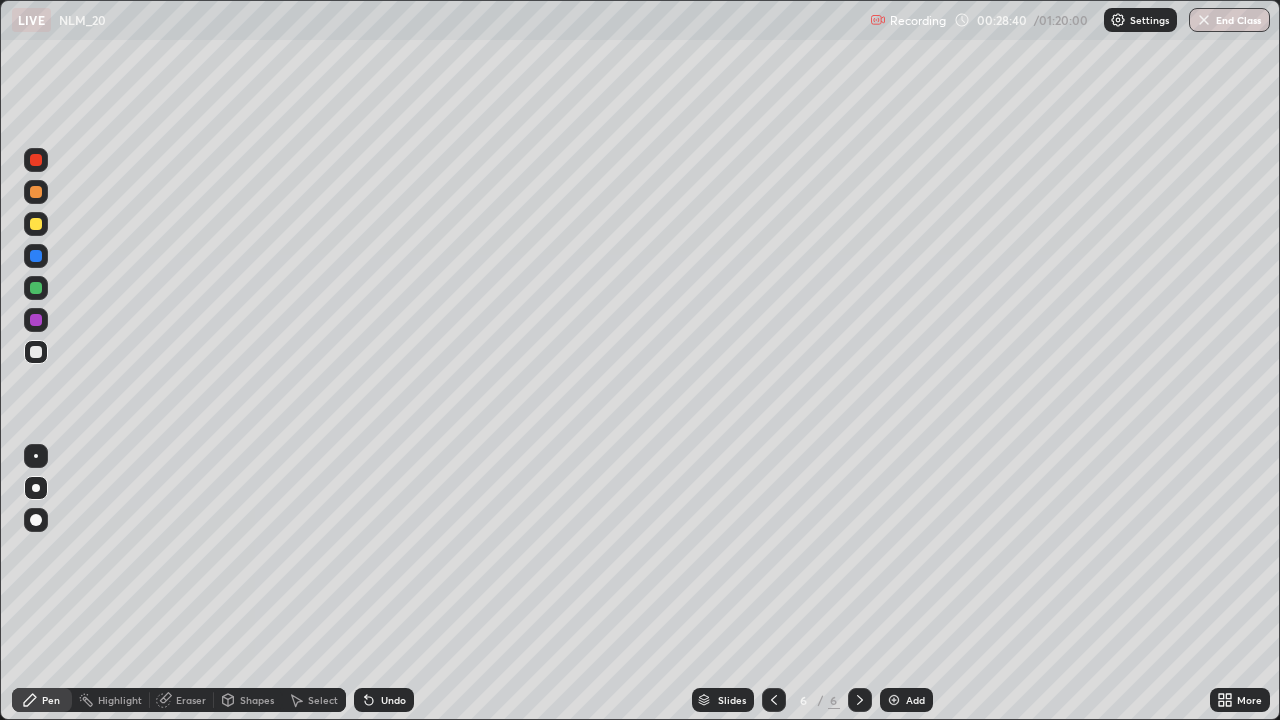 click at bounding box center [36, 160] 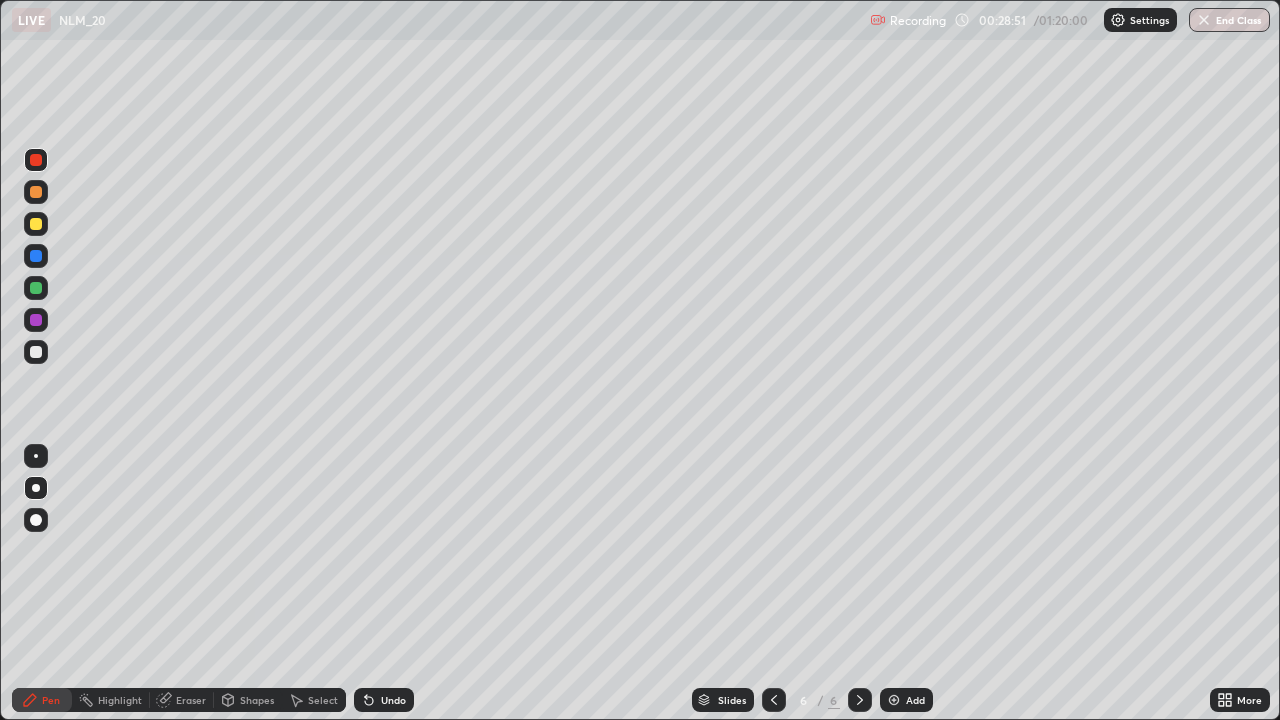 click at bounding box center [36, 352] 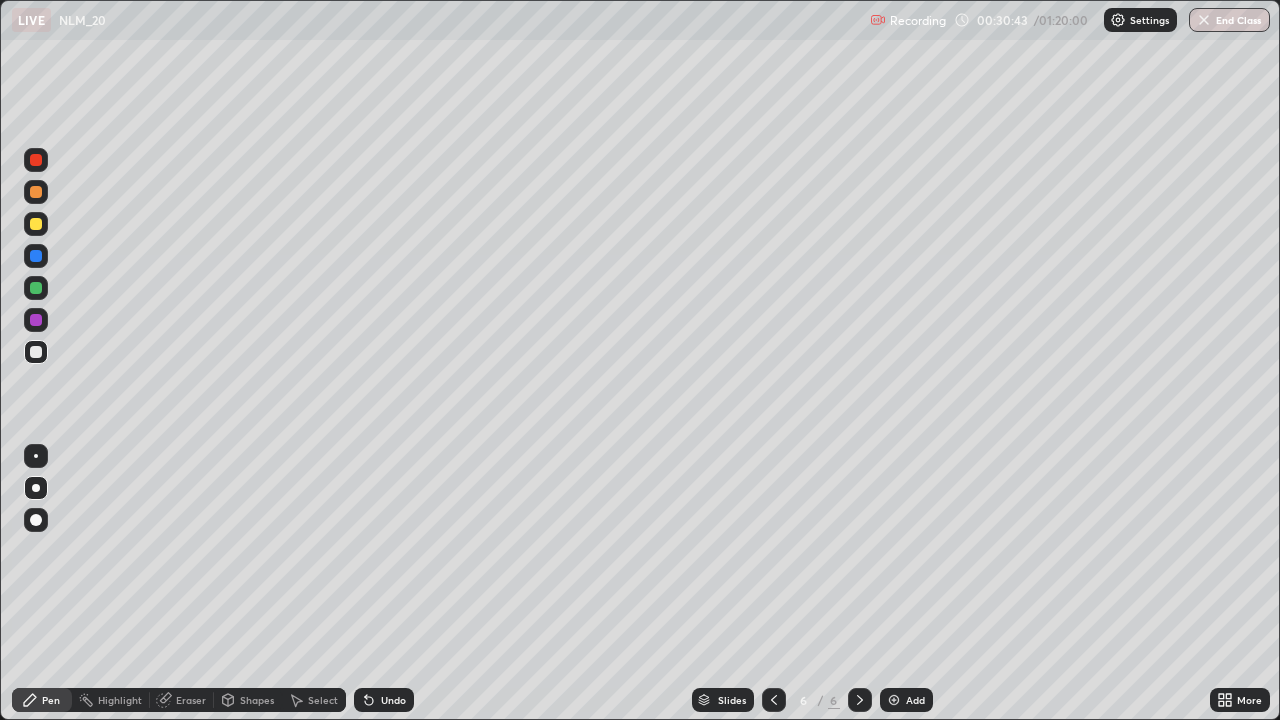 click on "Undo" at bounding box center [393, 700] 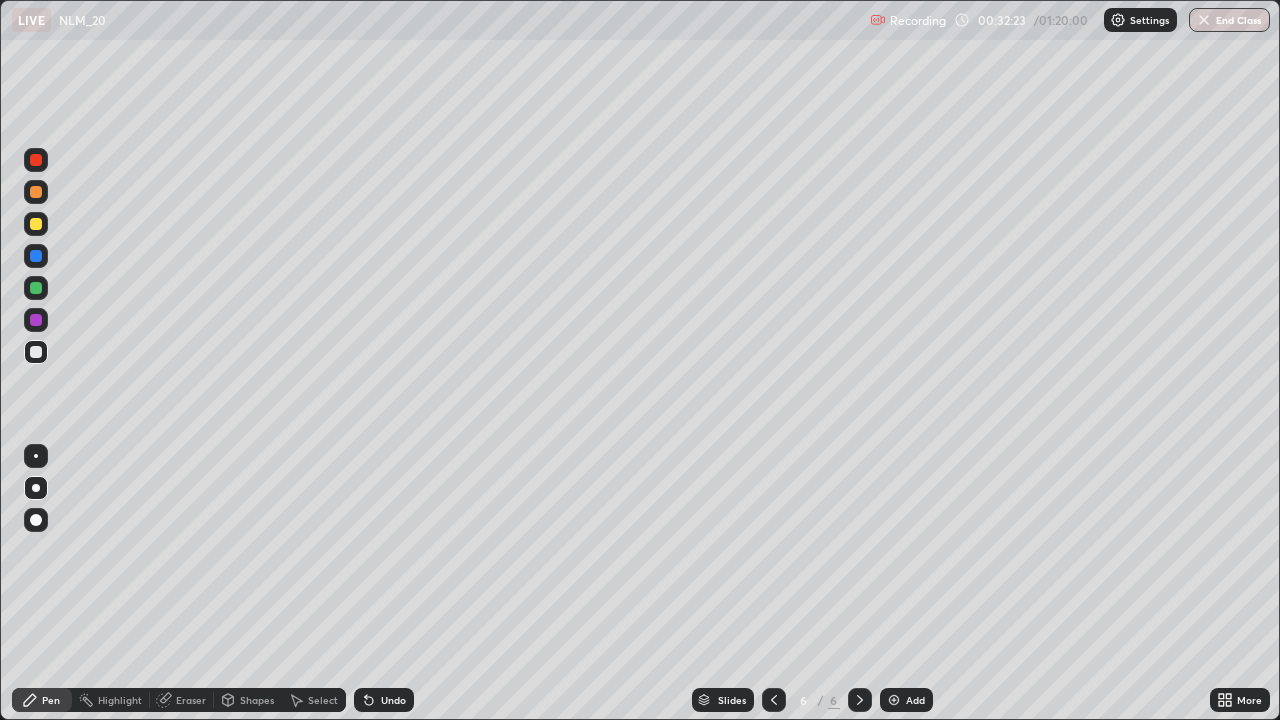 click on "Eraser" at bounding box center [191, 700] 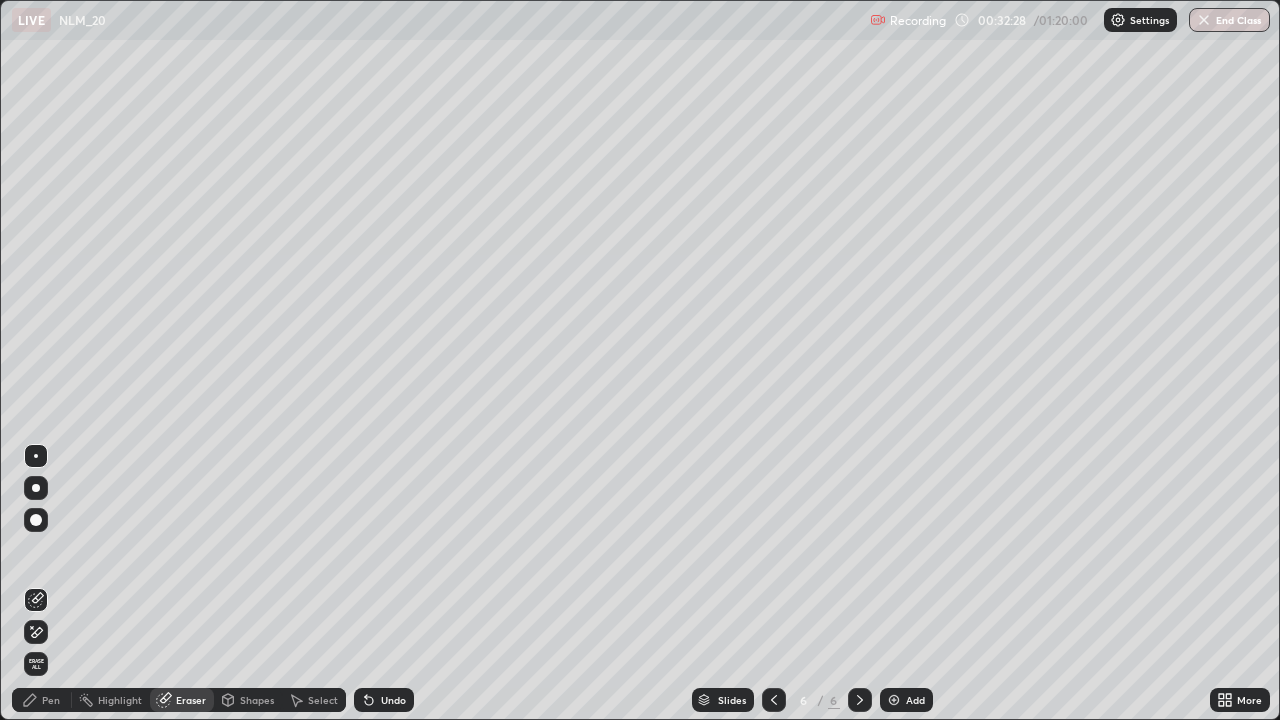 click on "Pen" at bounding box center [51, 700] 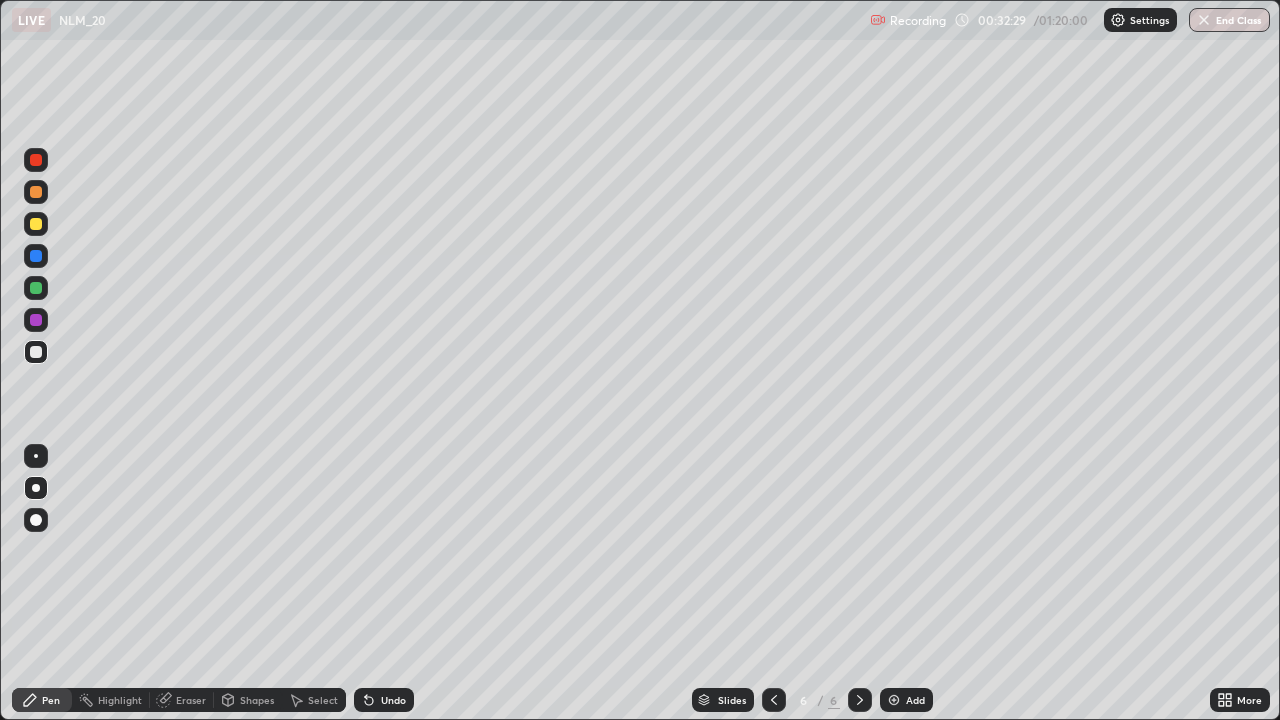 click at bounding box center [36, 160] 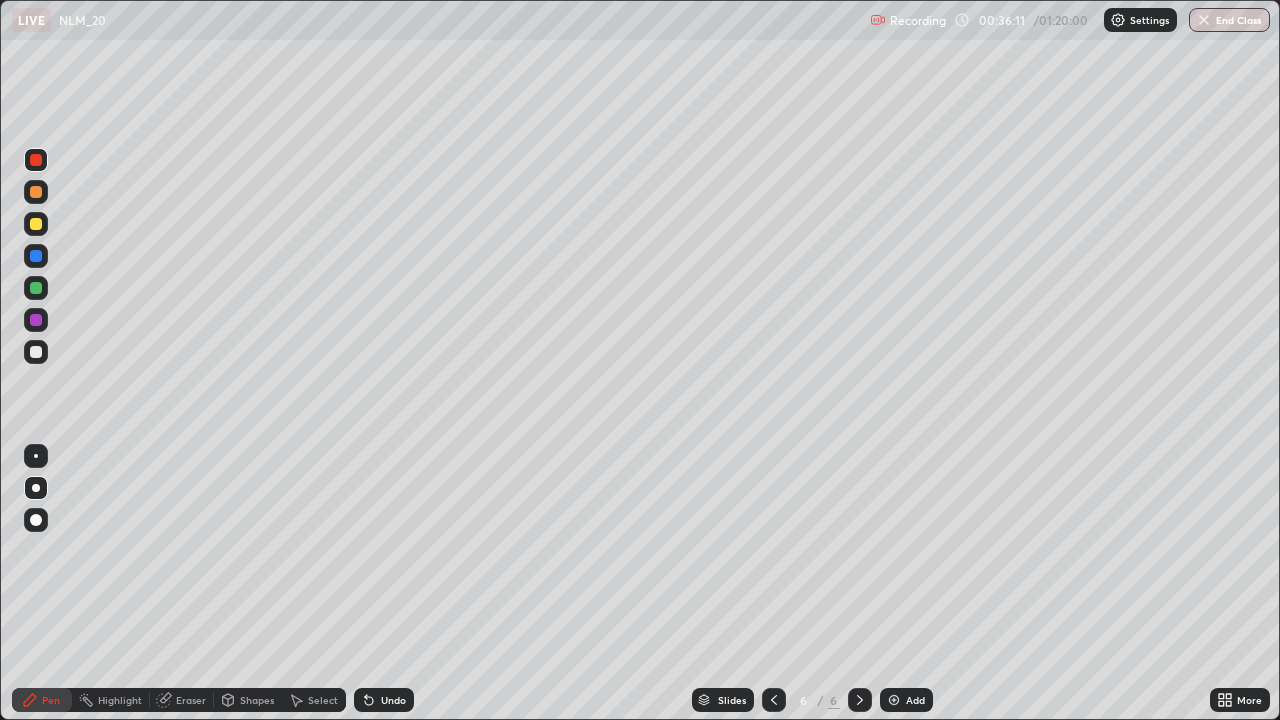 click at bounding box center [894, 700] 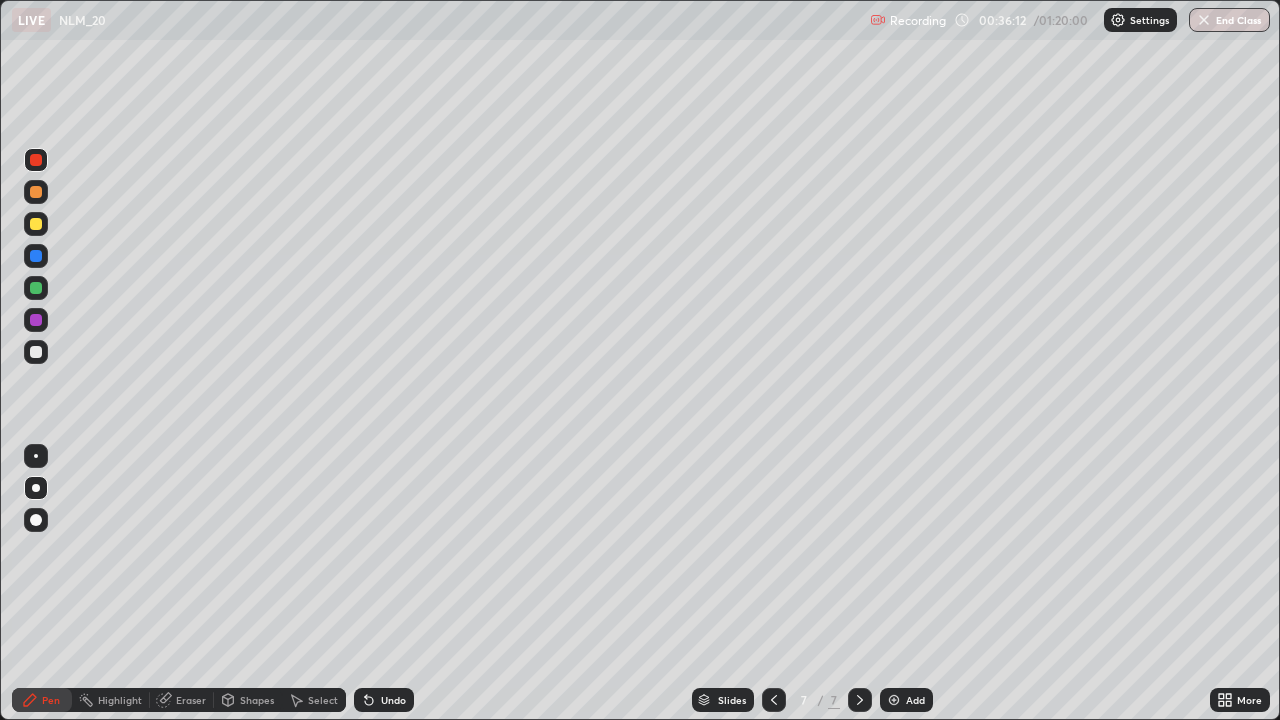 click at bounding box center (36, 224) 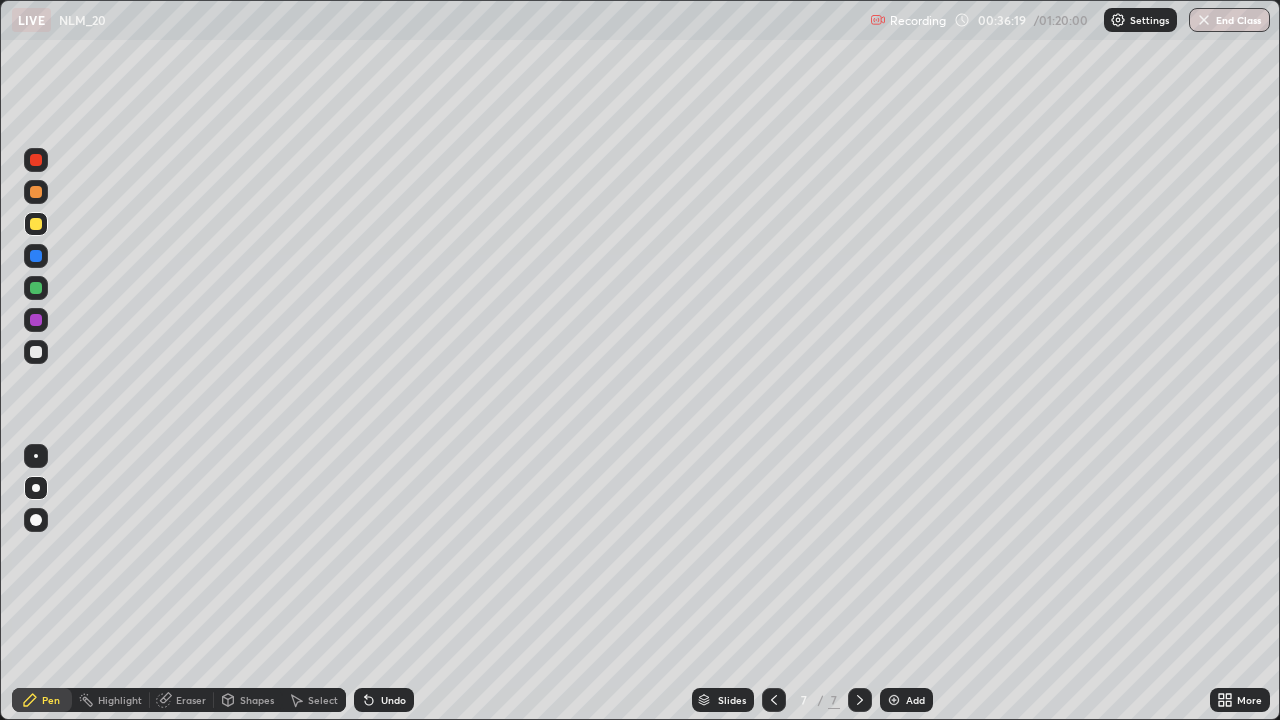 click on "Undo" at bounding box center [393, 700] 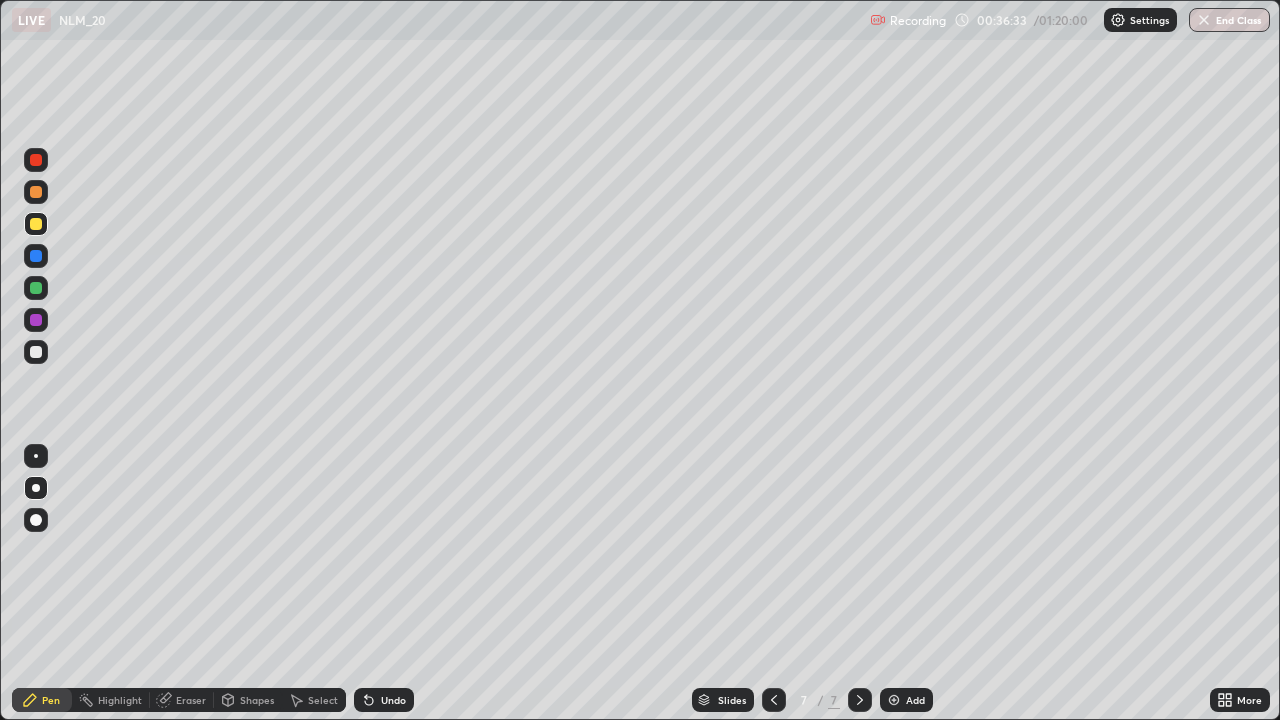 click at bounding box center (36, 256) 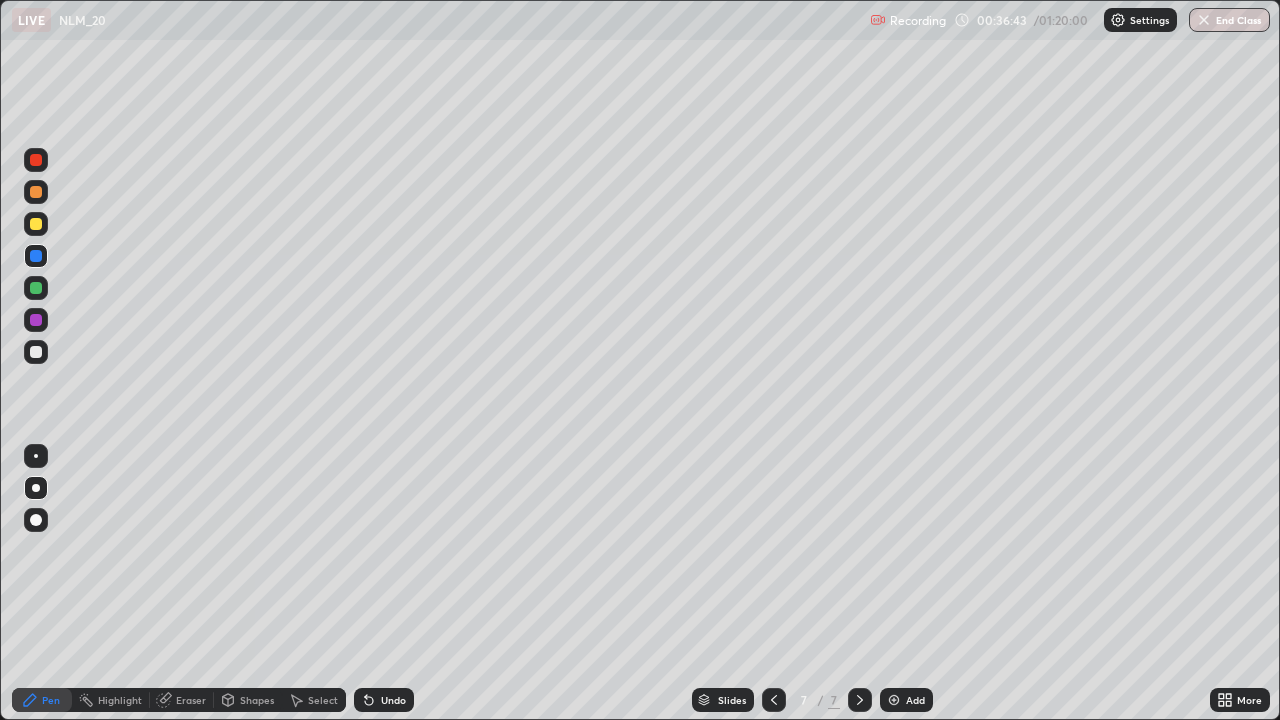 click at bounding box center (36, 192) 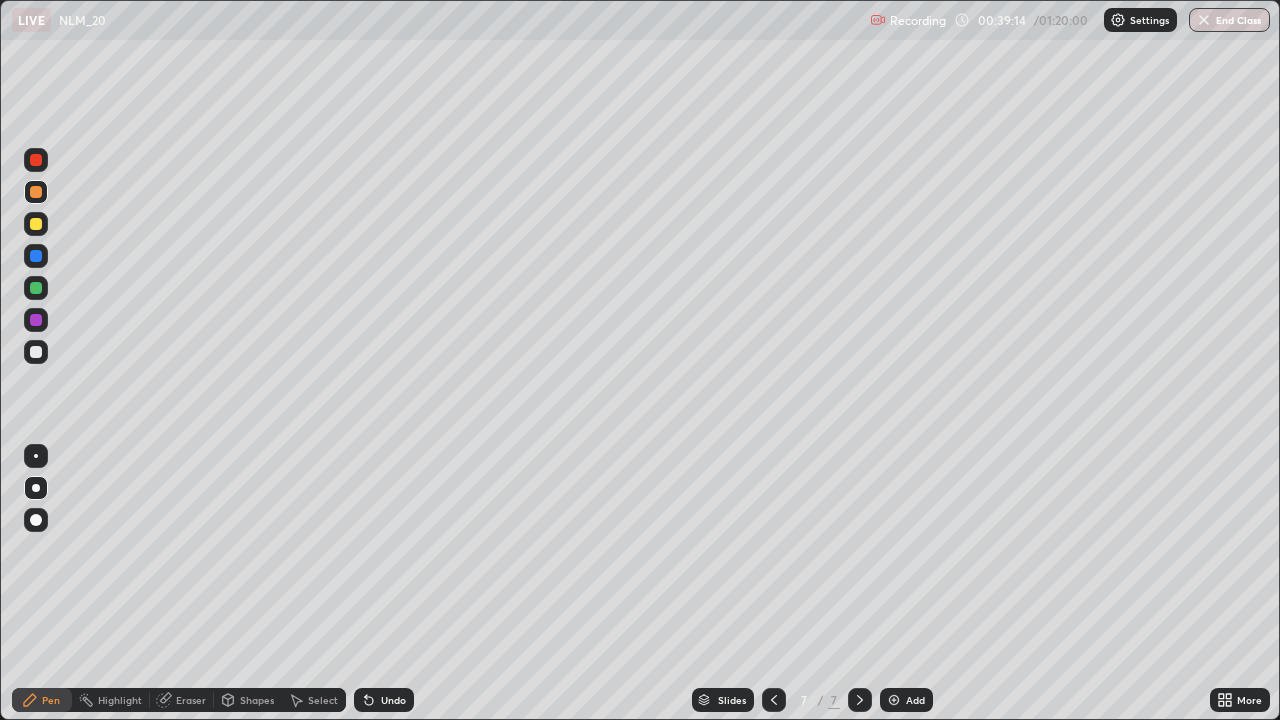 click at bounding box center (36, 352) 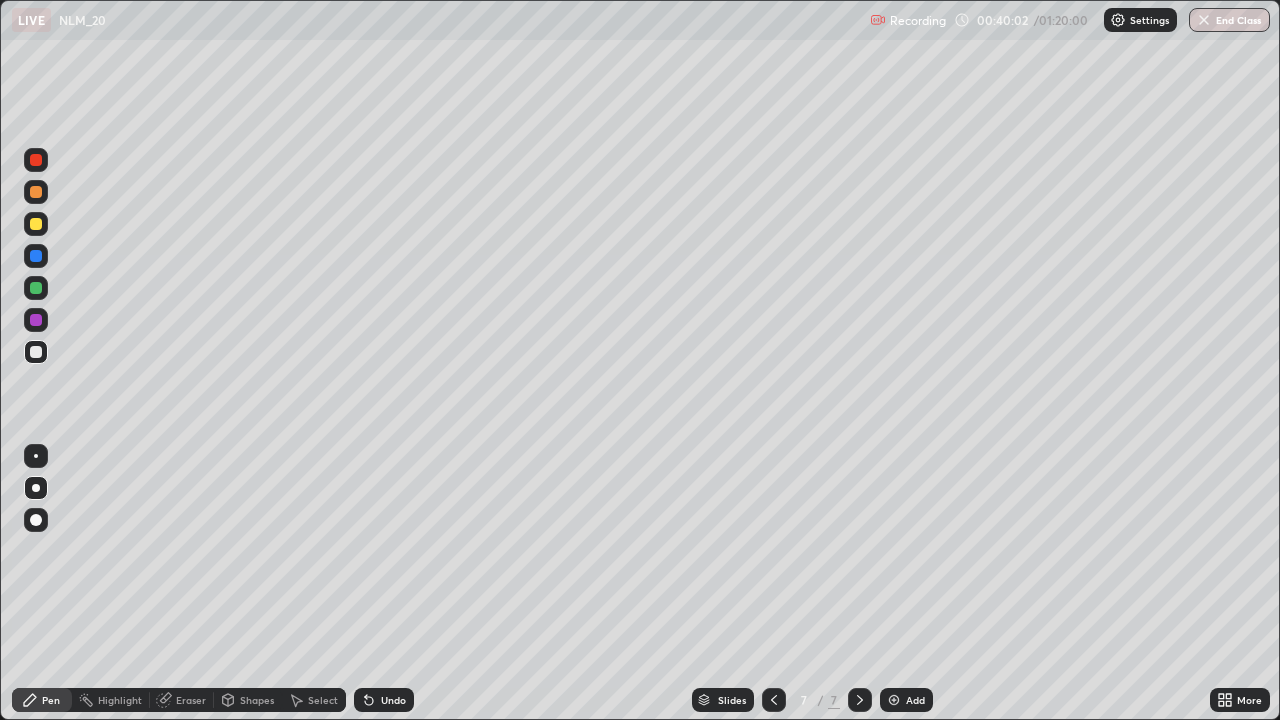 click at bounding box center (36, 160) 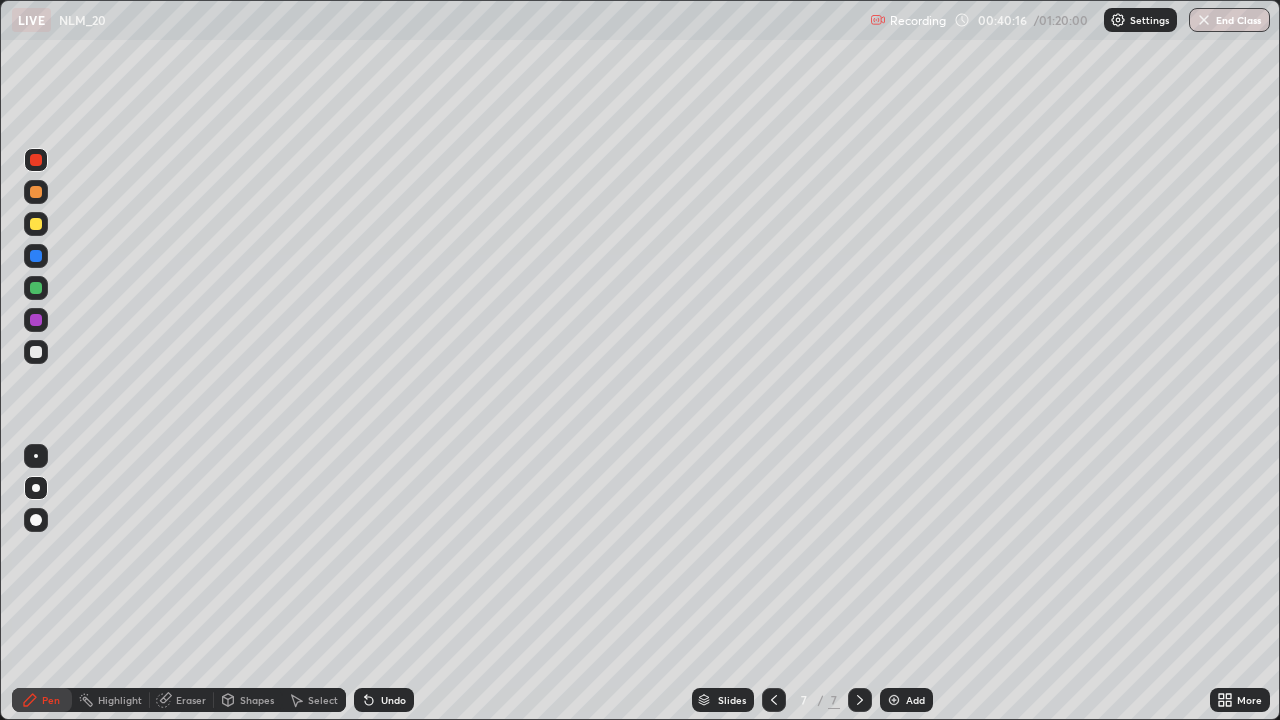 click at bounding box center [36, 488] 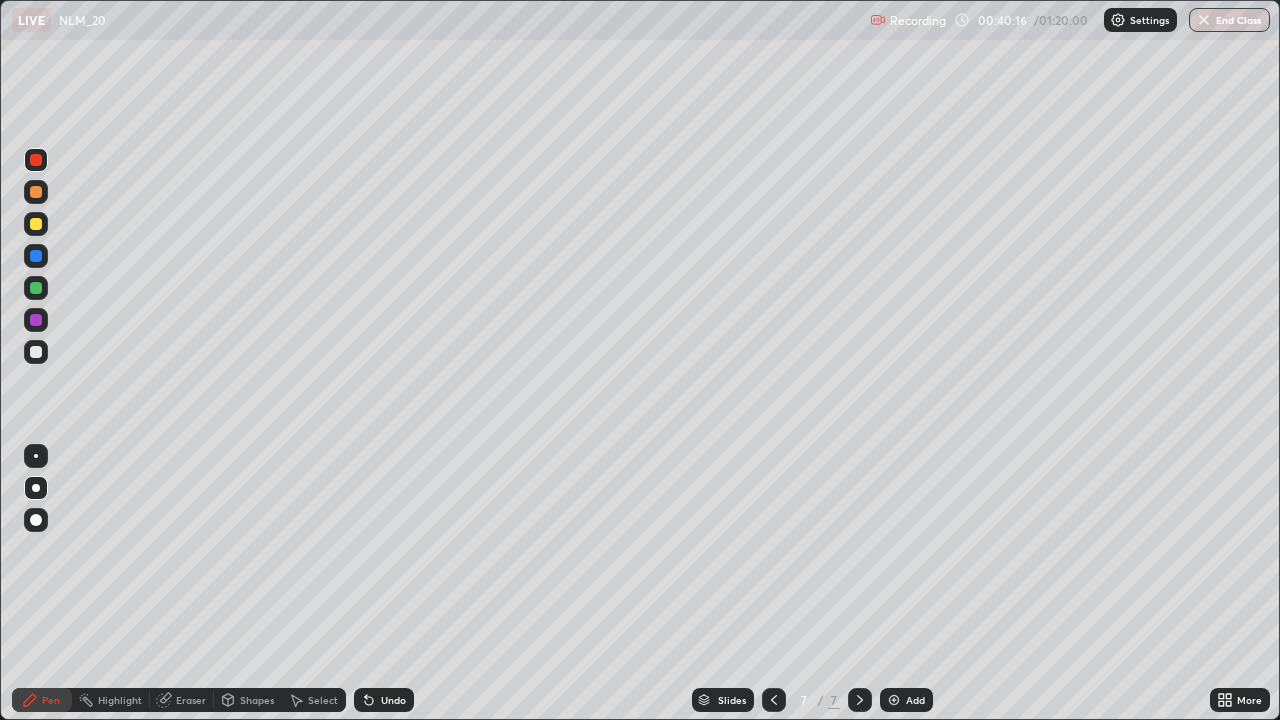 click at bounding box center (36, 352) 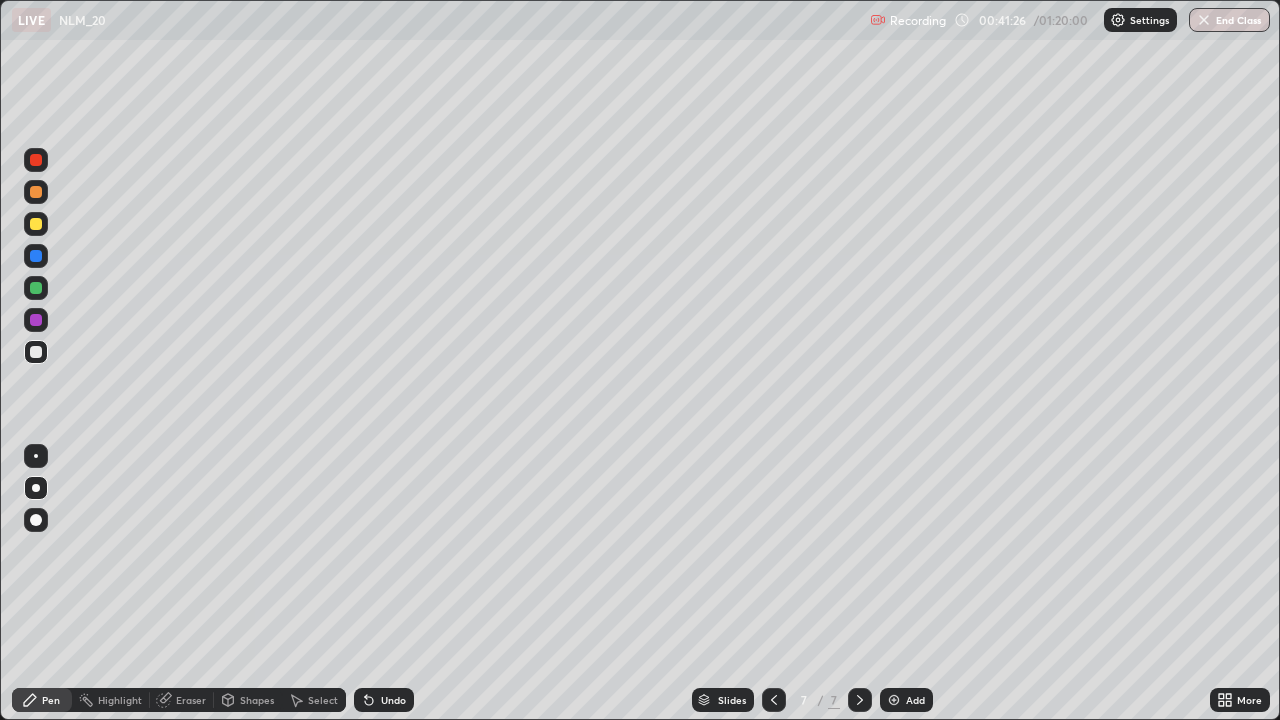 click at bounding box center (36, 160) 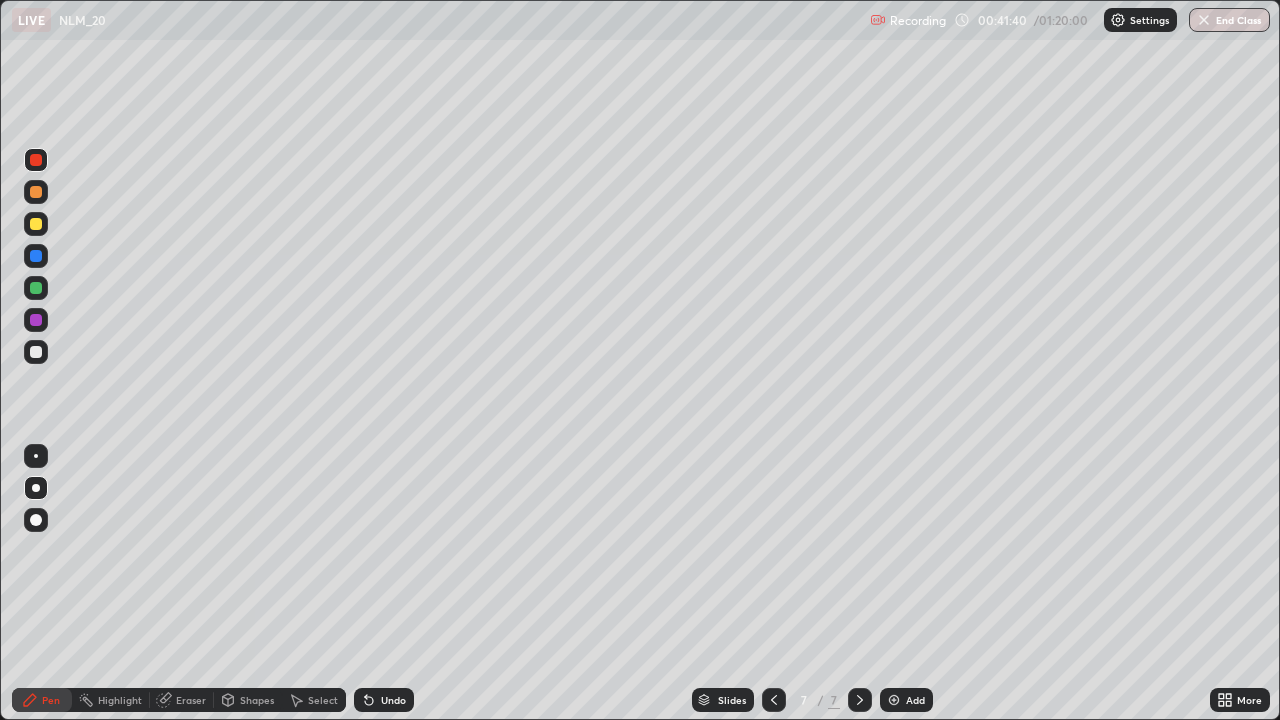 click at bounding box center [36, 352] 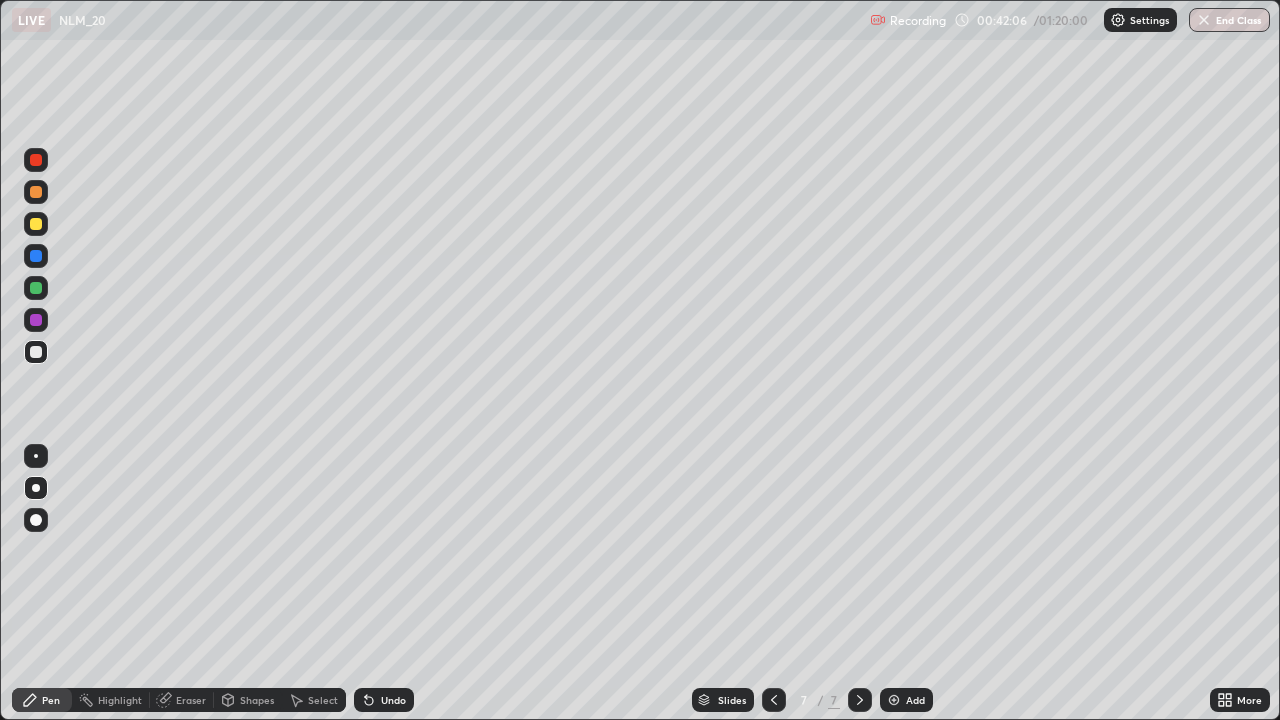 click at bounding box center (36, 160) 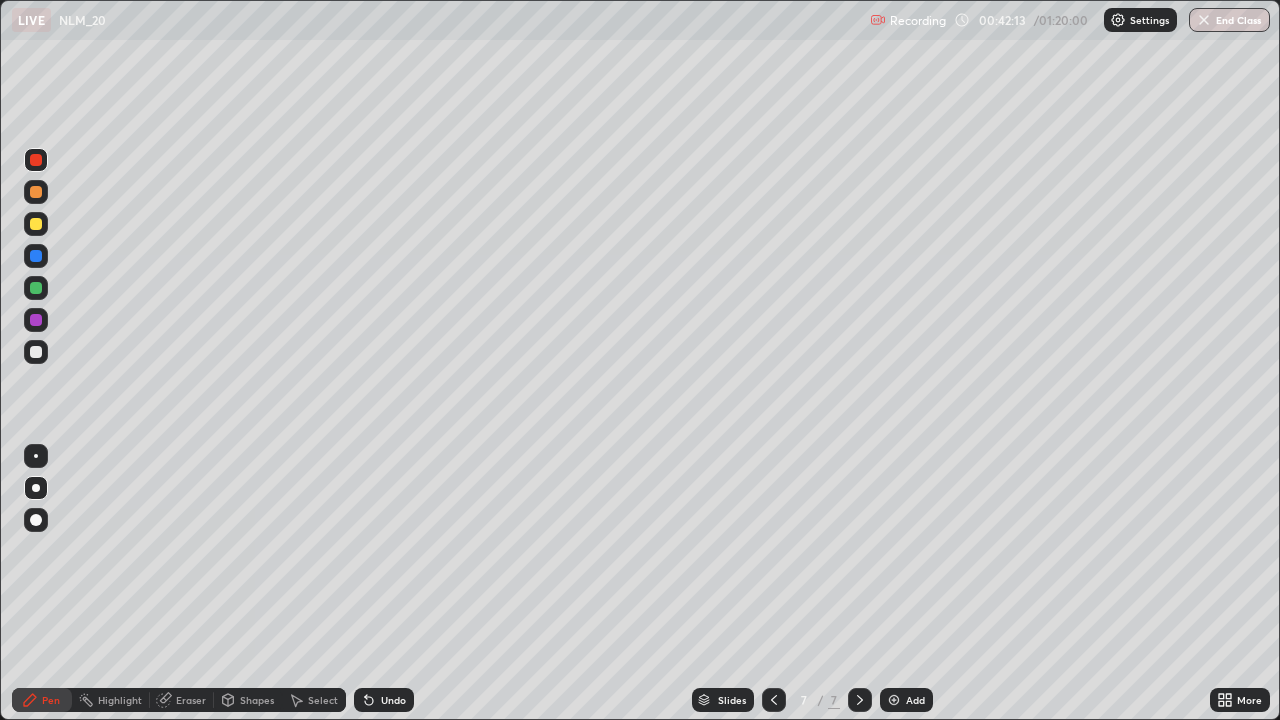 click at bounding box center (36, 256) 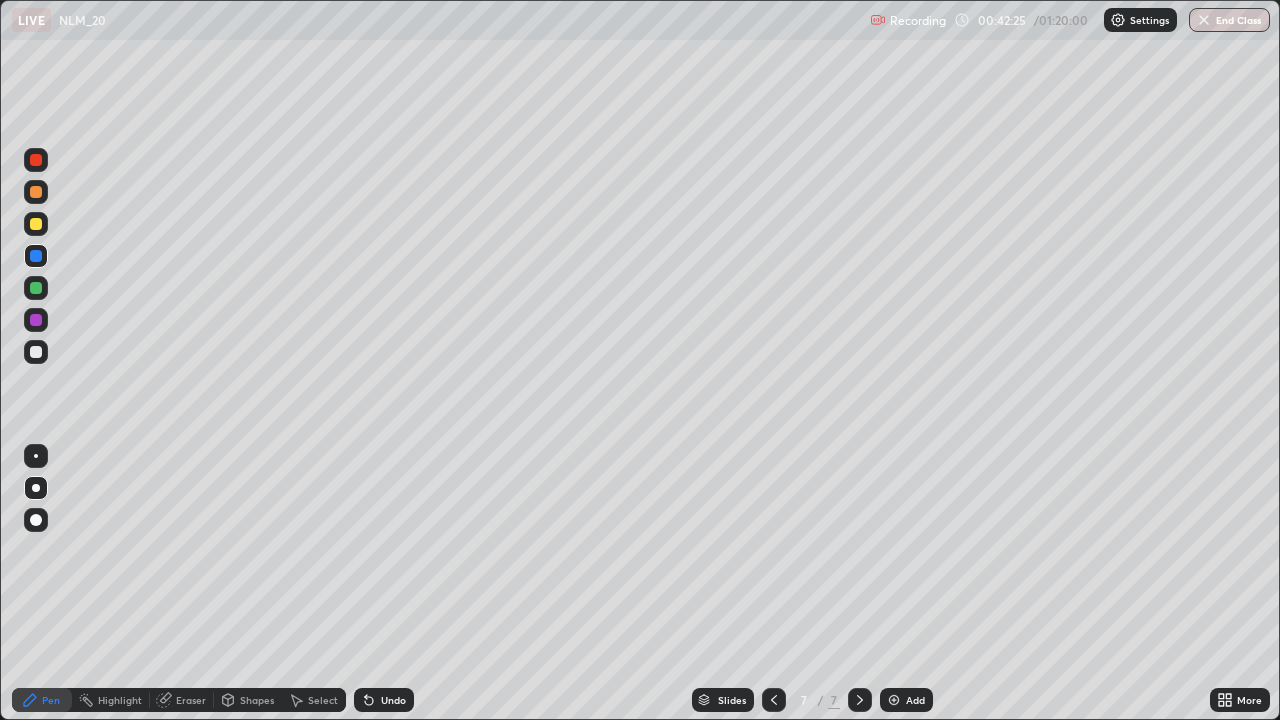 click at bounding box center [36, 352] 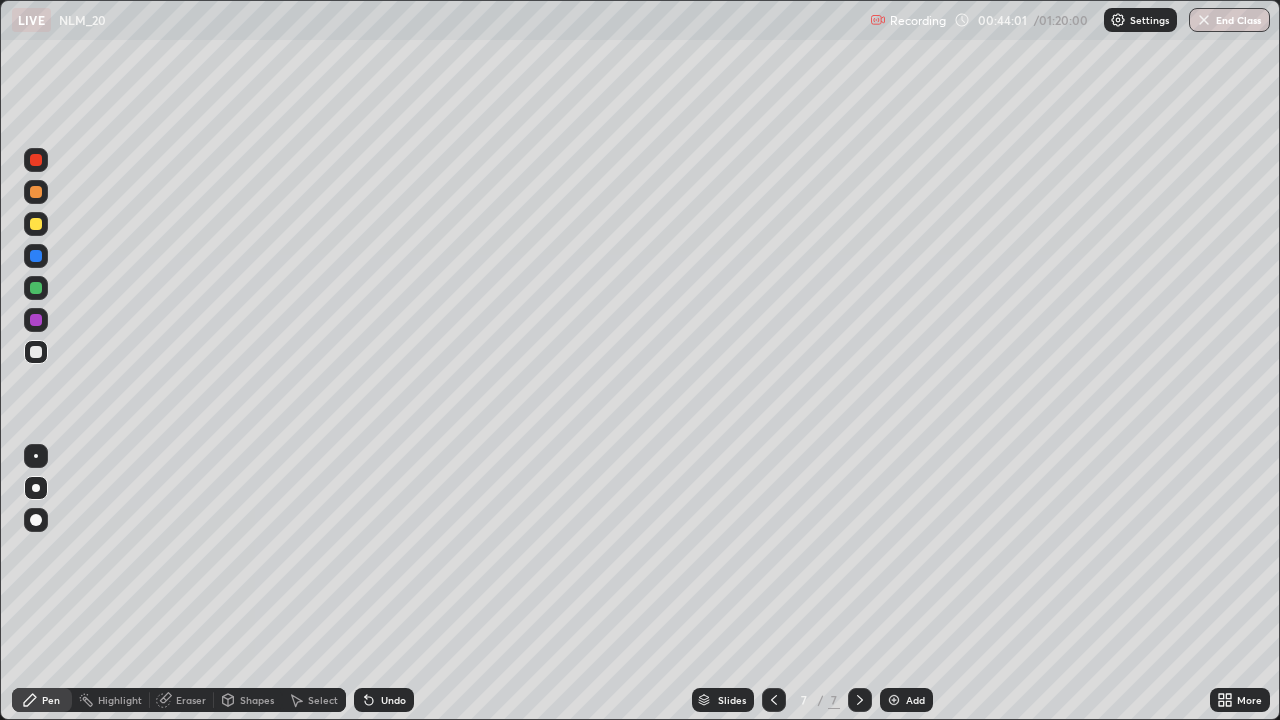 click on "Undo" at bounding box center [393, 700] 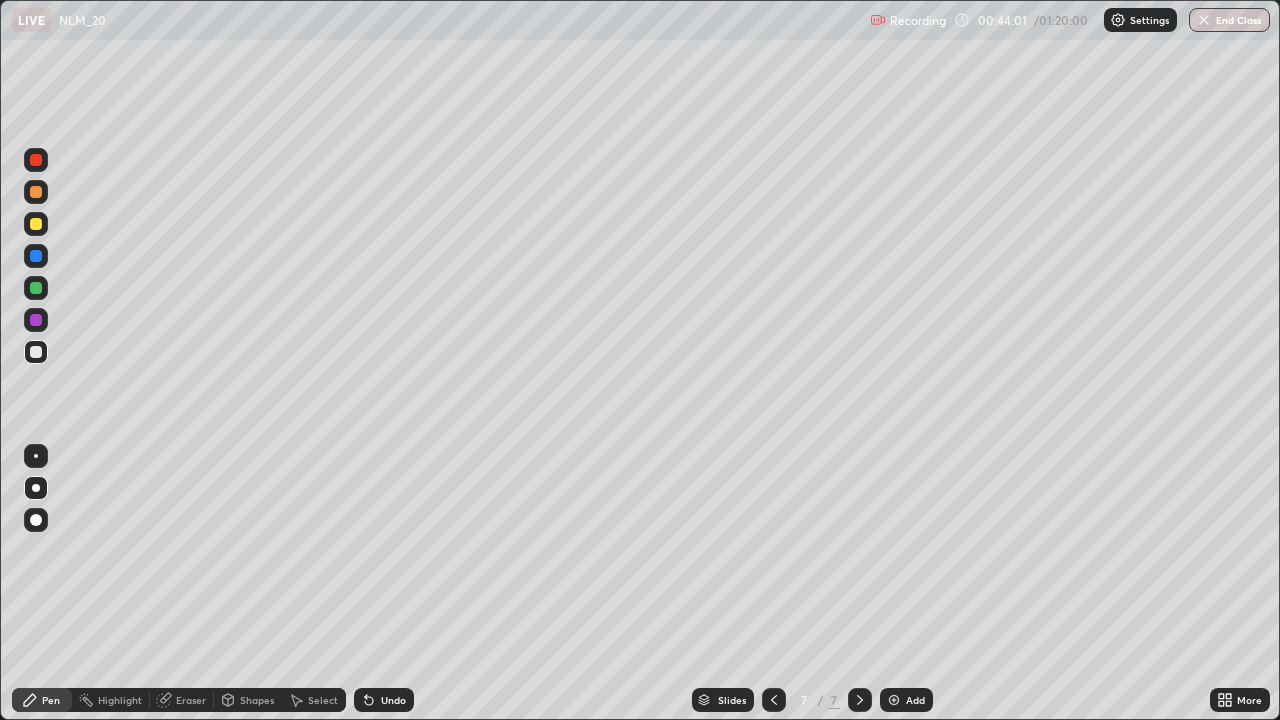 click on "Undo" at bounding box center (393, 700) 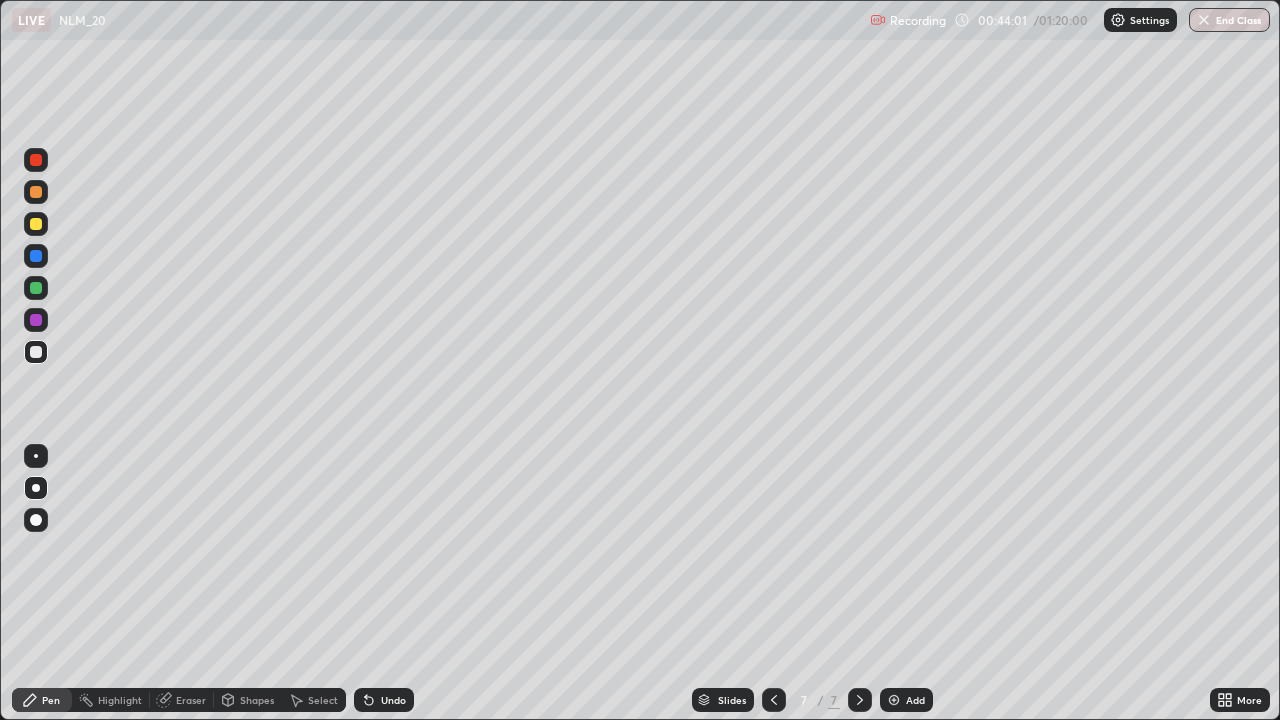 click on "Undo" at bounding box center [393, 700] 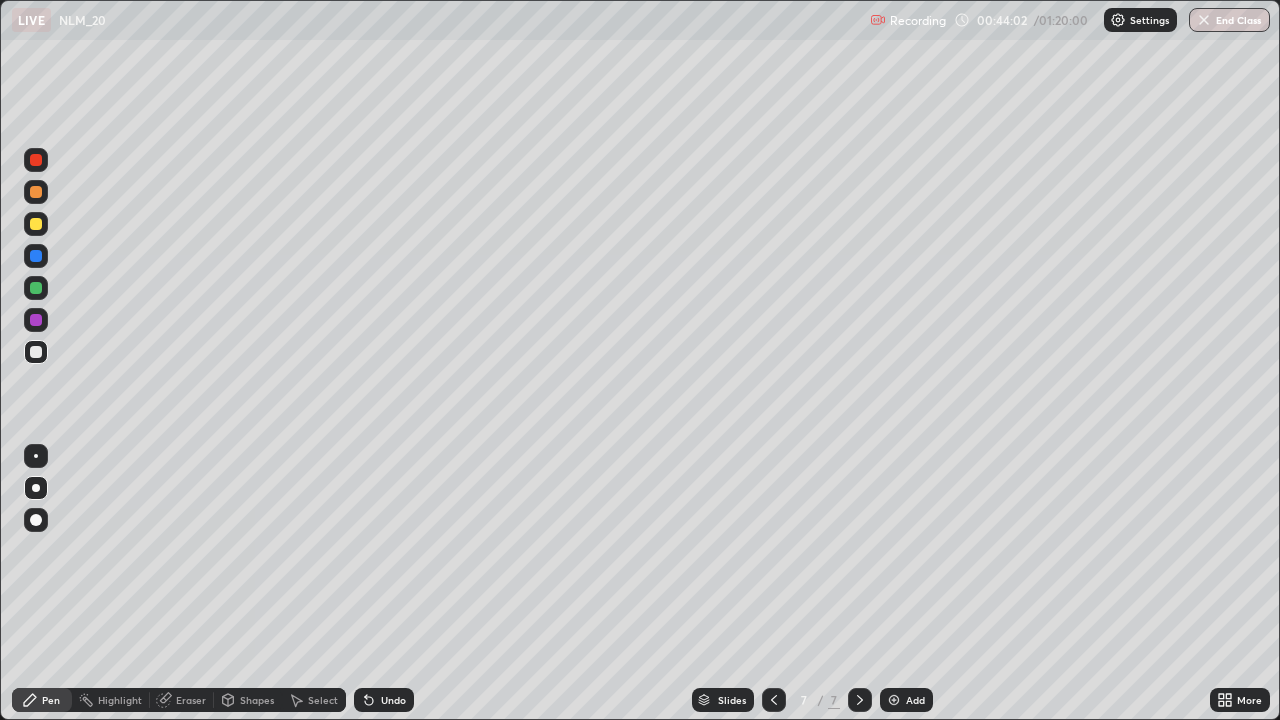 click on "Undo" at bounding box center [393, 700] 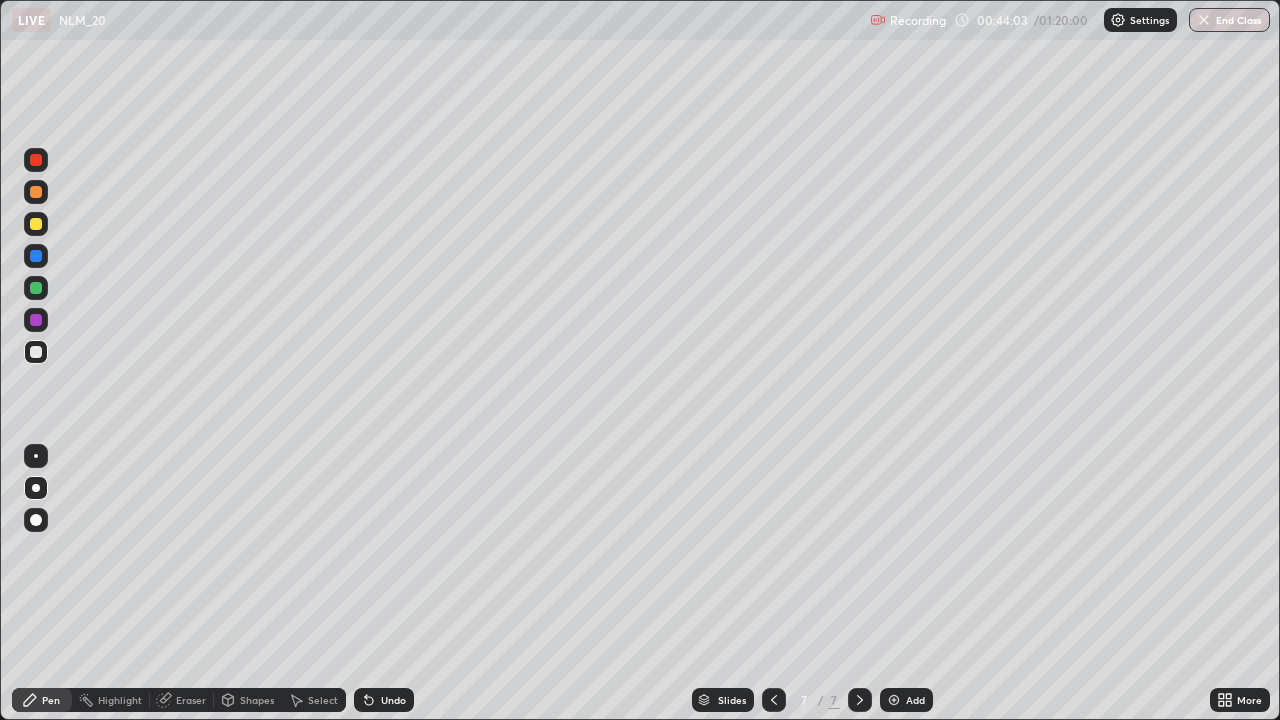 click on "Undo" at bounding box center (393, 700) 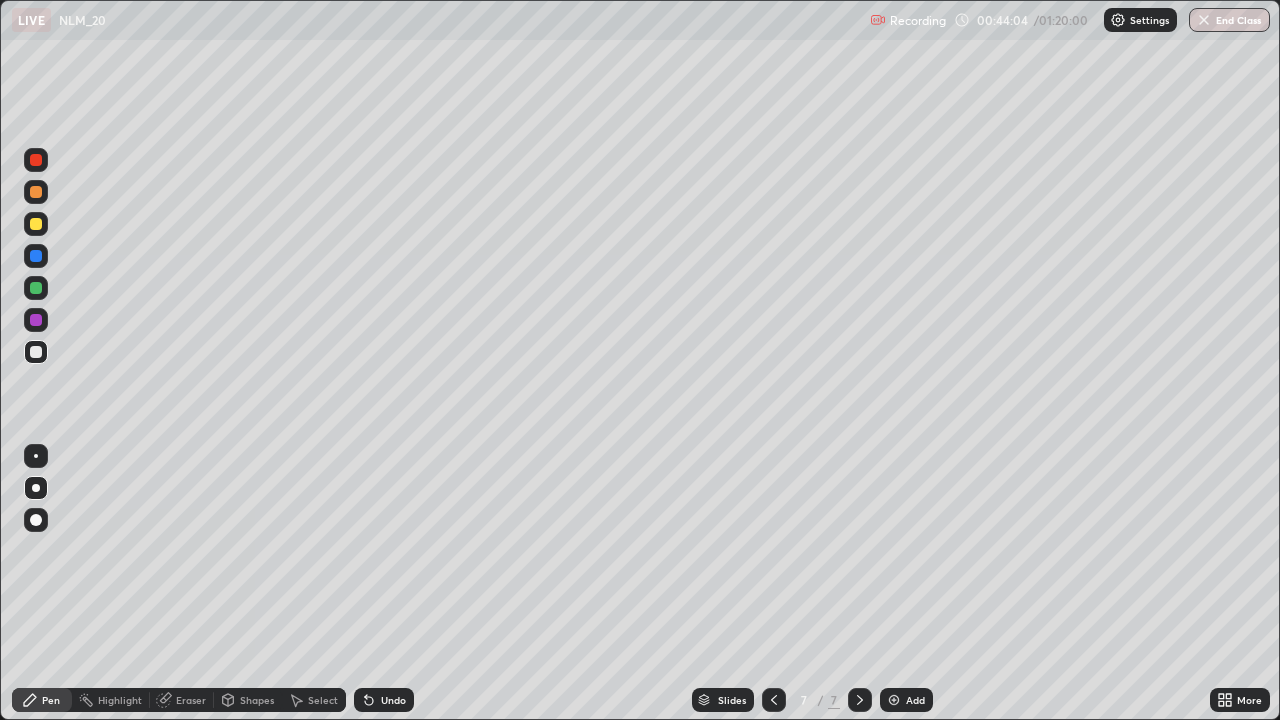 click on "Undo" at bounding box center [393, 700] 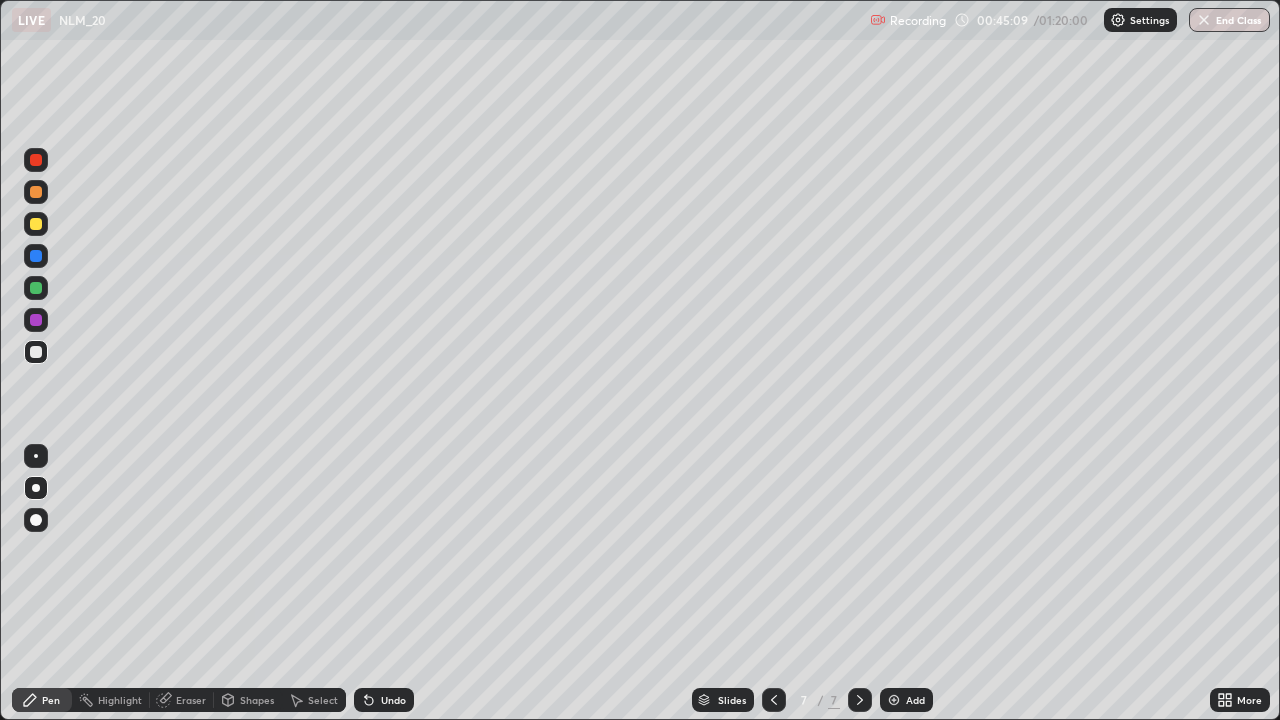 click on "Setting up your live class" at bounding box center [640, 360] 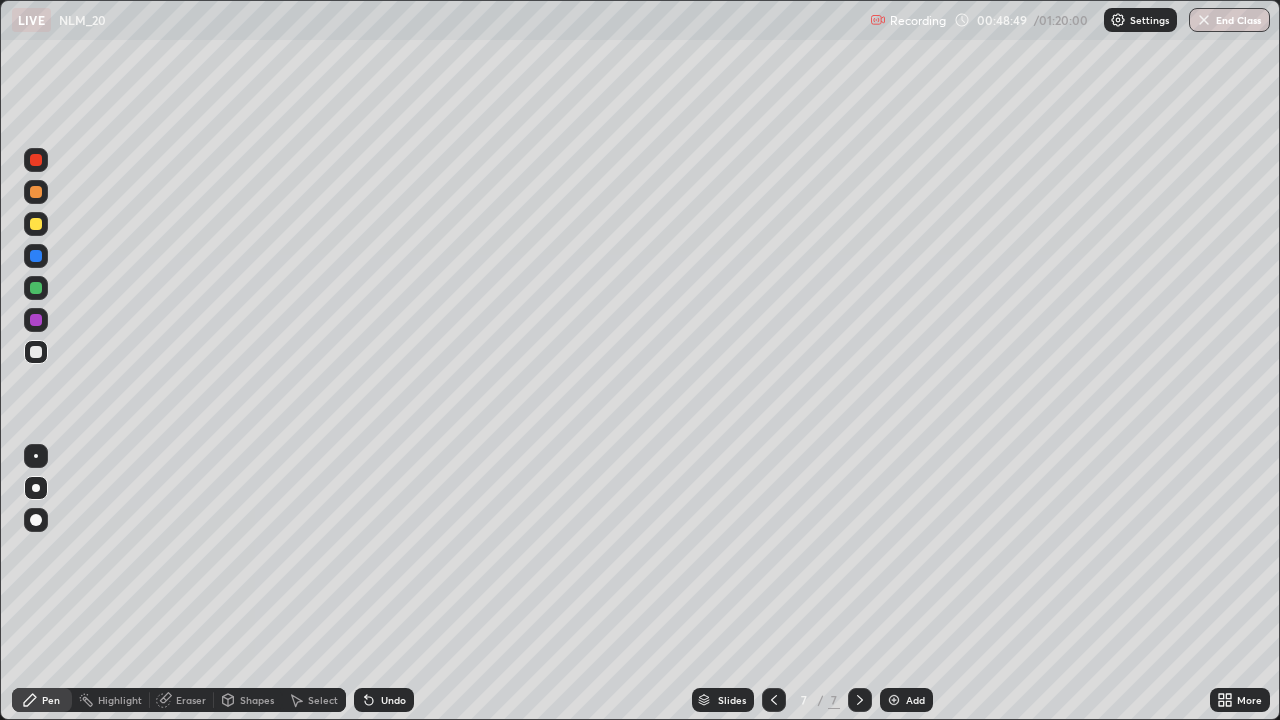 click on "Add" at bounding box center [915, 700] 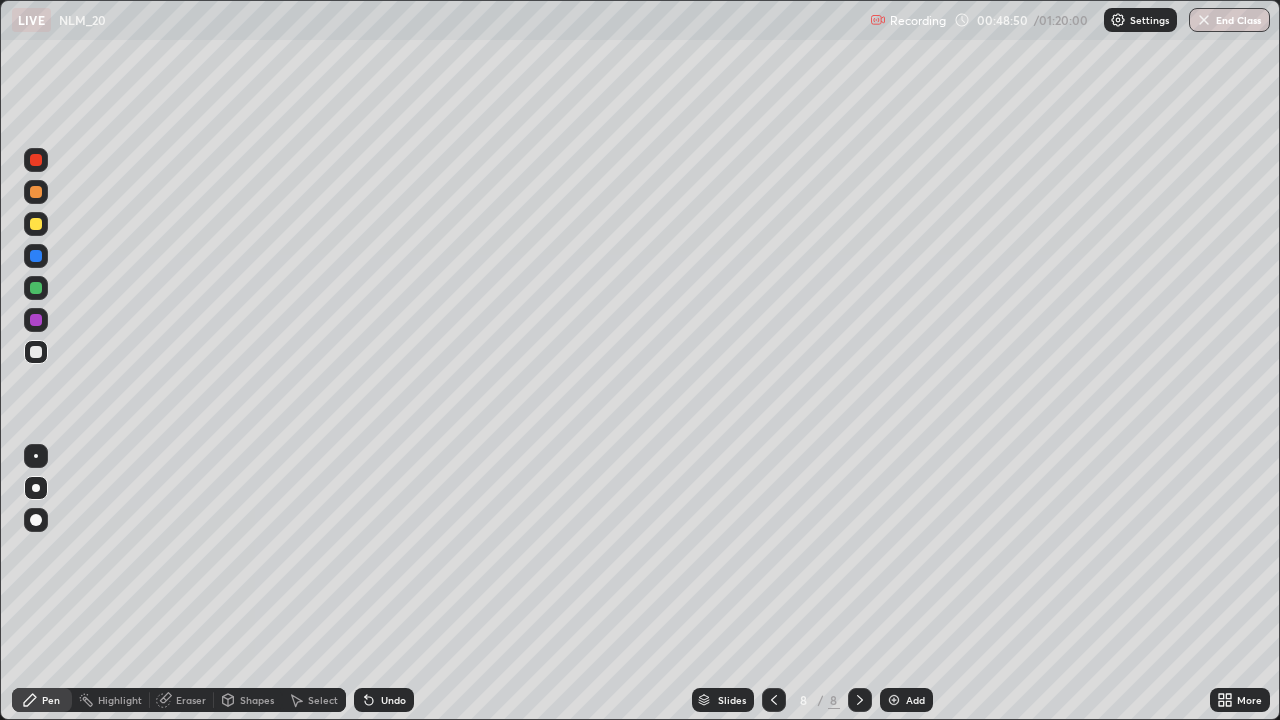 click at bounding box center [36, 224] 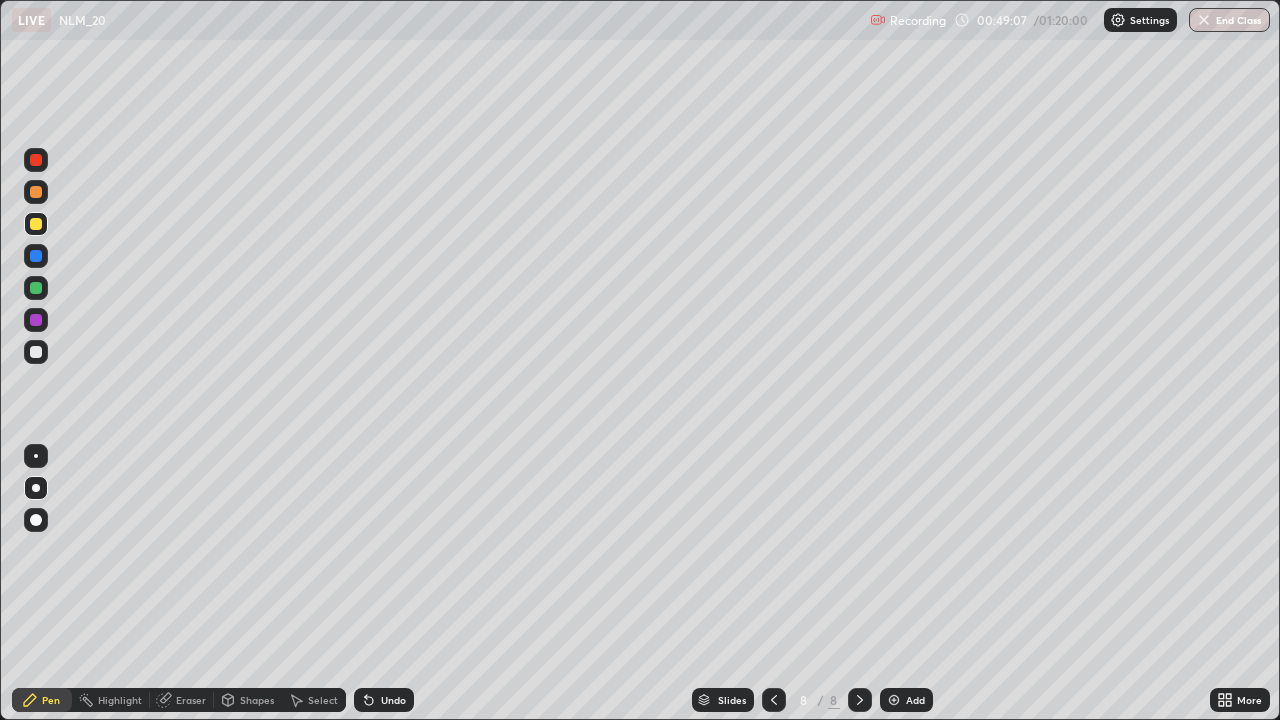 click at bounding box center (36, 256) 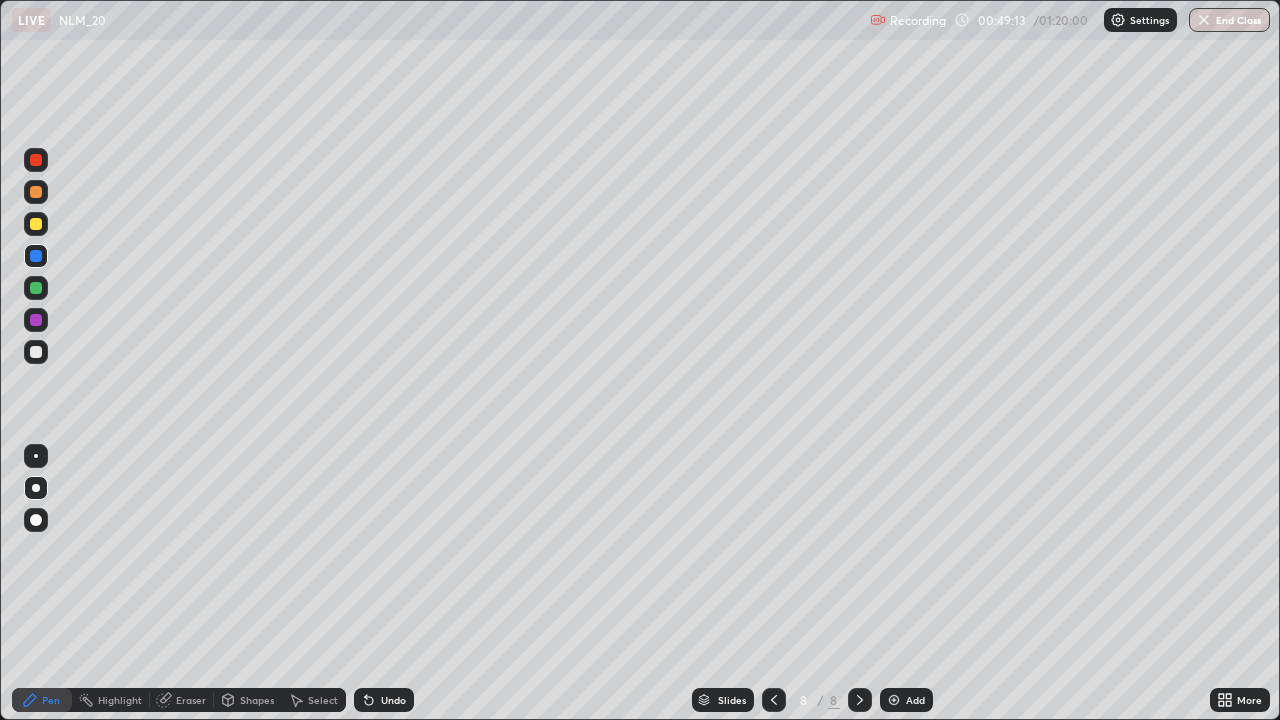 click at bounding box center [36, 192] 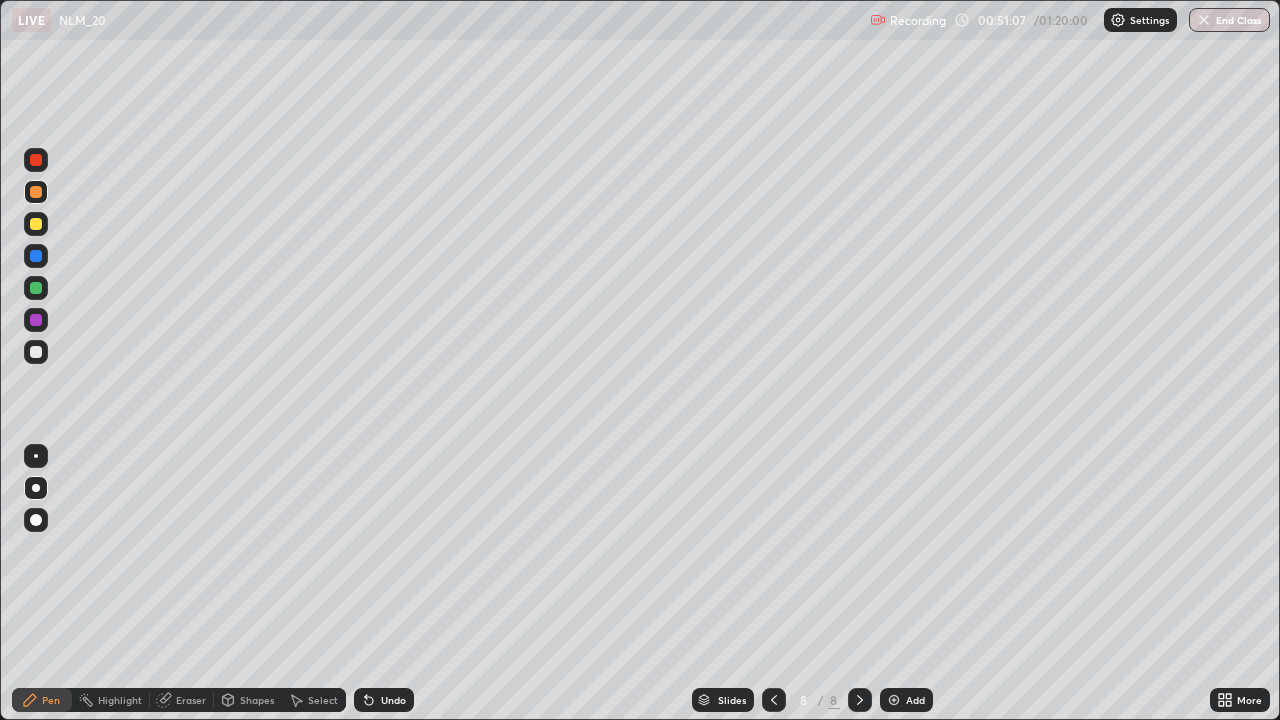 click on "Undo" at bounding box center (384, 700) 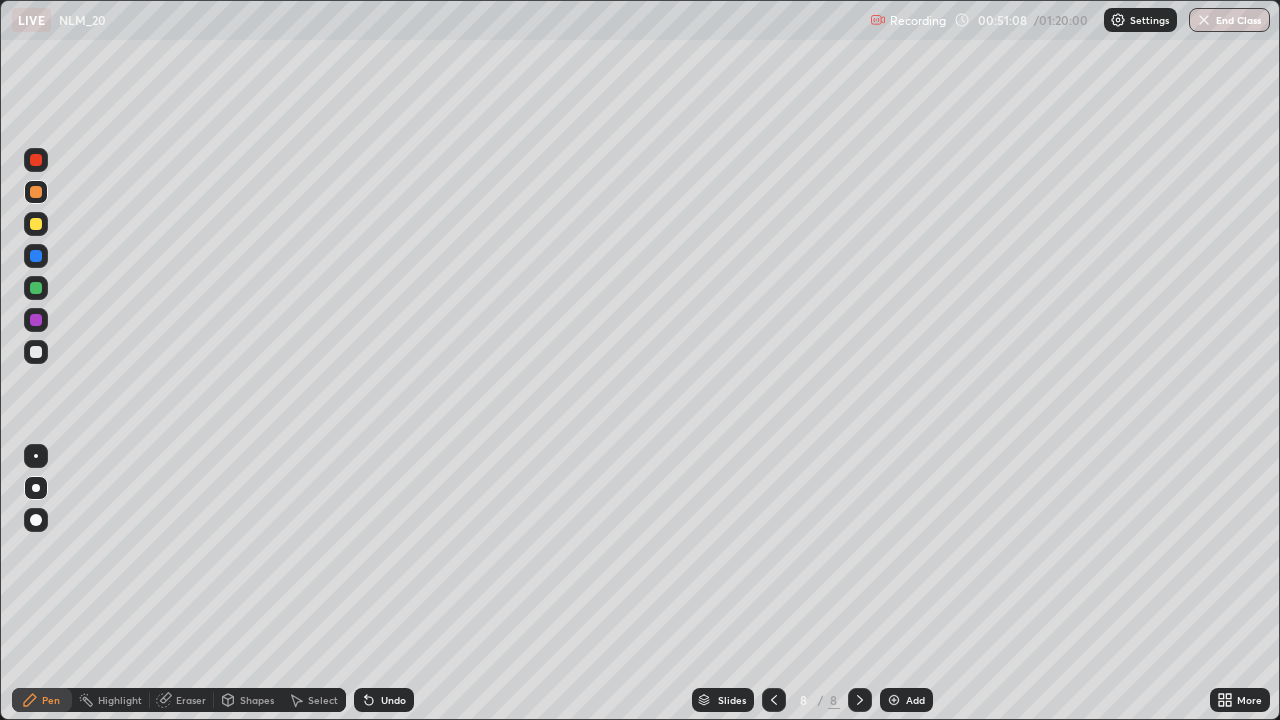 click on "Undo" at bounding box center [393, 700] 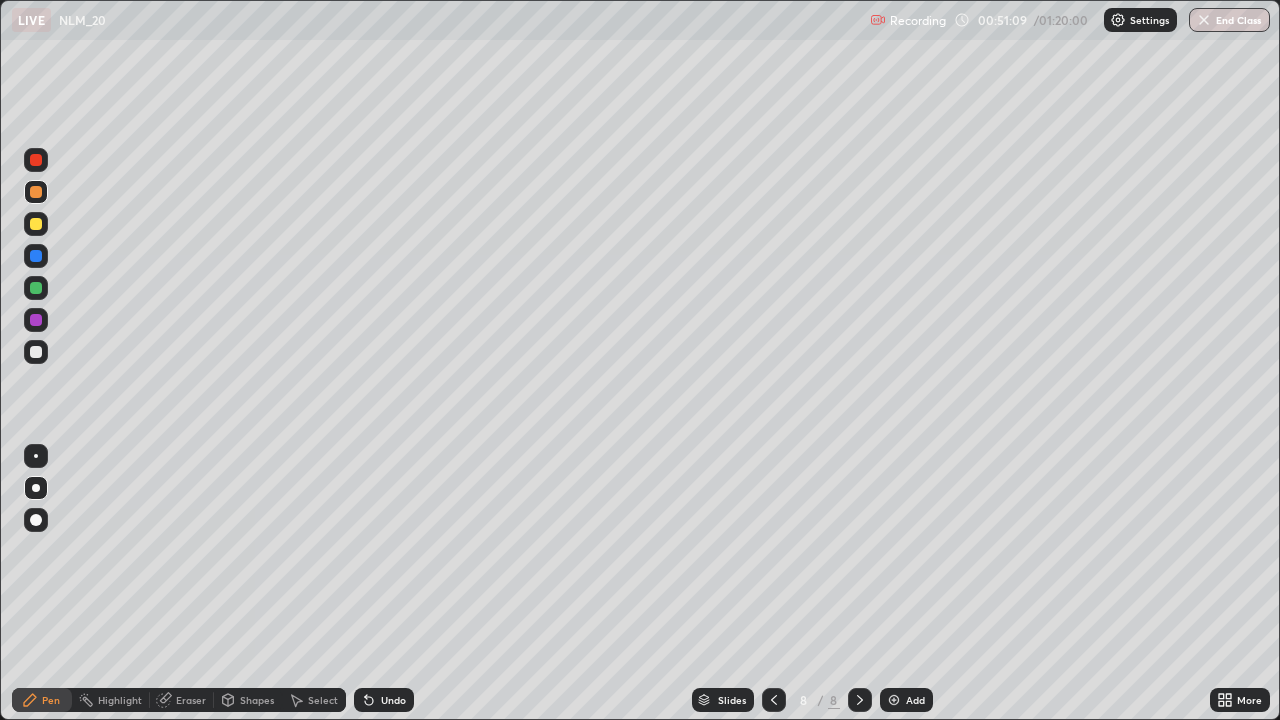 click at bounding box center [36, 352] 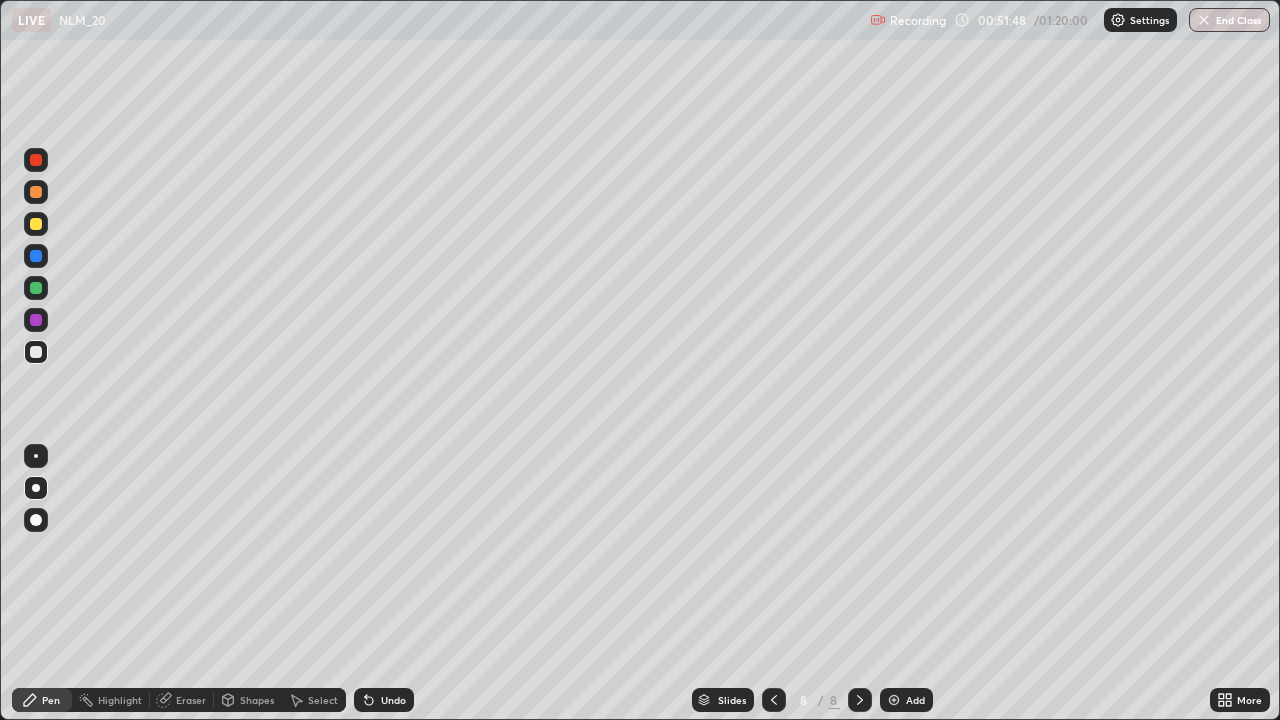 click at bounding box center [36, 160] 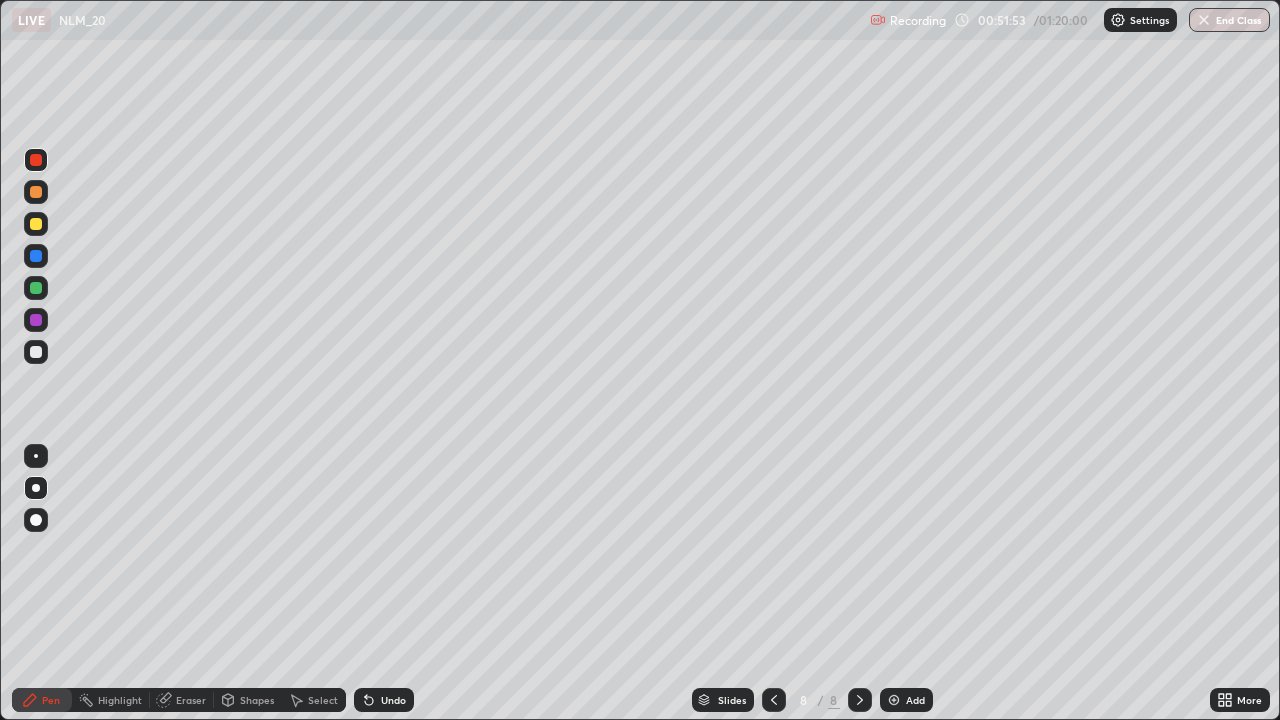 click at bounding box center [36, 352] 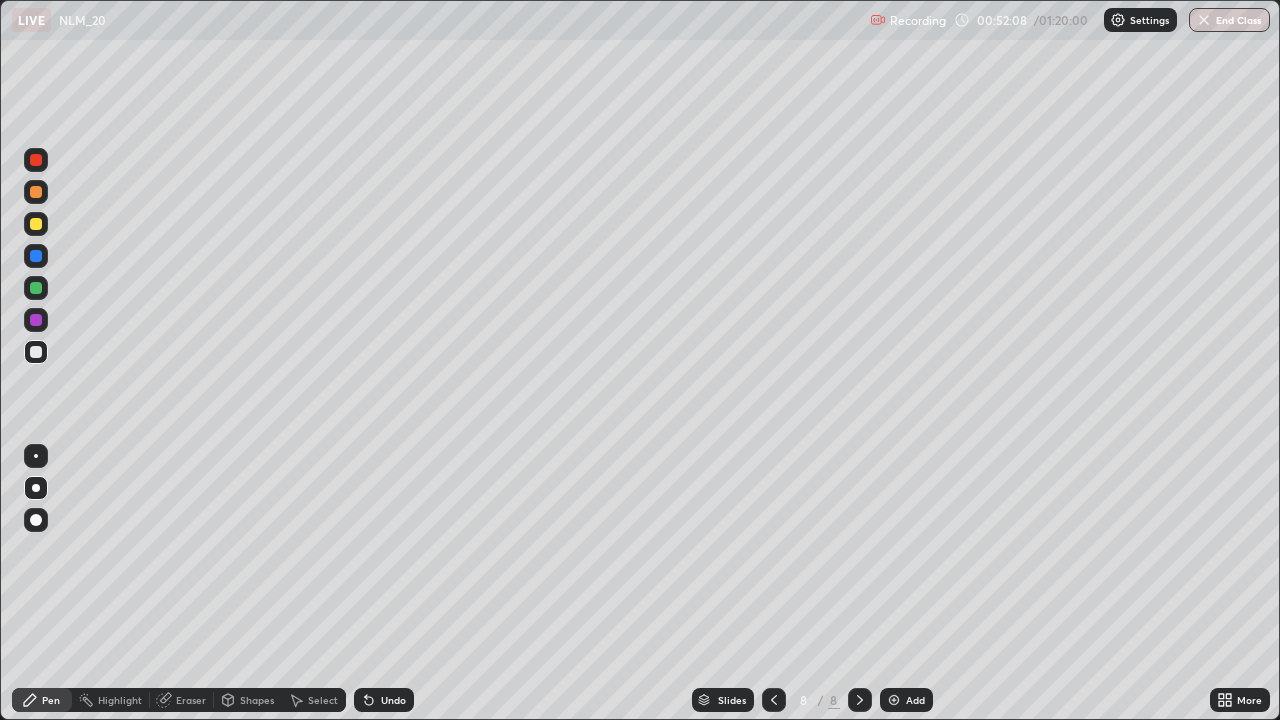 click on "Undo" at bounding box center [384, 700] 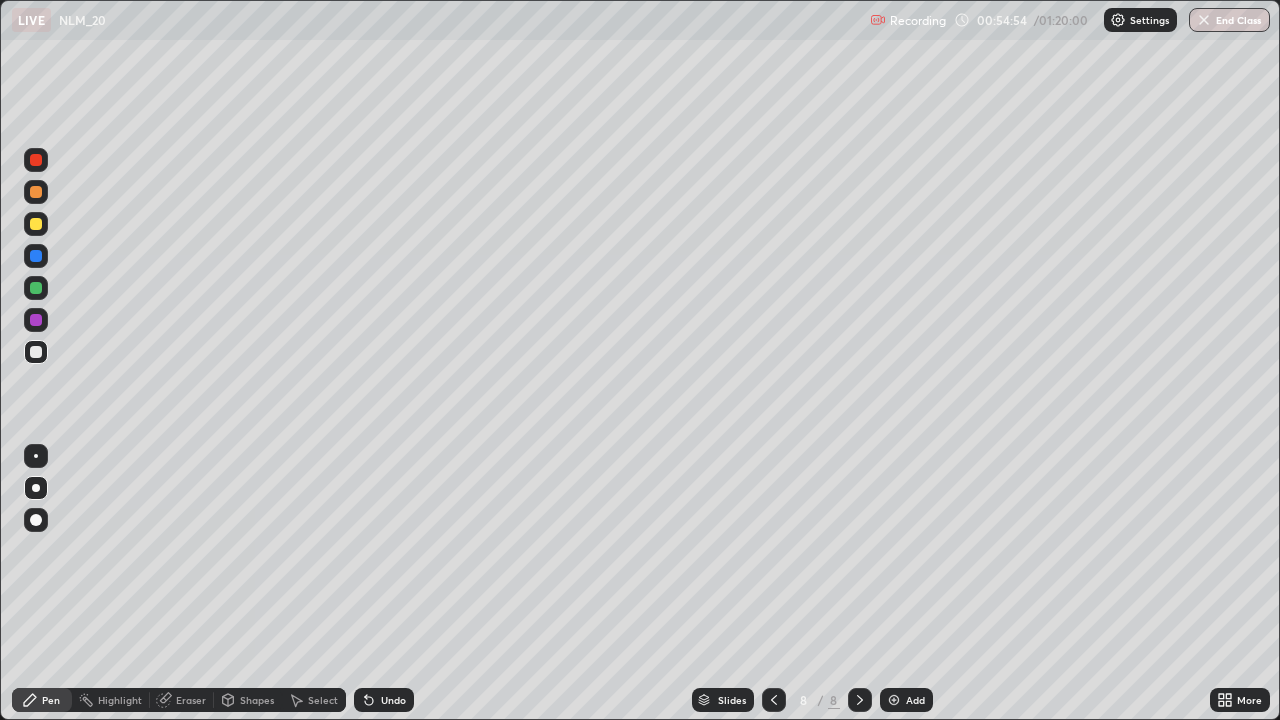click on "Add" at bounding box center [915, 700] 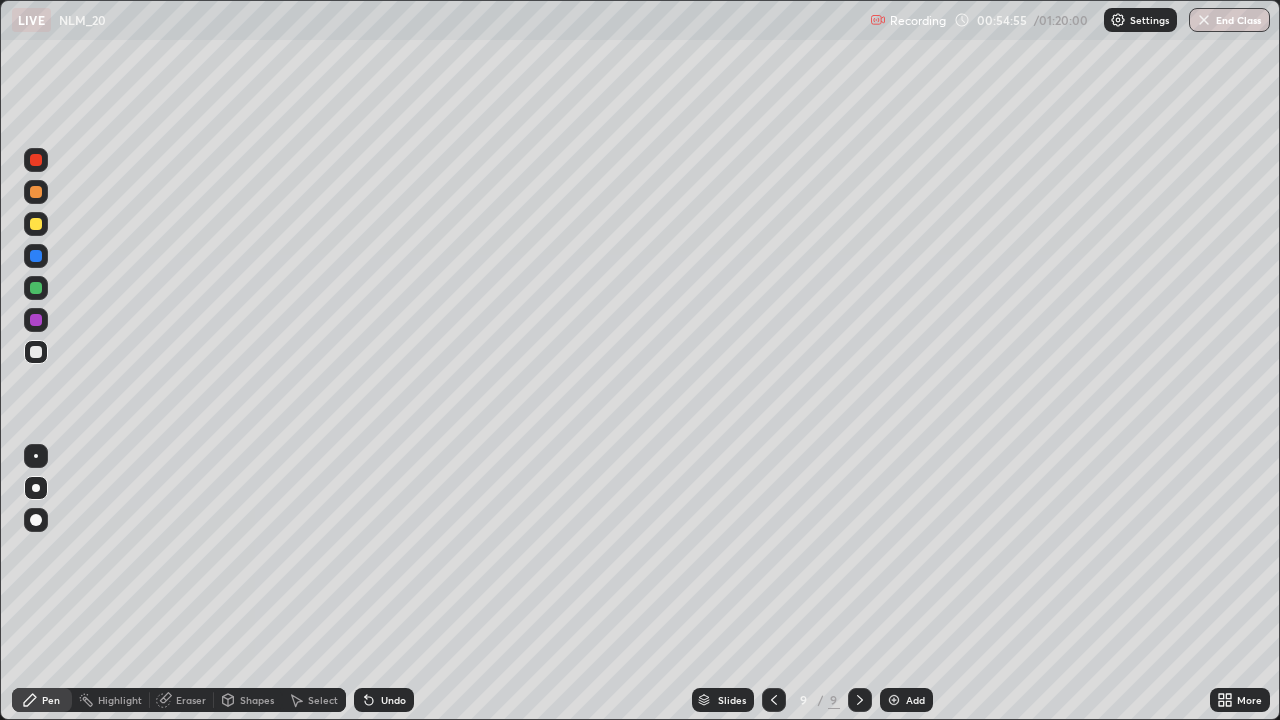 click at bounding box center (36, 224) 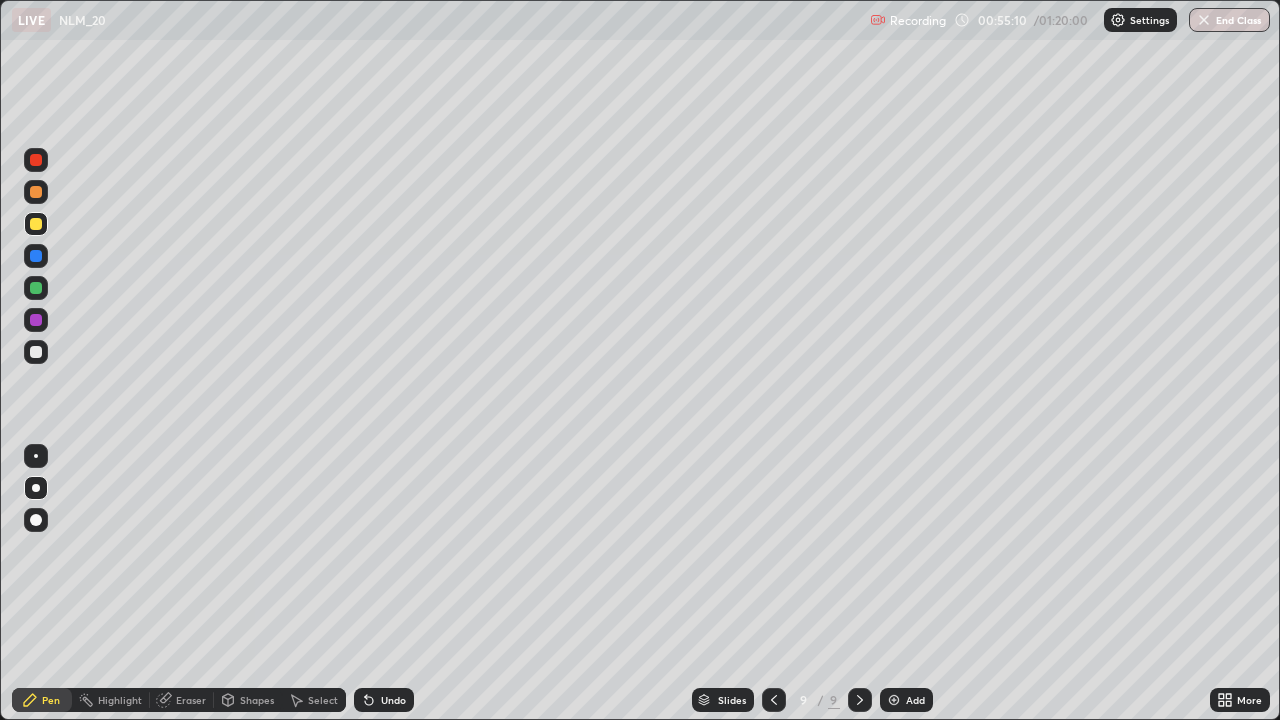 click at bounding box center (36, 256) 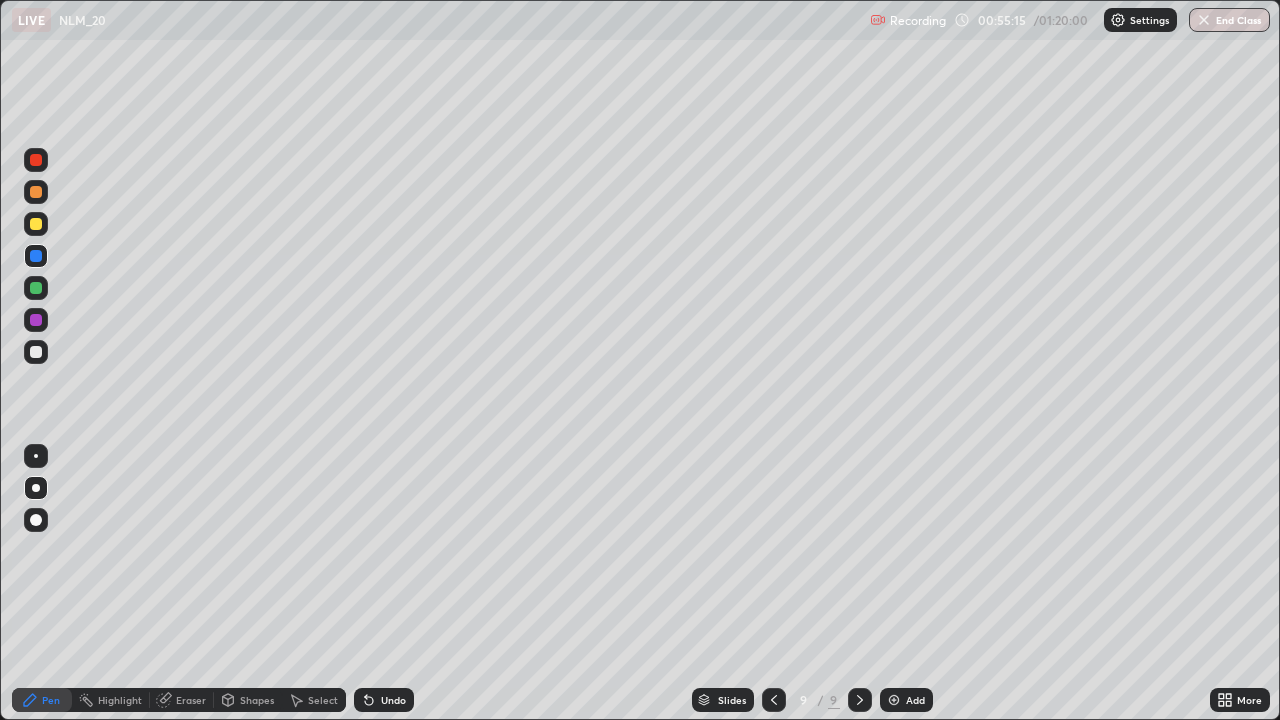 click at bounding box center (36, 192) 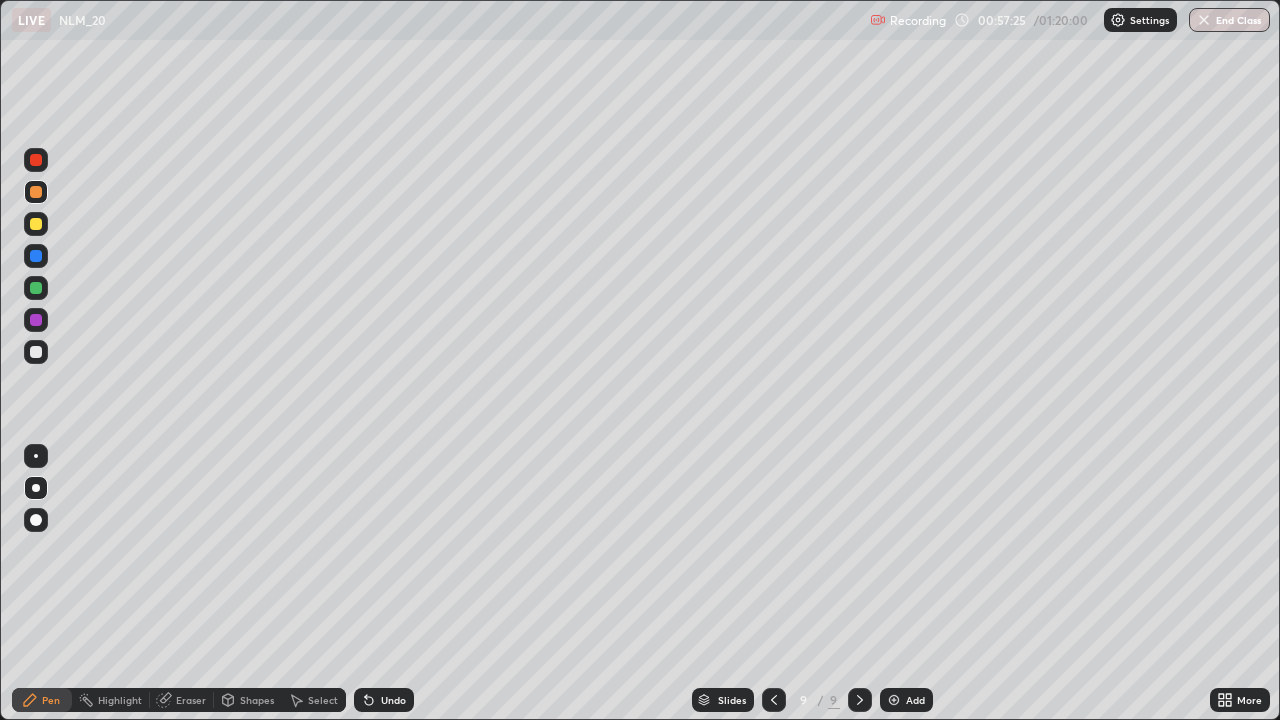 click at bounding box center [36, 352] 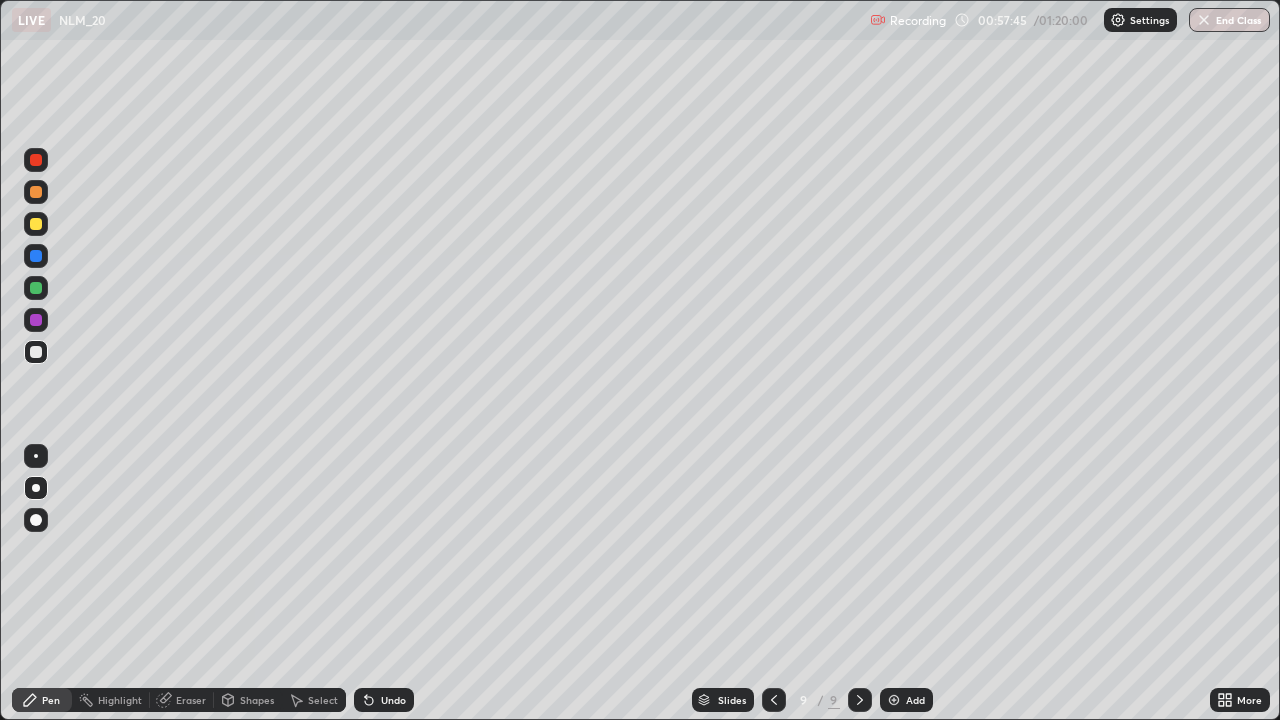 click at bounding box center [36, 160] 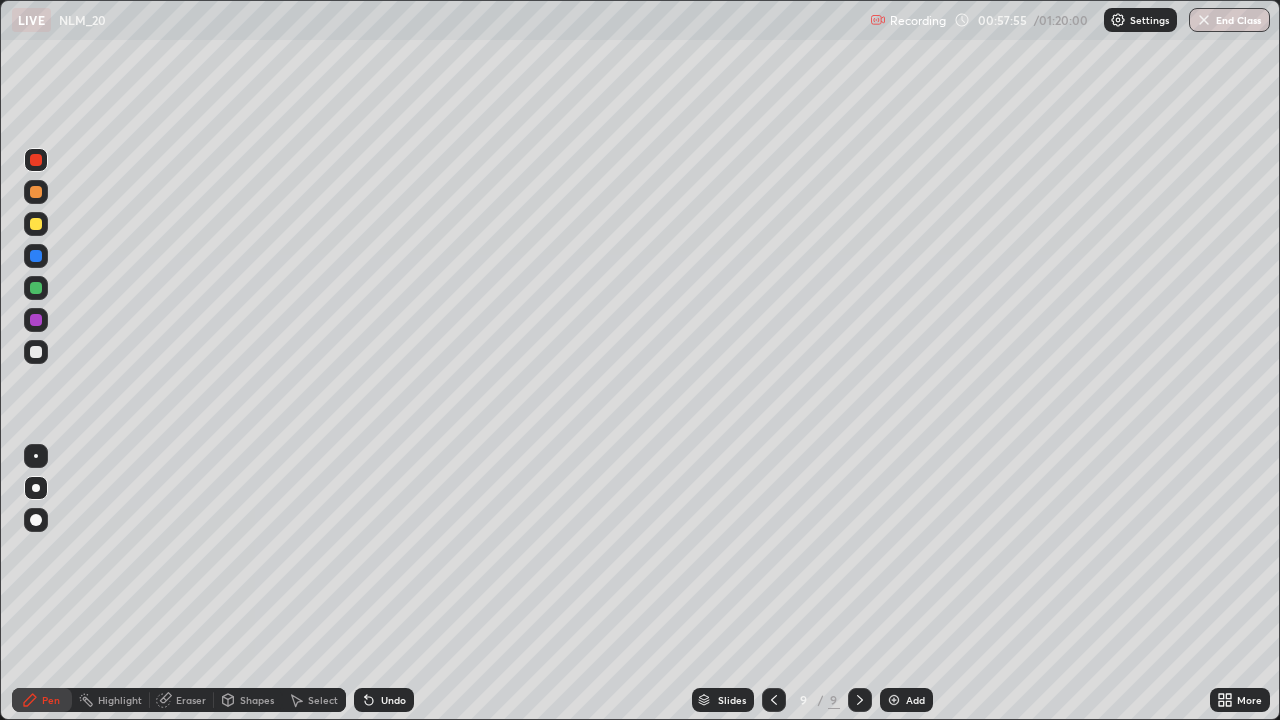 click at bounding box center (36, 352) 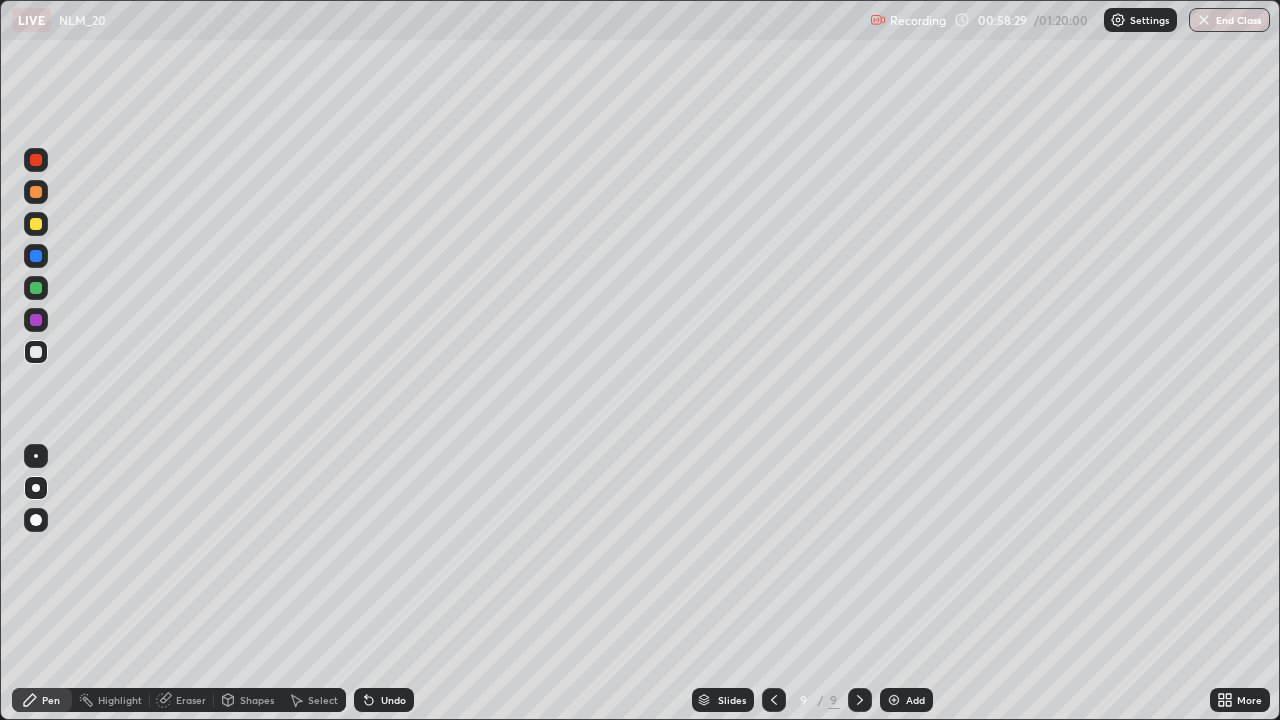 click on "Undo" at bounding box center (393, 700) 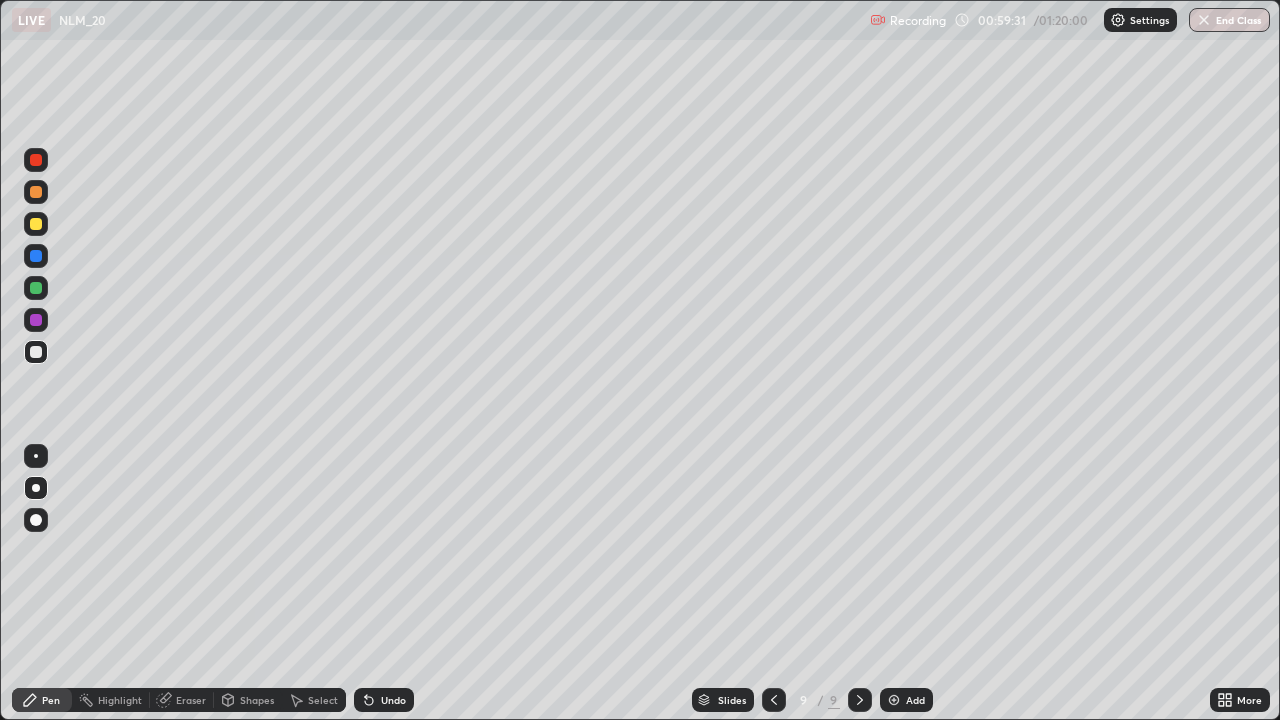 click at bounding box center [894, 700] 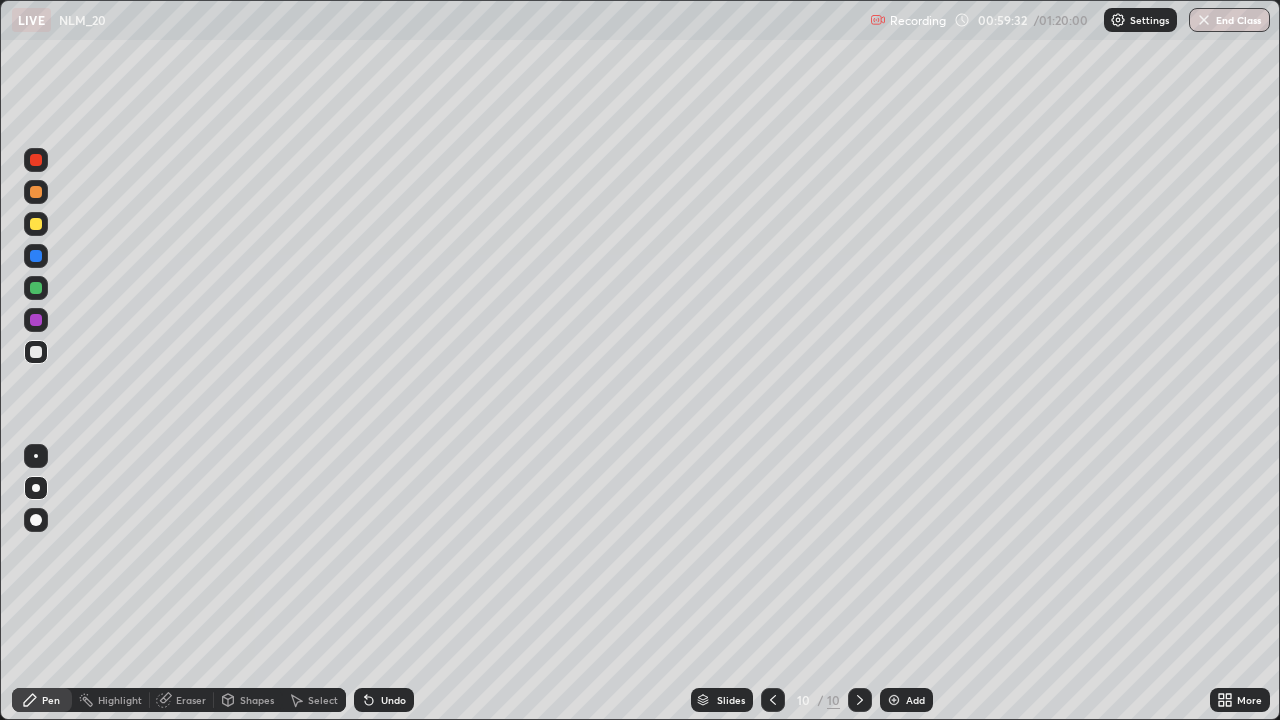 click at bounding box center [36, 224] 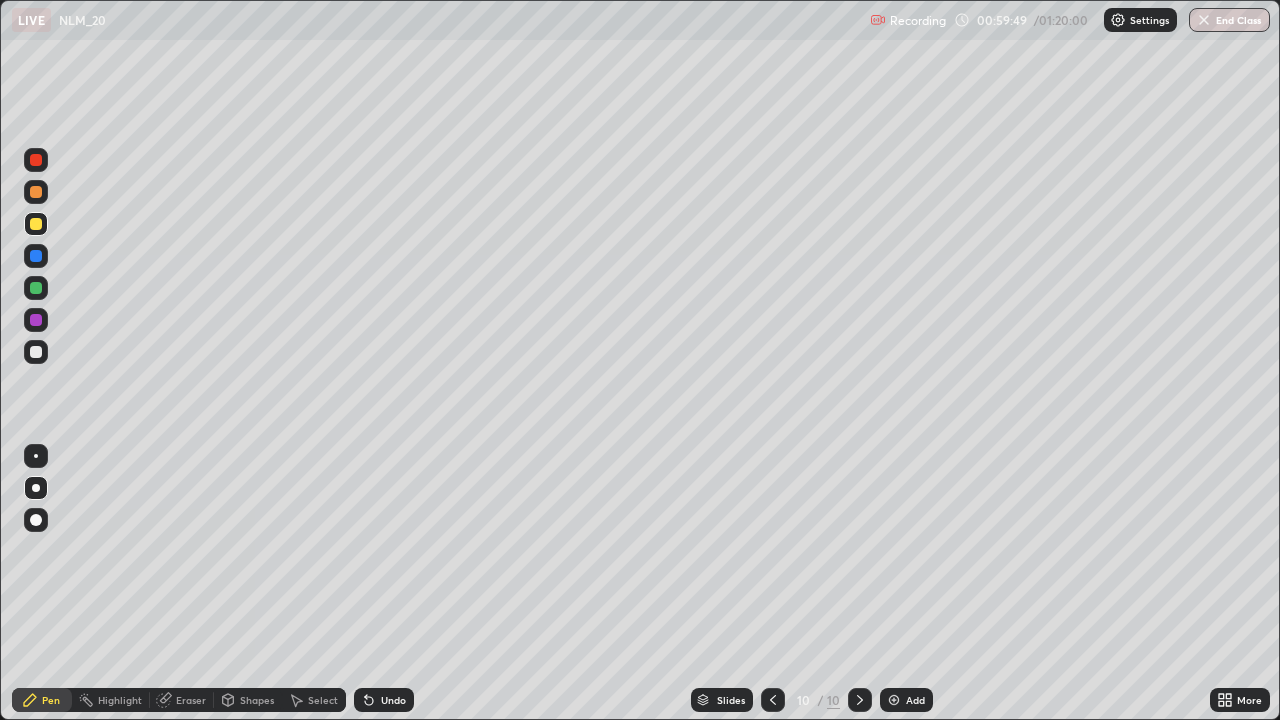 click at bounding box center (36, 256) 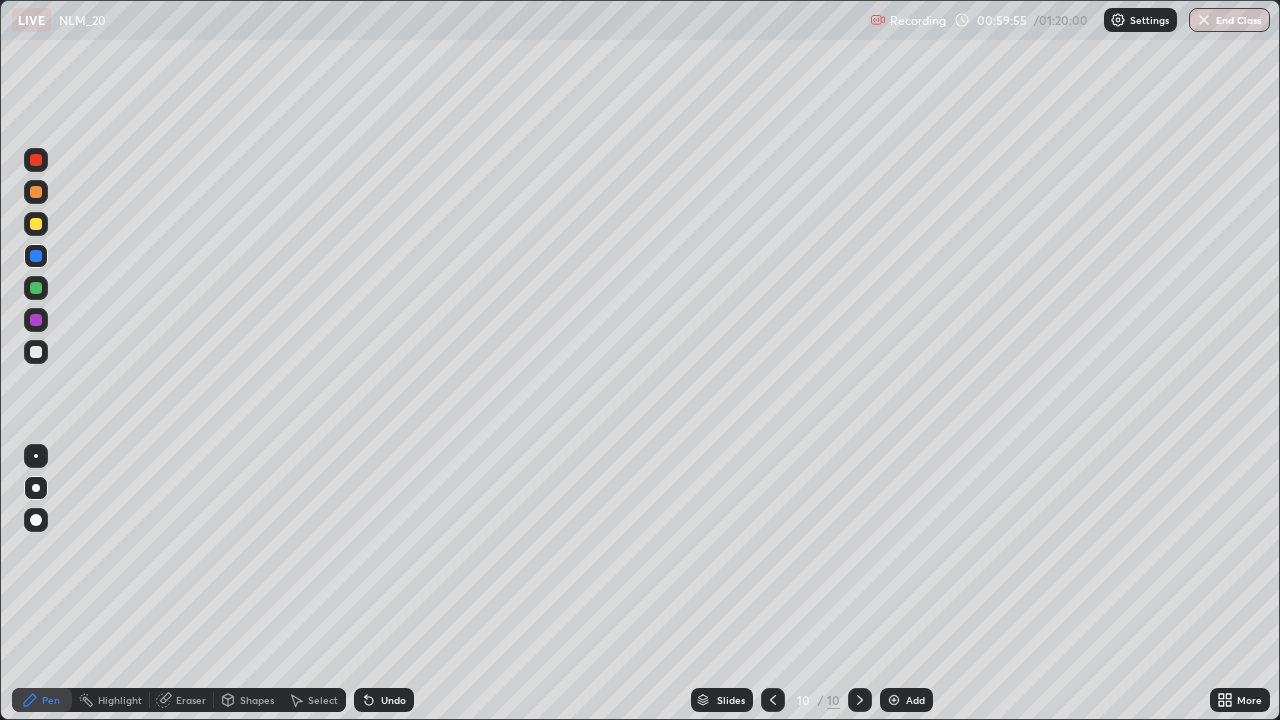 click at bounding box center (36, 192) 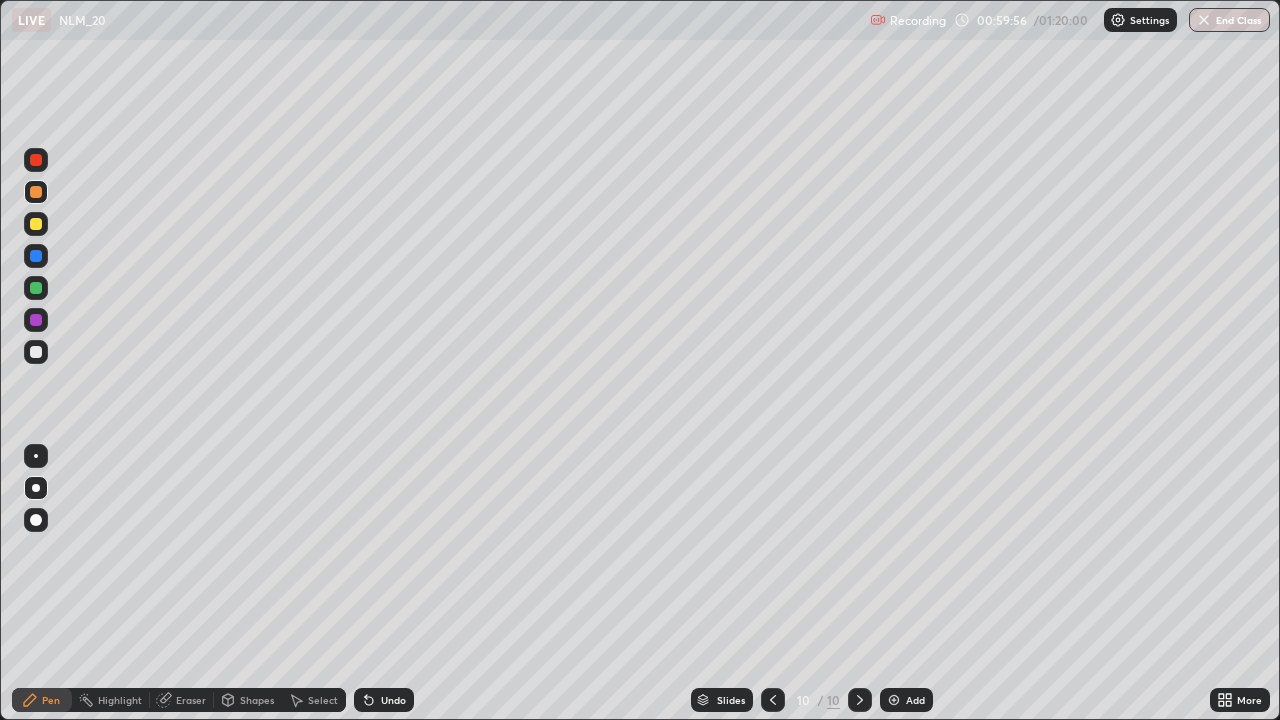 click at bounding box center (36, 192) 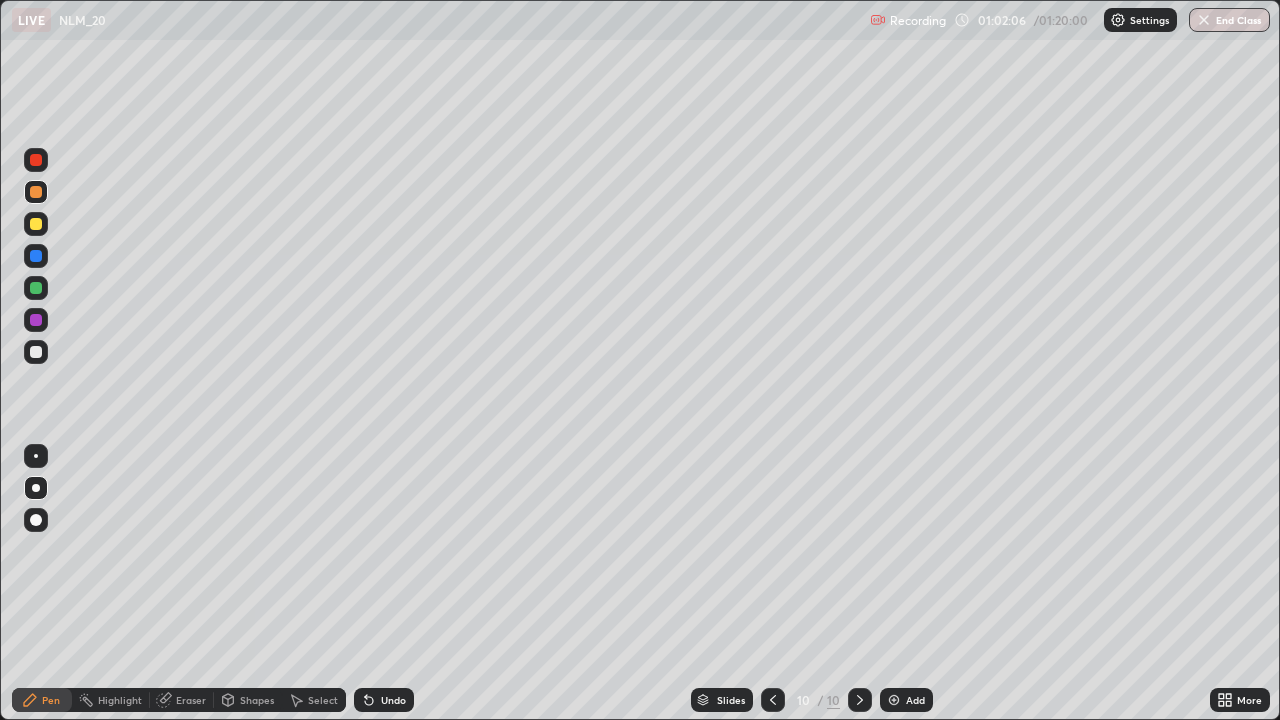 click at bounding box center (36, 352) 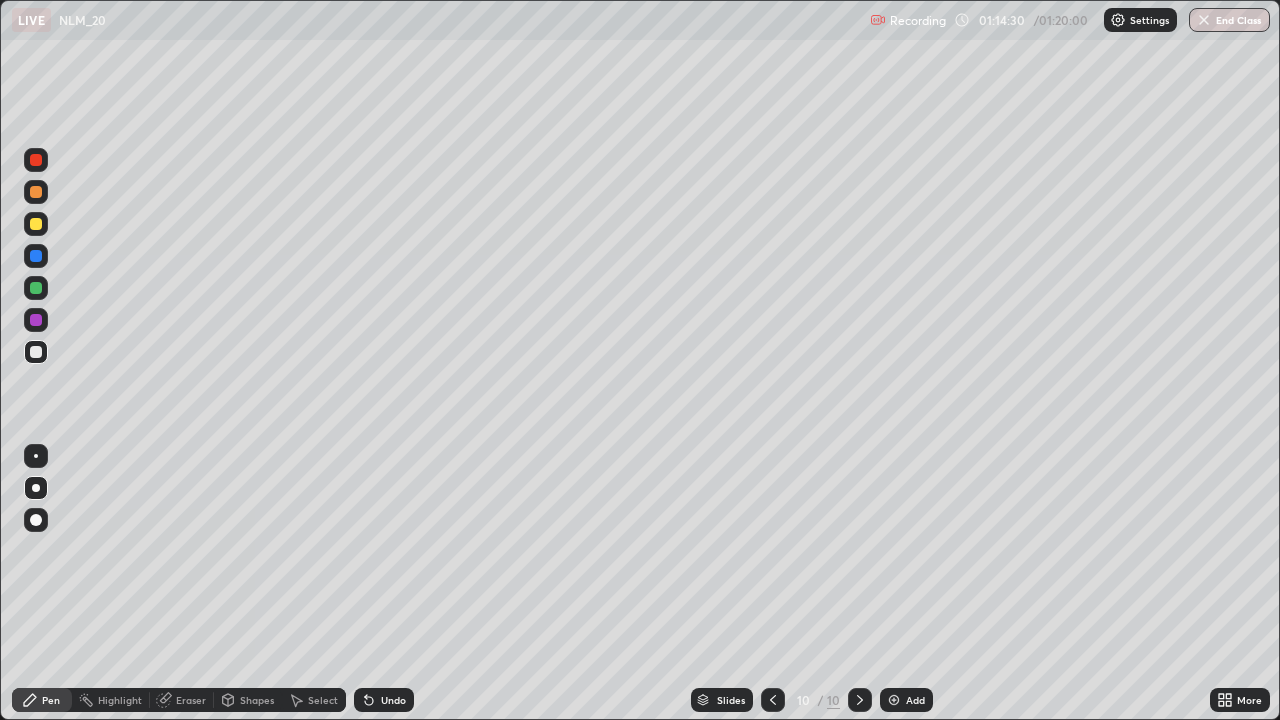 click 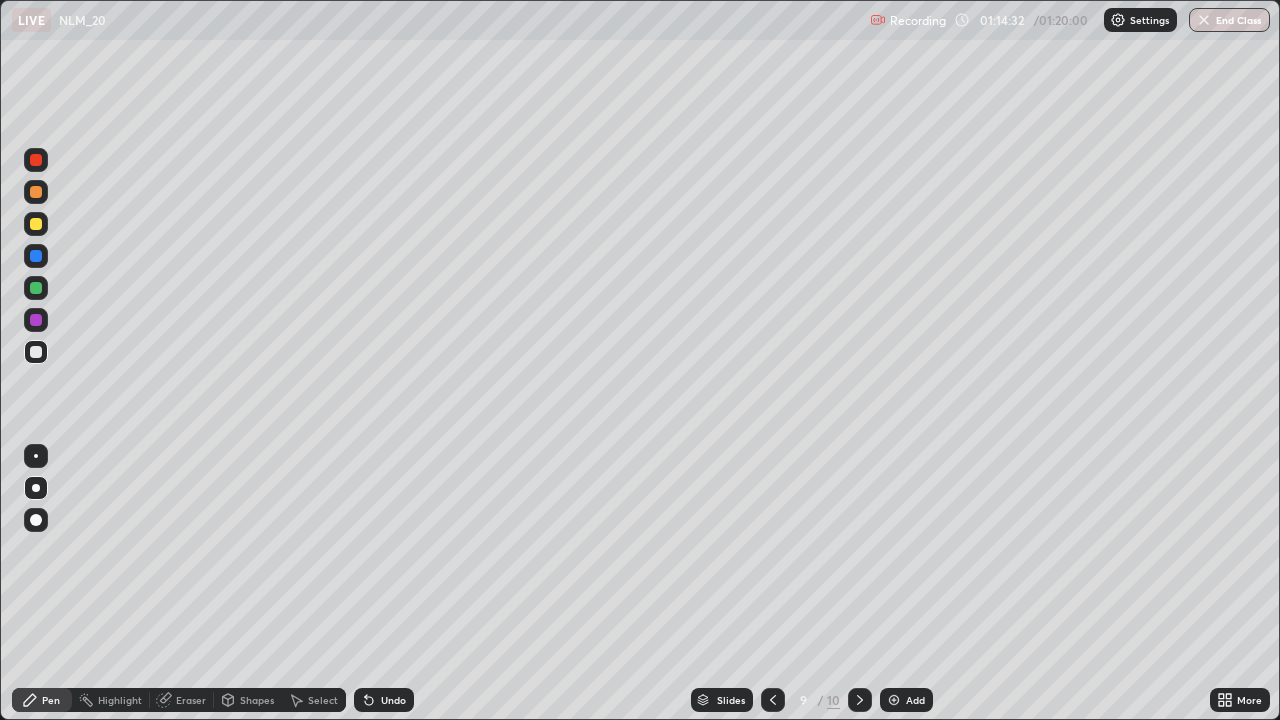 click 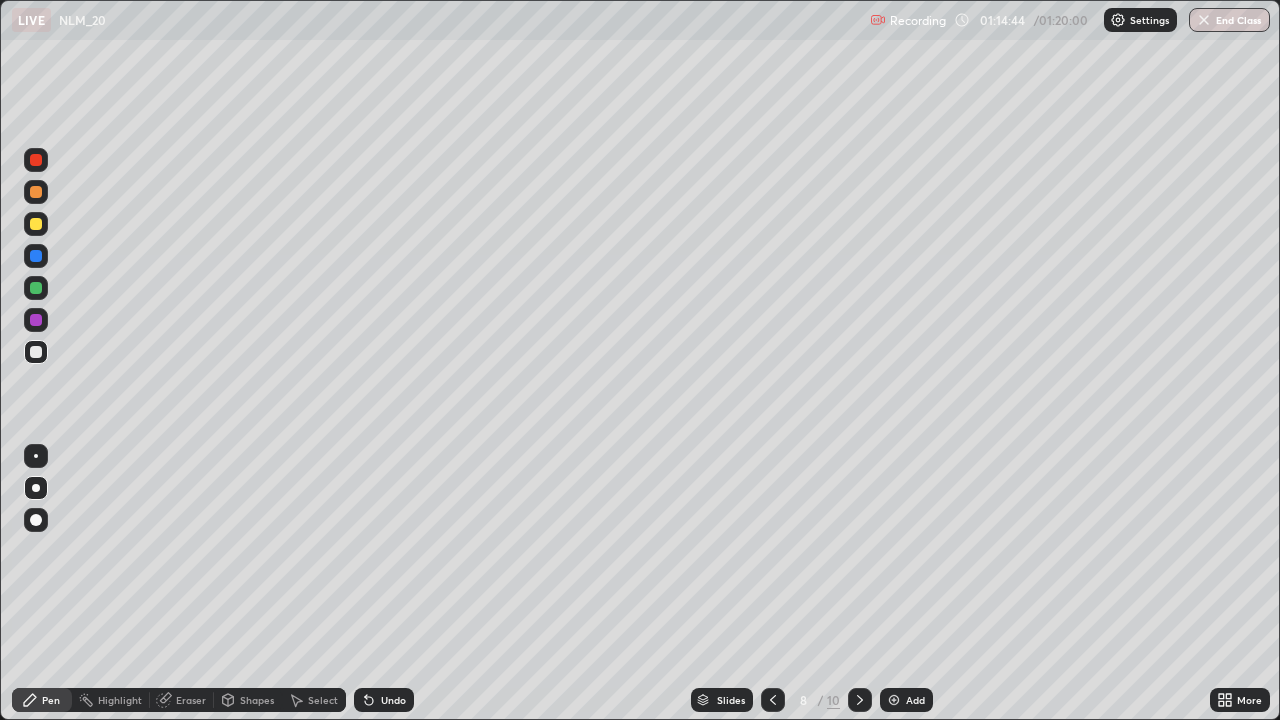click 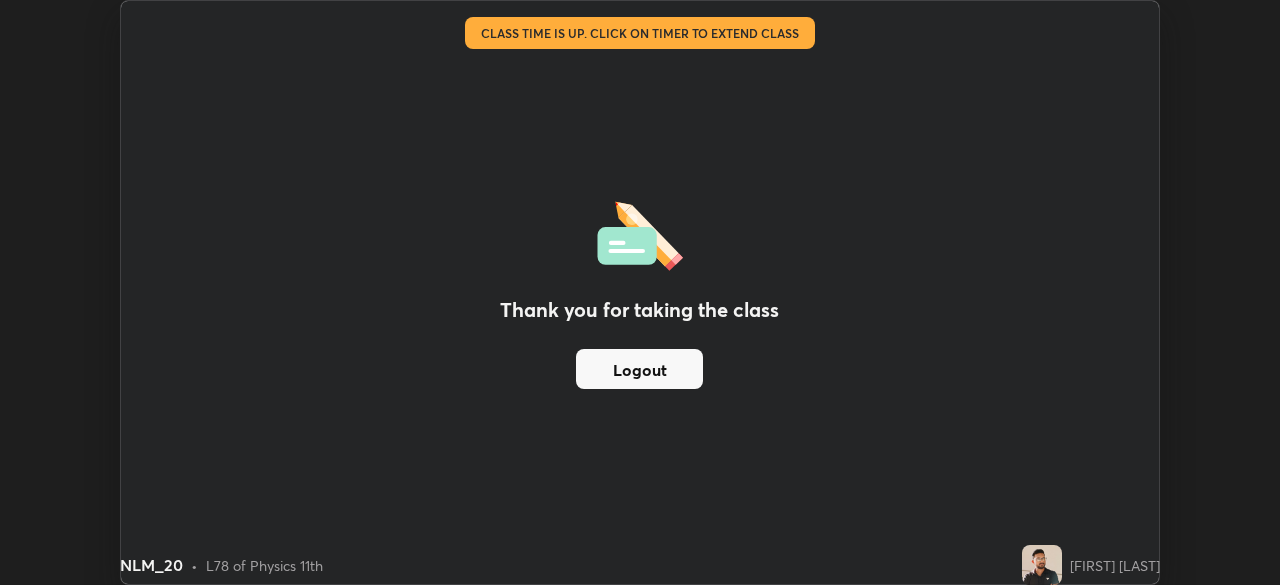 scroll, scrollTop: 585, scrollLeft: 1280, axis: both 